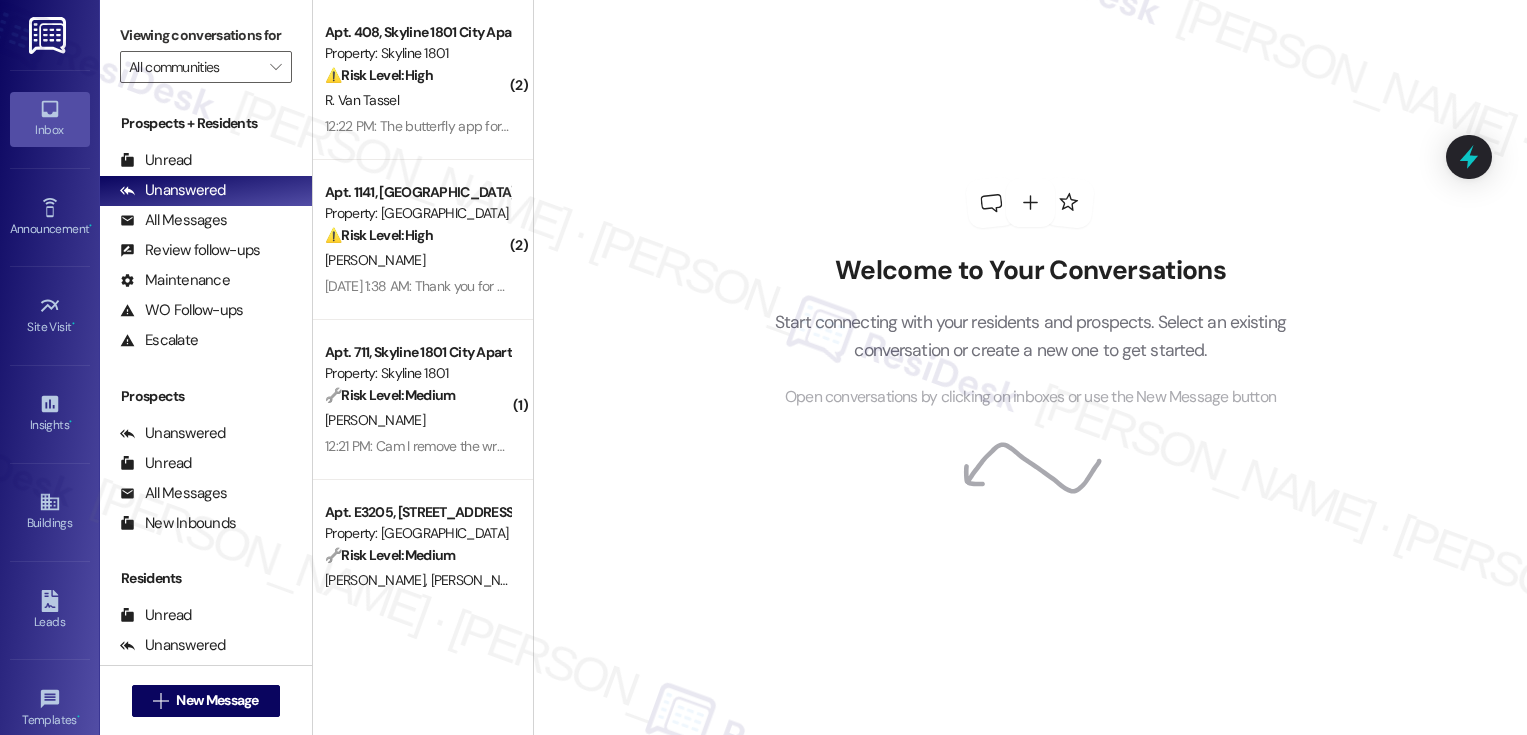 scroll, scrollTop: 0, scrollLeft: 0, axis: both 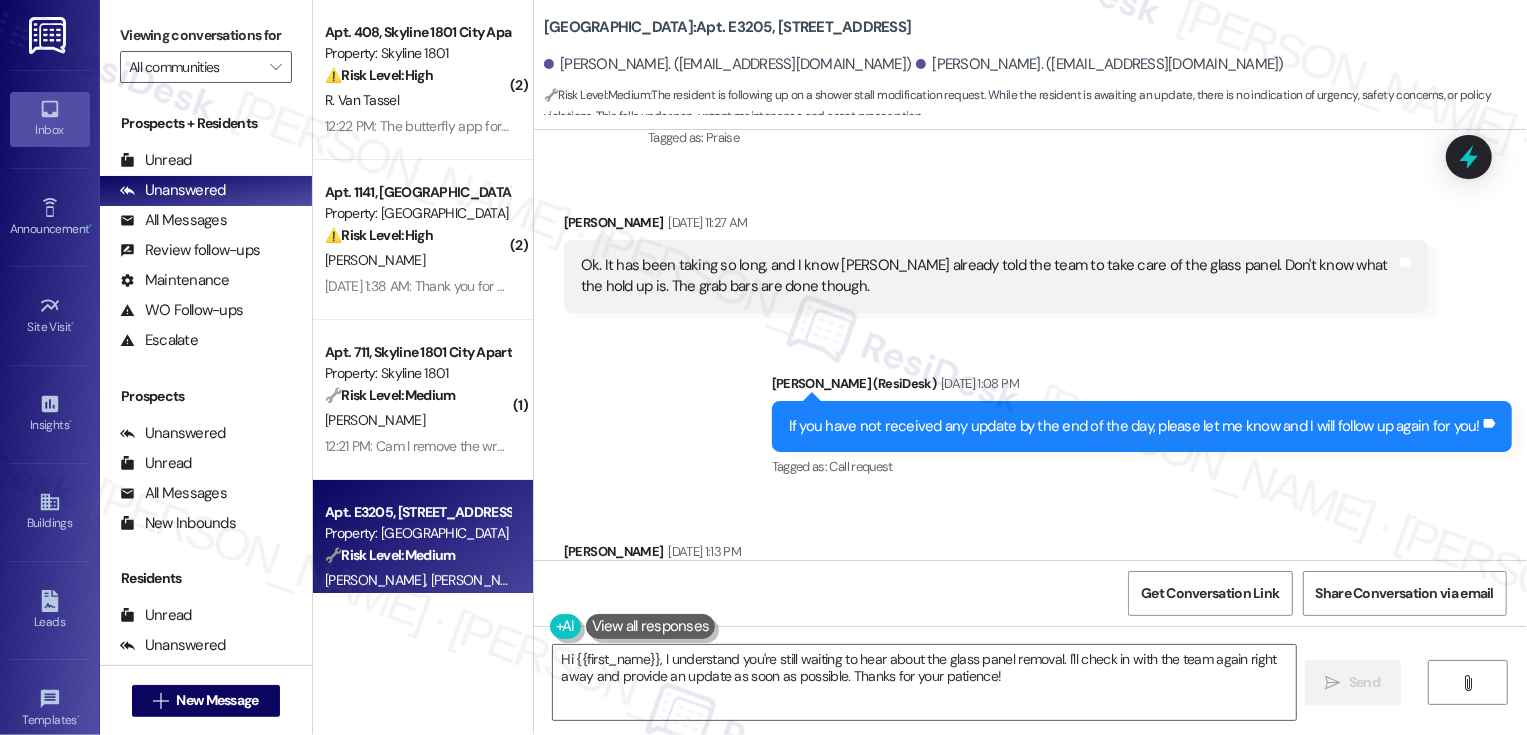 click on "[PERSON_NAME] [DATE] 1:13 PM" at bounding box center [996, 555] 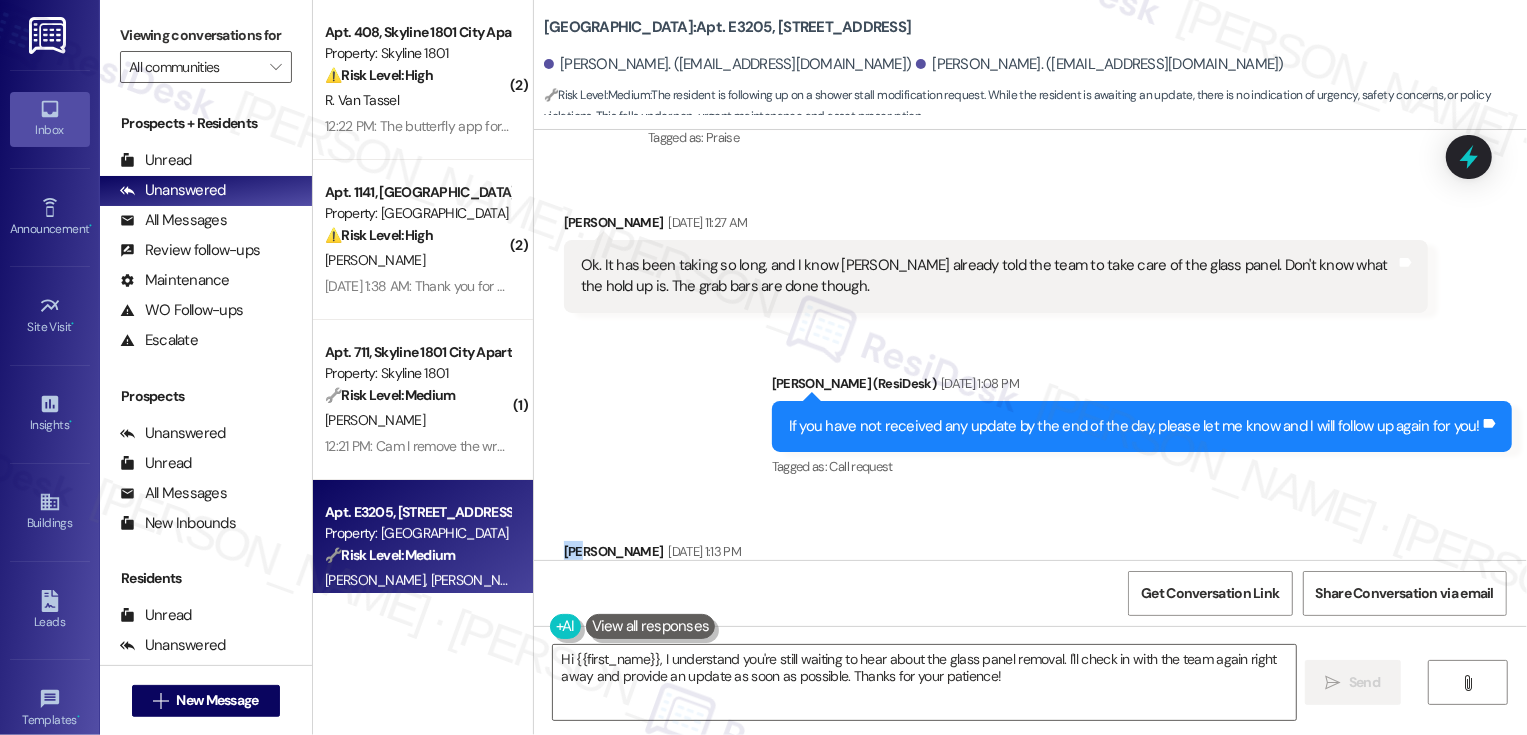 copy on "Yin" 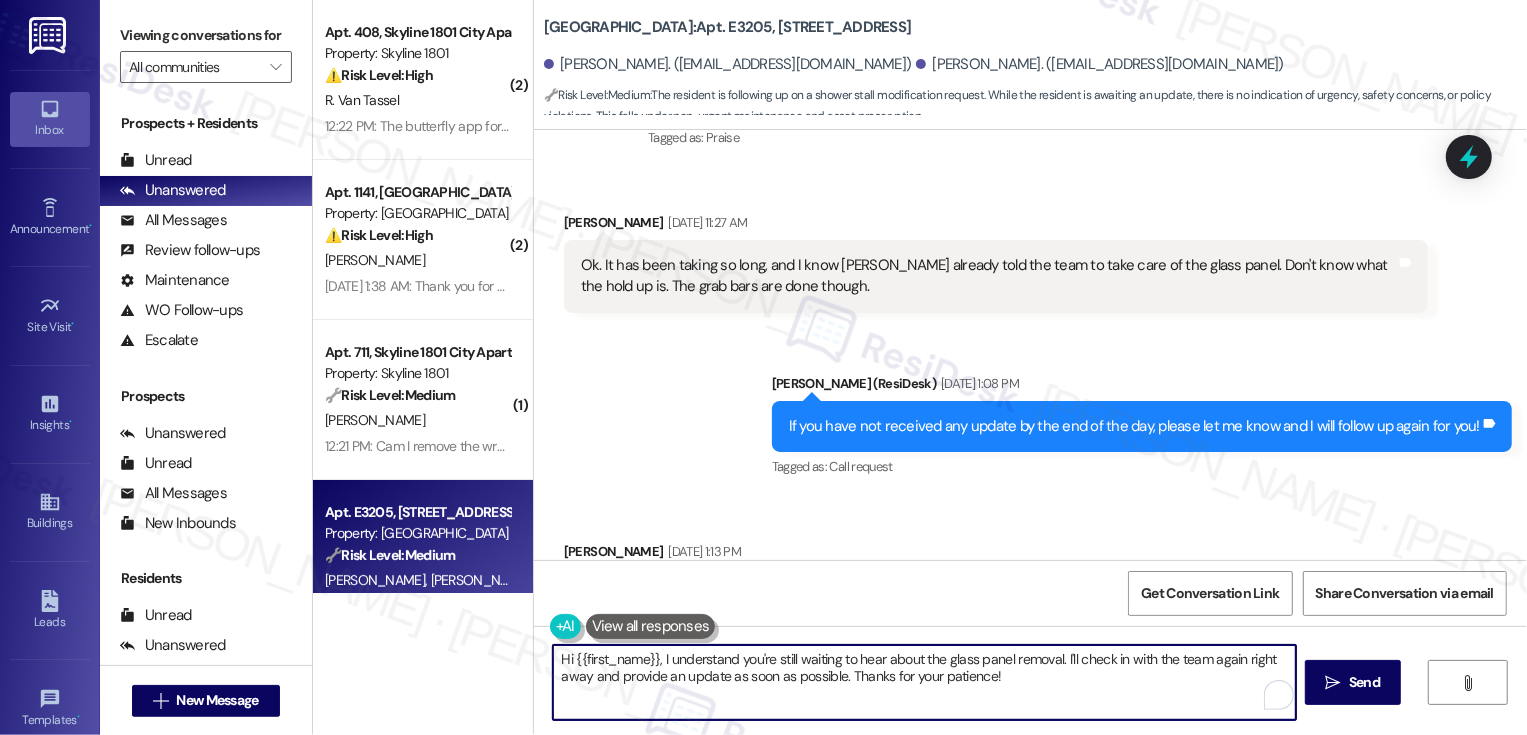 drag, startPoint x: 560, startPoint y: 655, endPoint x: 875, endPoint y: 721, distance: 321.84003 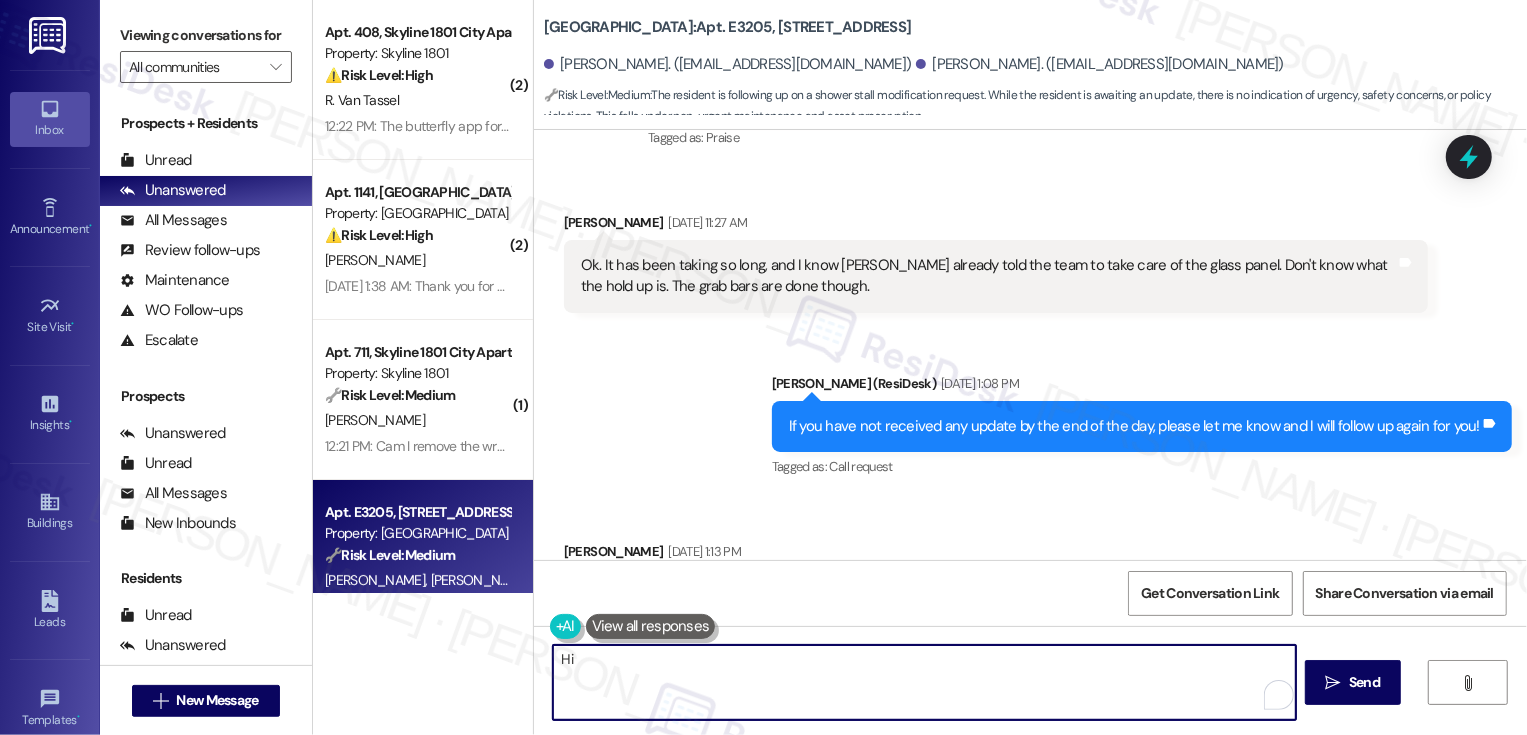 paste on "Yin" 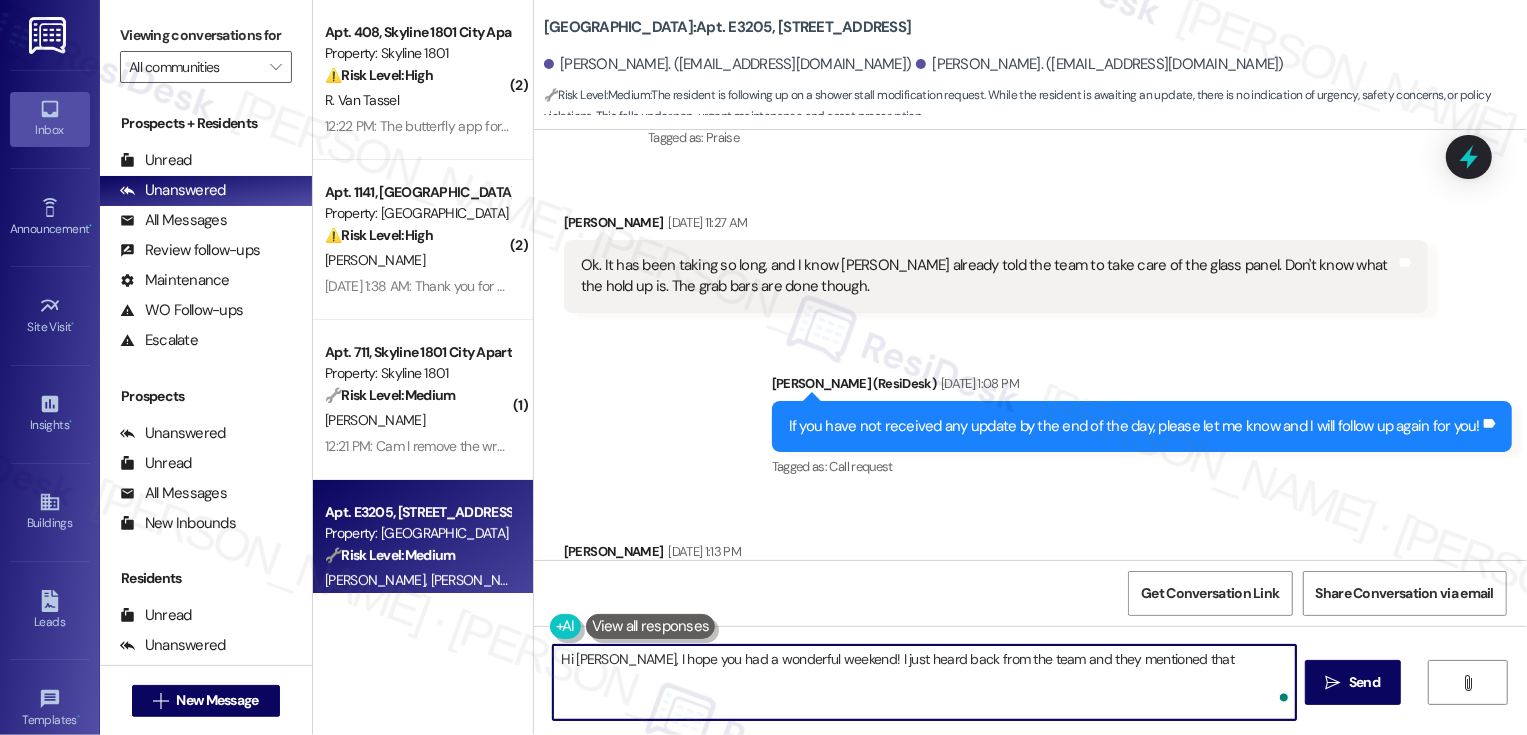 paste on "We are still working on this request and will contact the resident as soon as we have an update" 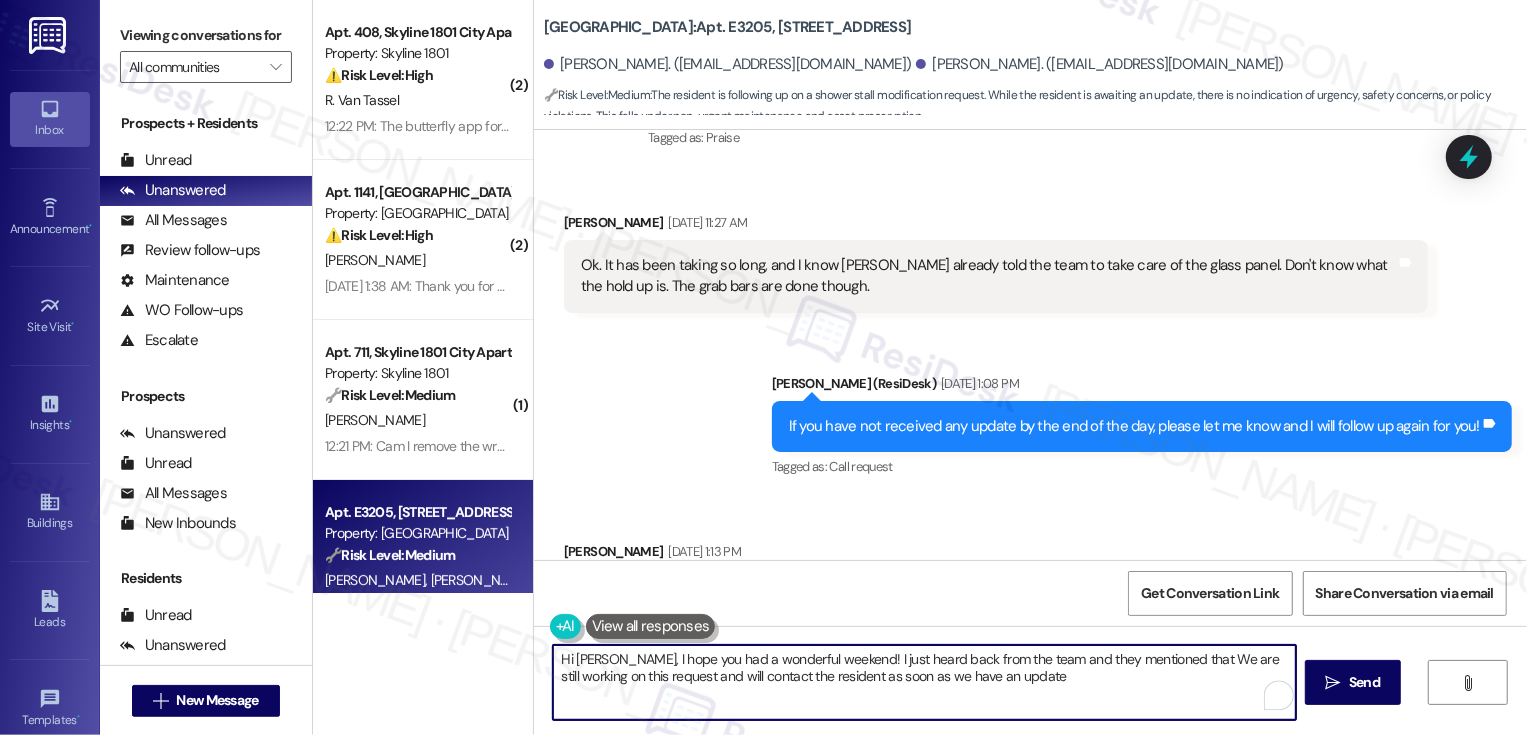 click on "Hi [PERSON_NAME], I hope you had a wonderful weekend! I just heard back from the team and they mentioned that We are still working on this request and will contact the resident as soon as we have an update" at bounding box center [924, 682] 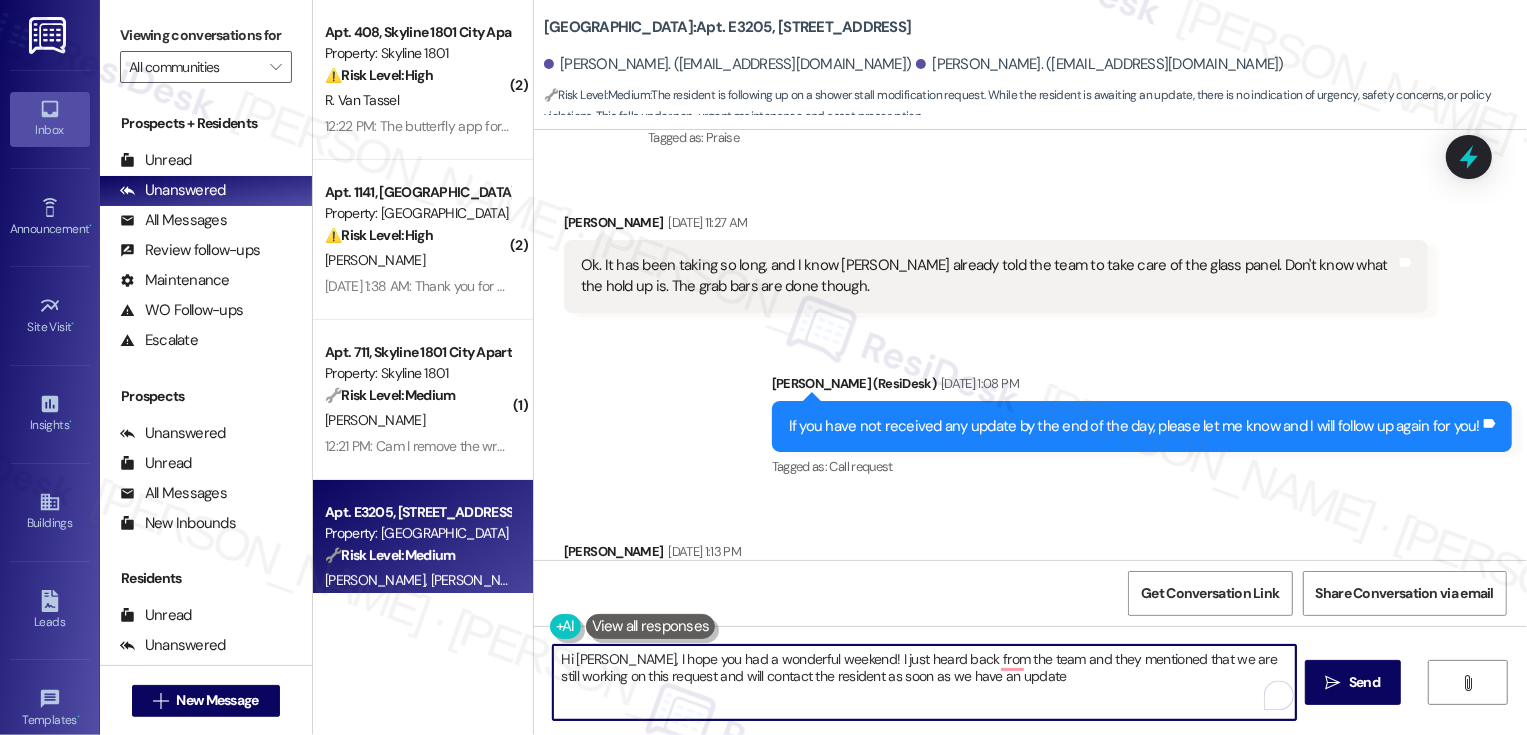 click on "Hi [PERSON_NAME], I hope you had a wonderful weekend! I just heard back from the team and they mentioned that we are still working on this request and will contact the resident as soon as we have an update" at bounding box center [924, 682] 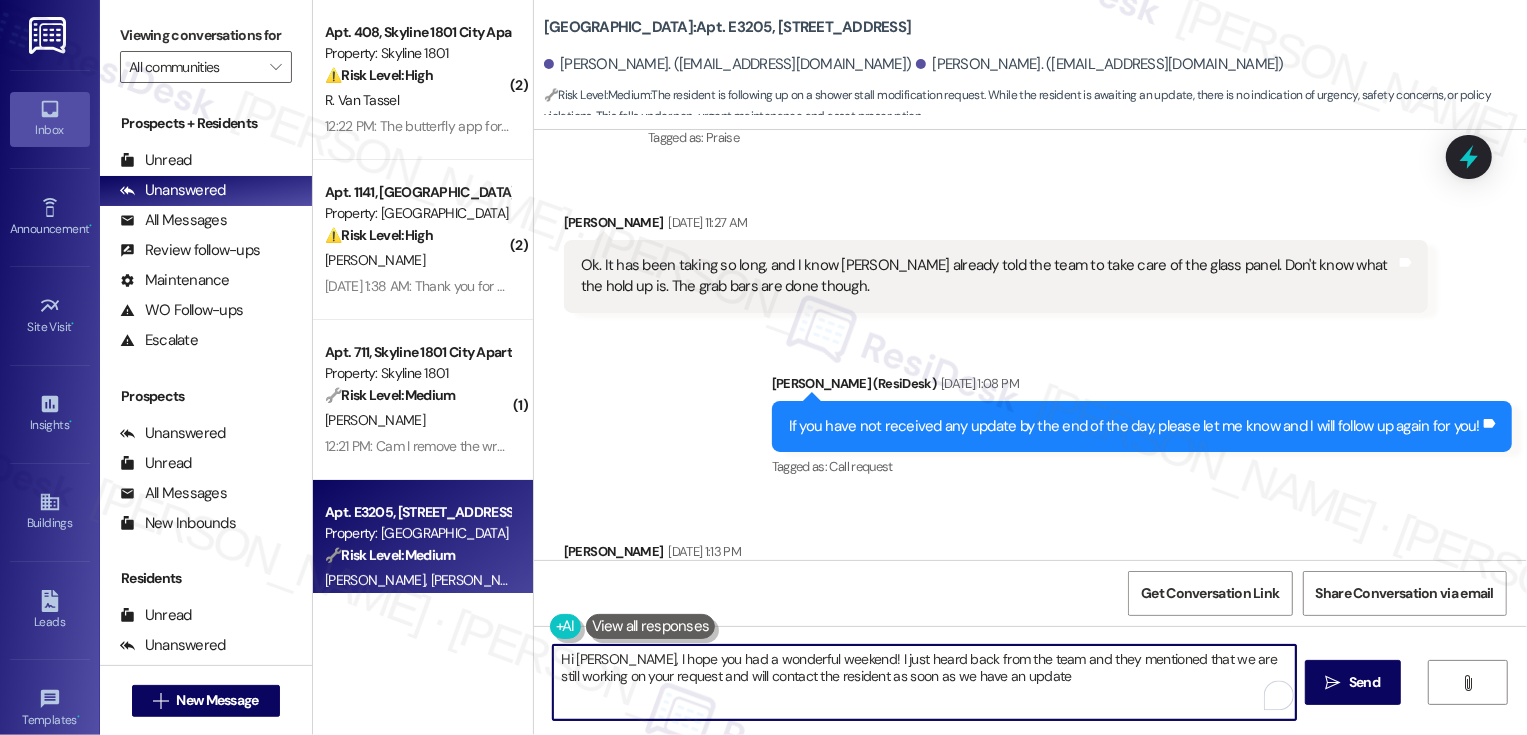 click on "Hi [PERSON_NAME], I hope you had a wonderful weekend! I just heard back from the team and they mentioned that we are still working on your request and will contact the resident as soon as we have an update" at bounding box center (924, 682) 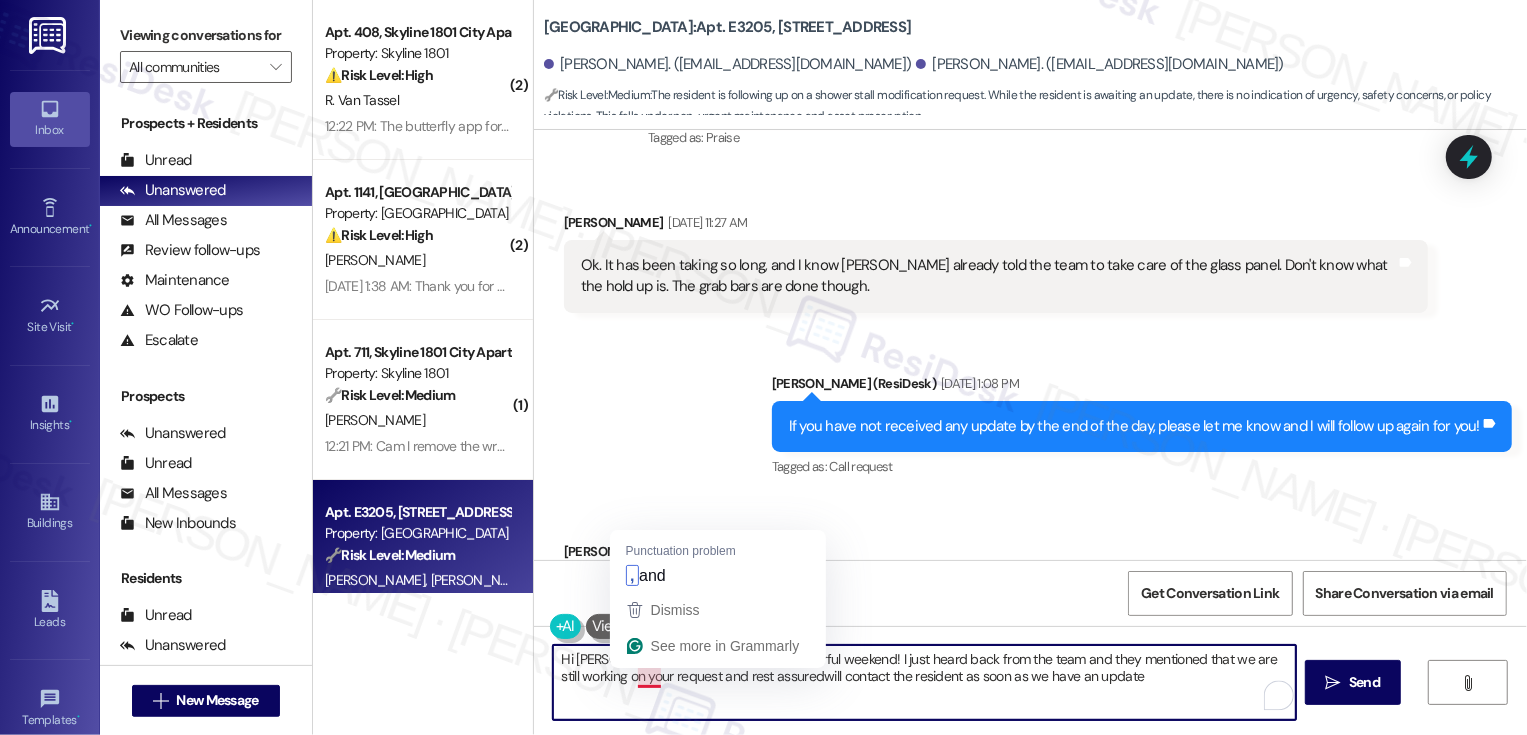 click on "Hi [PERSON_NAME], I hope you had a wonderful weekend! I just heard back from the team and they mentioned that we are still working on your request and rest assuredwill contact the resident as soon as we have an update" at bounding box center [924, 682] 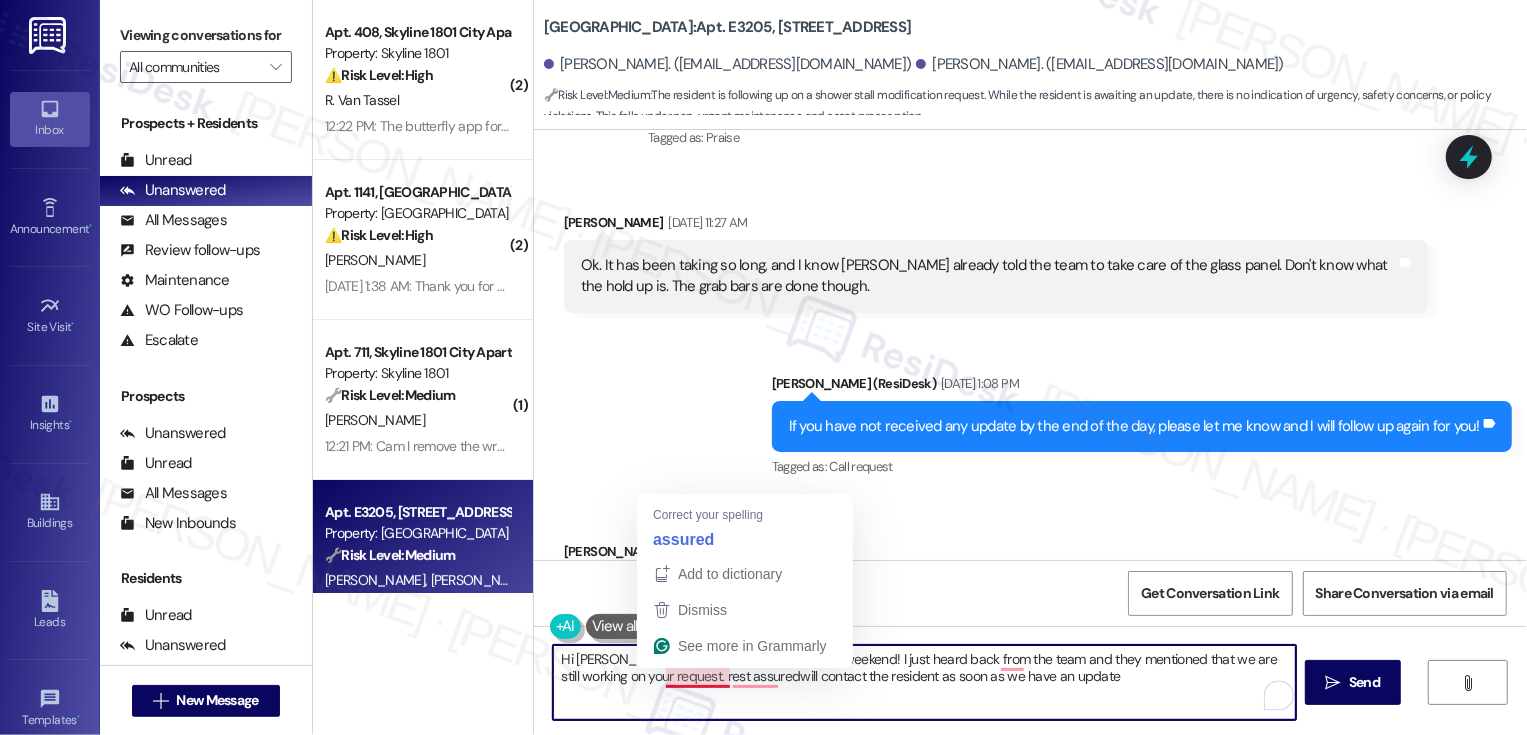 click on "Hi [PERSON_NAME], I hope you had a wonderful weekend! I just heard back from the team and they mentioned that we are still working on your request. rest assuredwill contact the resident as soon as we have an update" at bounding box center [924, 682] 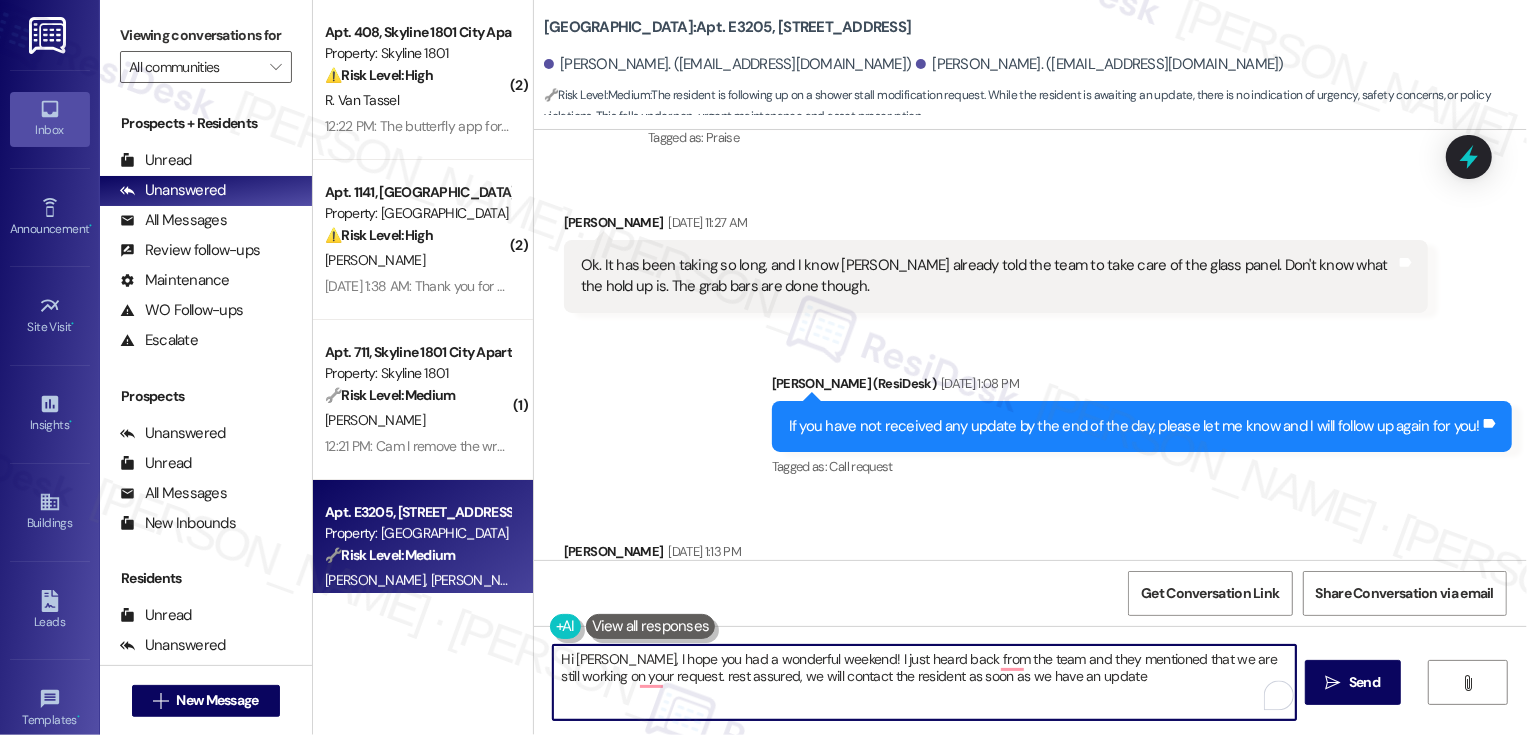 click on "Hi [PERSON_NAME], I hope you had a wonderful weekend! I just heard back from the team and they mentioned that we are still working on your request. rest assured, we will contact the resident as soon as we have an update" at bounding box center (924, 682) 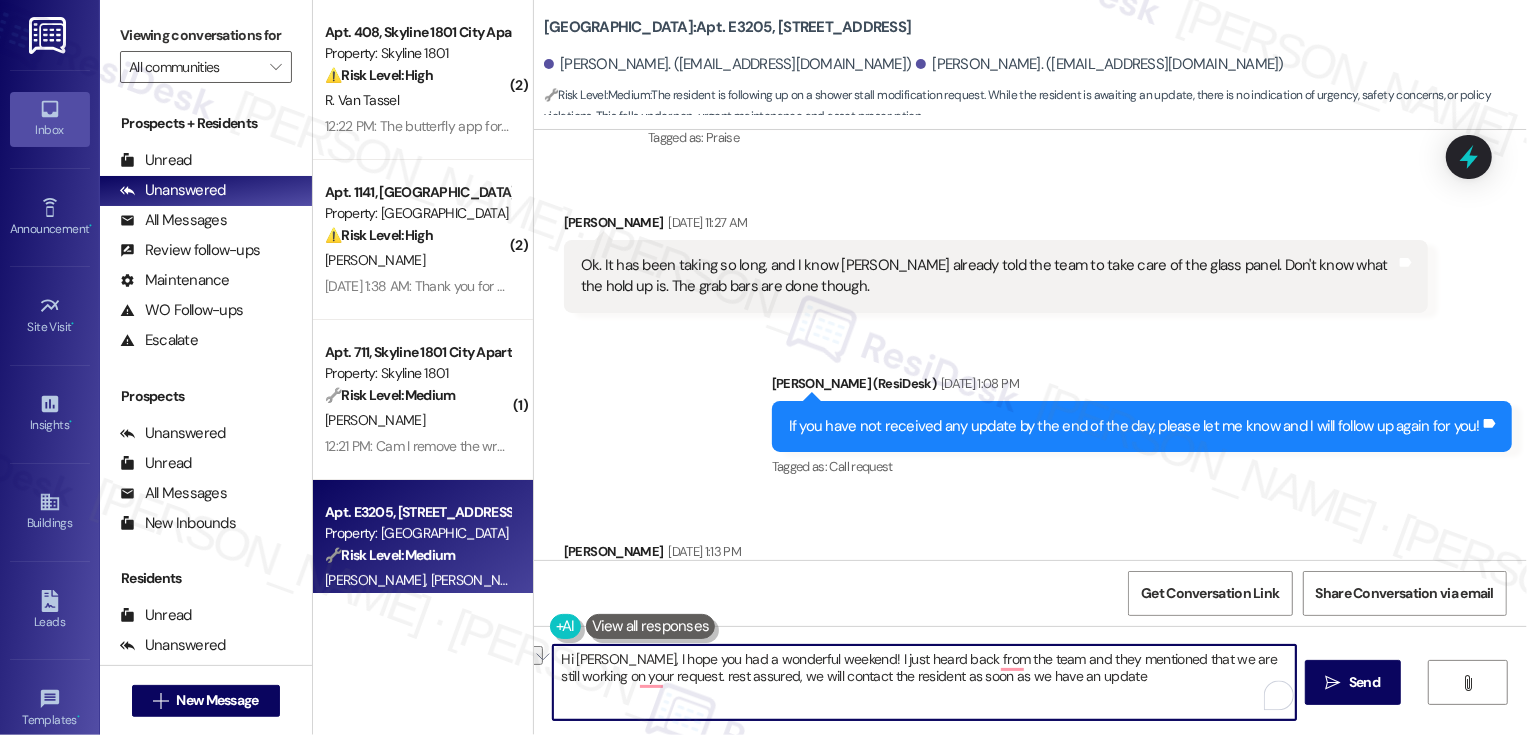 drag, startPoint x: 787, startPoint y: 675, endPoint x: 863, endPoint y: 682, distance: 76.321686 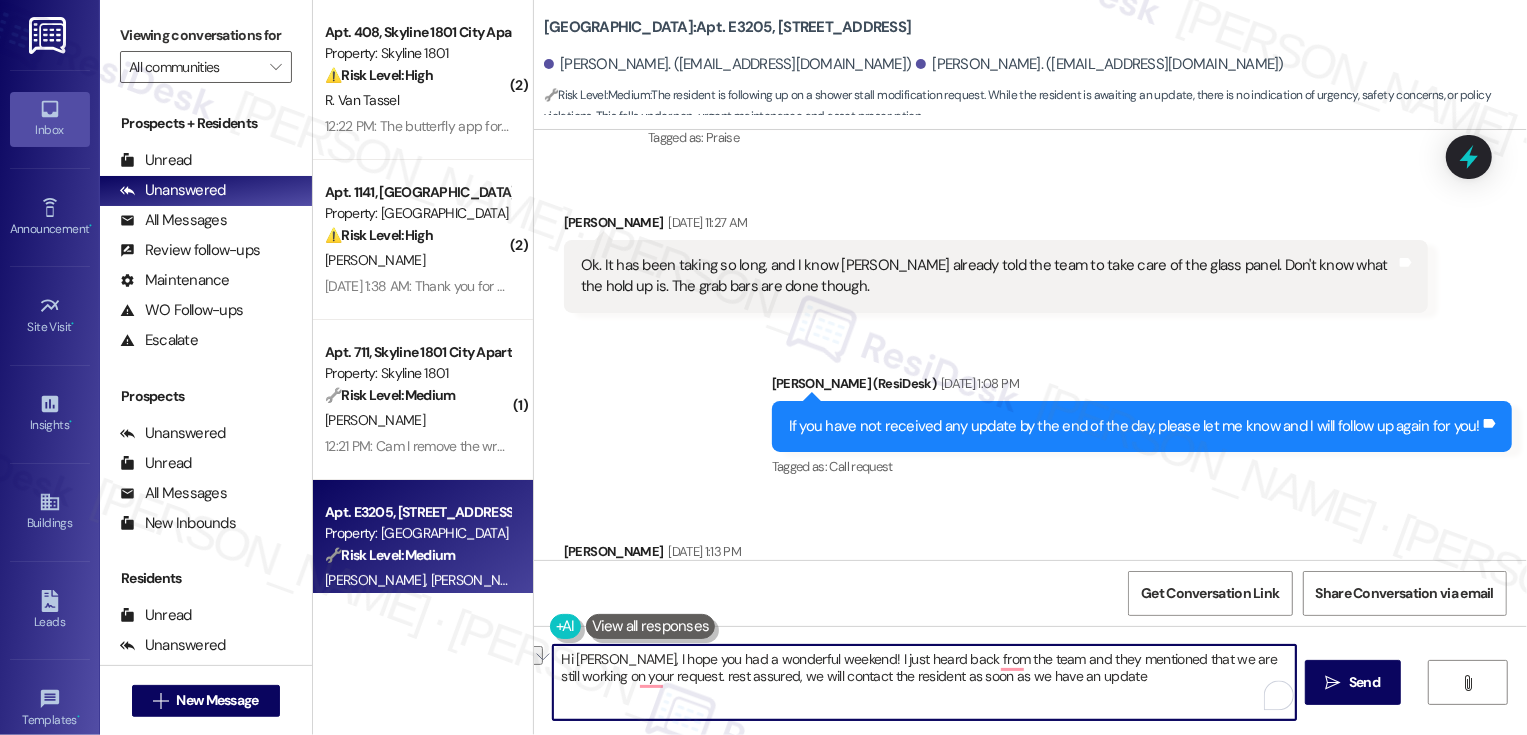 click on "Hi [PERSON_NAME], I hope you had a wonderful weekend! I just heard back from the team and they mentioned that we are still working on your request. rest assured, we will contact the resident as soon as we have an update" at bounding box center (924, 682) 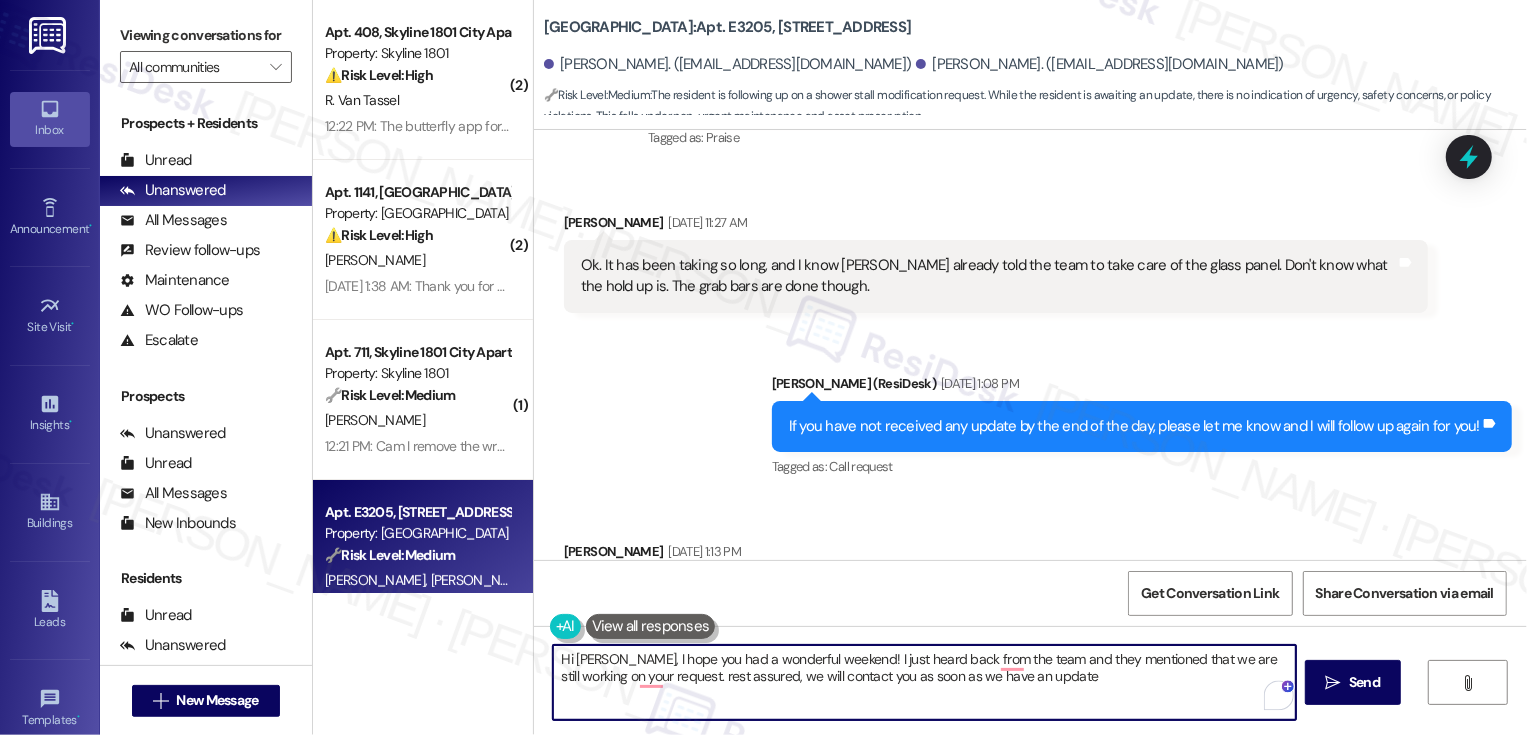 click on "Hi [PERSON_NAME], I hope you had a wonderful weekend! I just heard back from the team and they mentioned that we are still working on your request. rest assured, we will contact you as soon as we have an update" at bounding box center (924, 682) 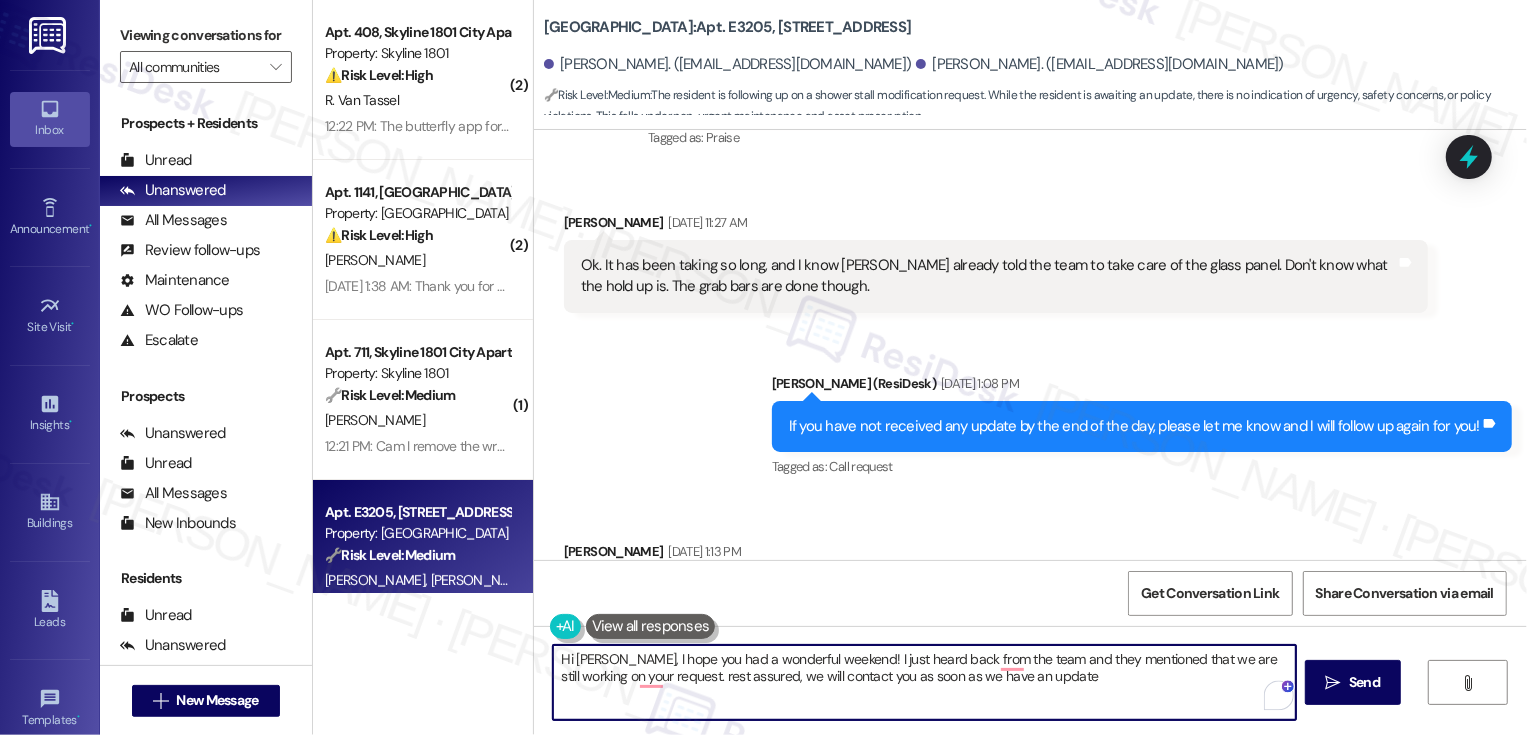click on "Hi [PERSON_NAME], I hope you had a wonderful weekend! I just heard back from the team and they mentioned that we are still working on your request. rest assured, we will contact you as soon as we have an update" at bounding box center [924, 682] 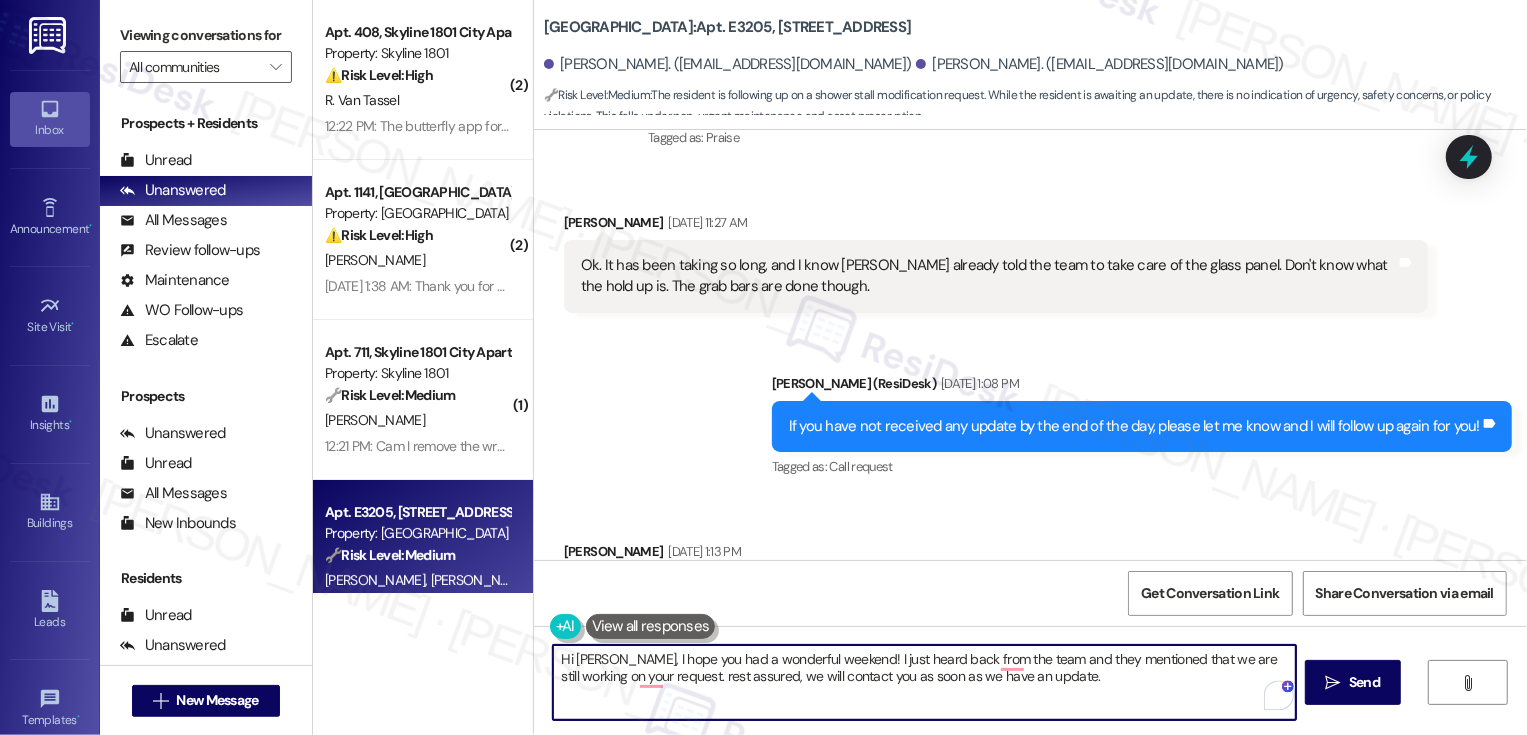 click on "Hi [PERSON_NAME], I hope you had a wonderful weekend! I just heard back from the team and they mentioned that we are still working on your request. rest assured, we will contact you as soon as we have an update." at bounding box center (924, 682) 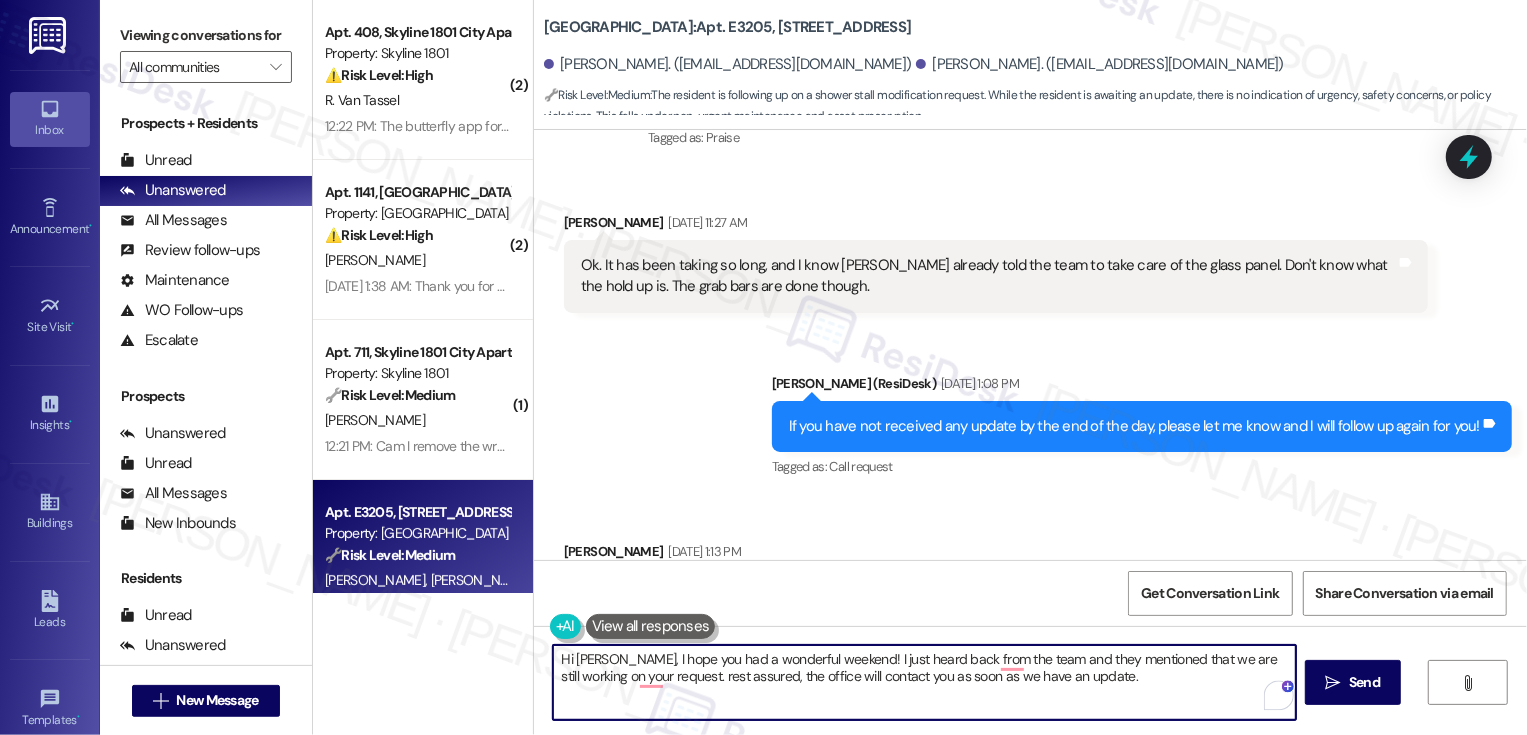 click on "Hi [PERSON_NAME], I hope you had a wonderful weekend! I just heard back from the team and they mentioned that we are still working on your request. rest assured, the office will contact you as soon as we have an update." at bounding box center (924, 682) 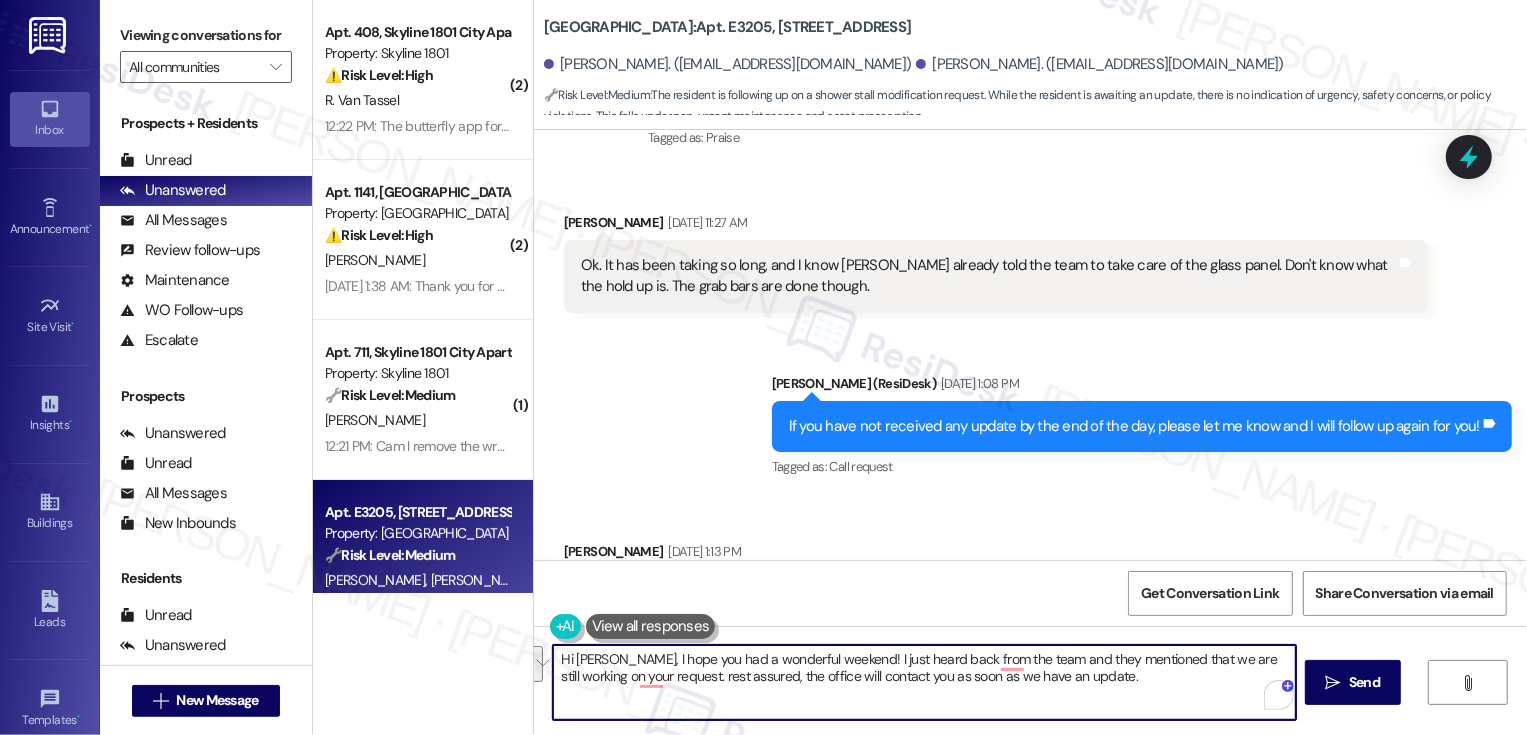 paste on "—they mentioned that your request is still in progress. Rest assured, the office will reach out to you as soon as there’s an update." 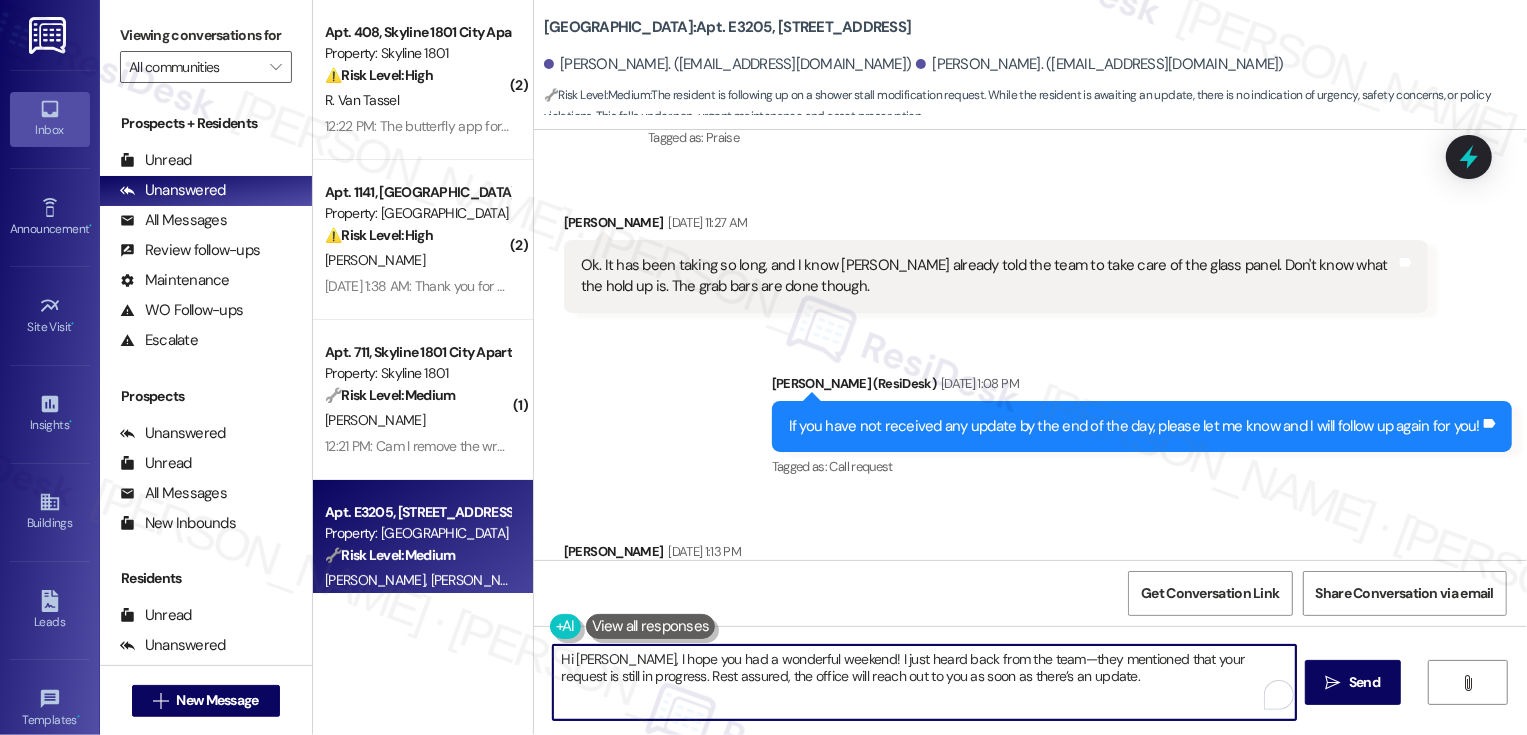 drag, startPoint x: 993, startPoint y: 654, endPoint x: 993, endPoint y: 683, distance: 29 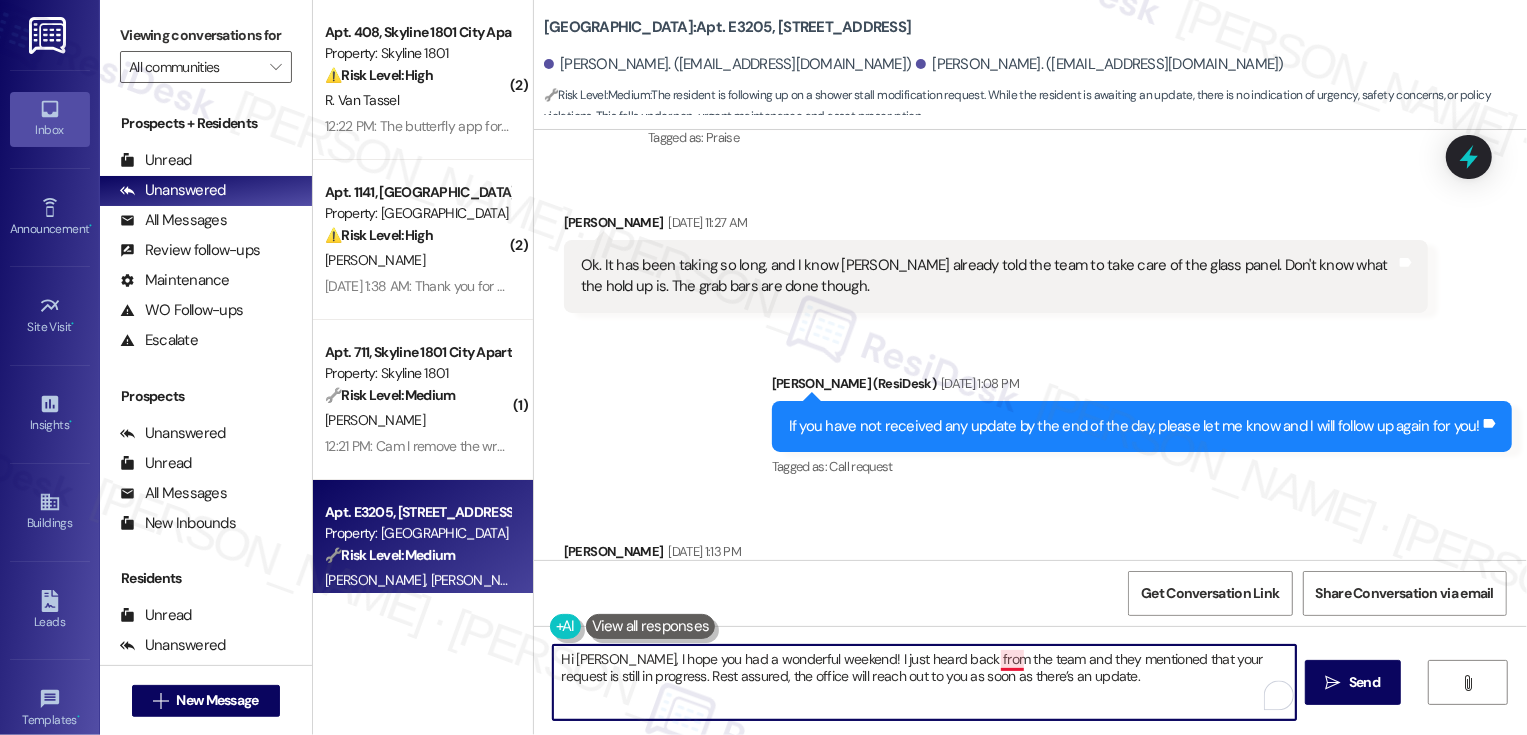 click on "Hi [PERSON_NAME], I hope you had a wonderful weekend! I just heard back from the team and they mentioned that your request is still in progress. Rest assured, the office will reach out to you as soon as there’s an update." at bounding box center [924, 682] 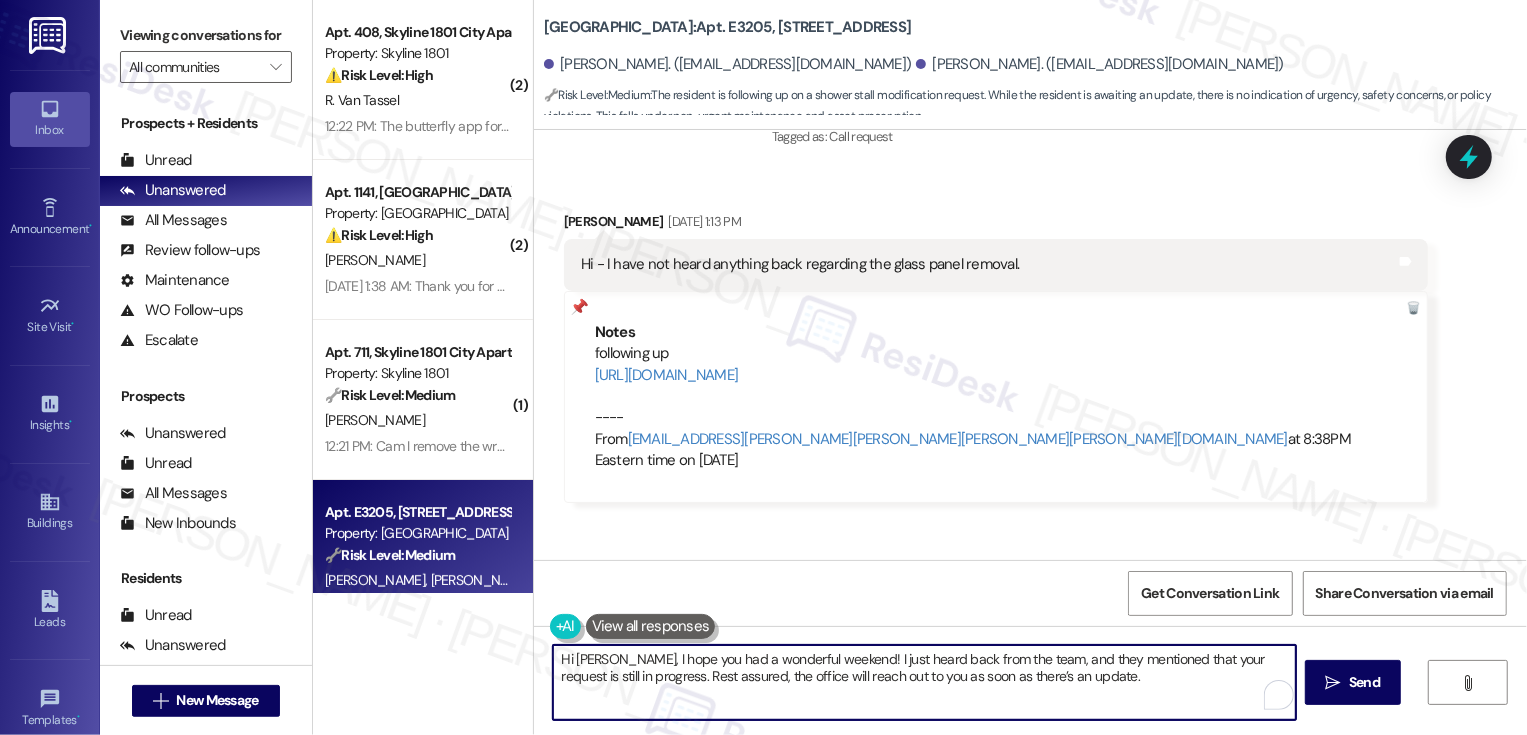 scroll, scrollTop: 3141, scrollLeft: 0, axis: vertical 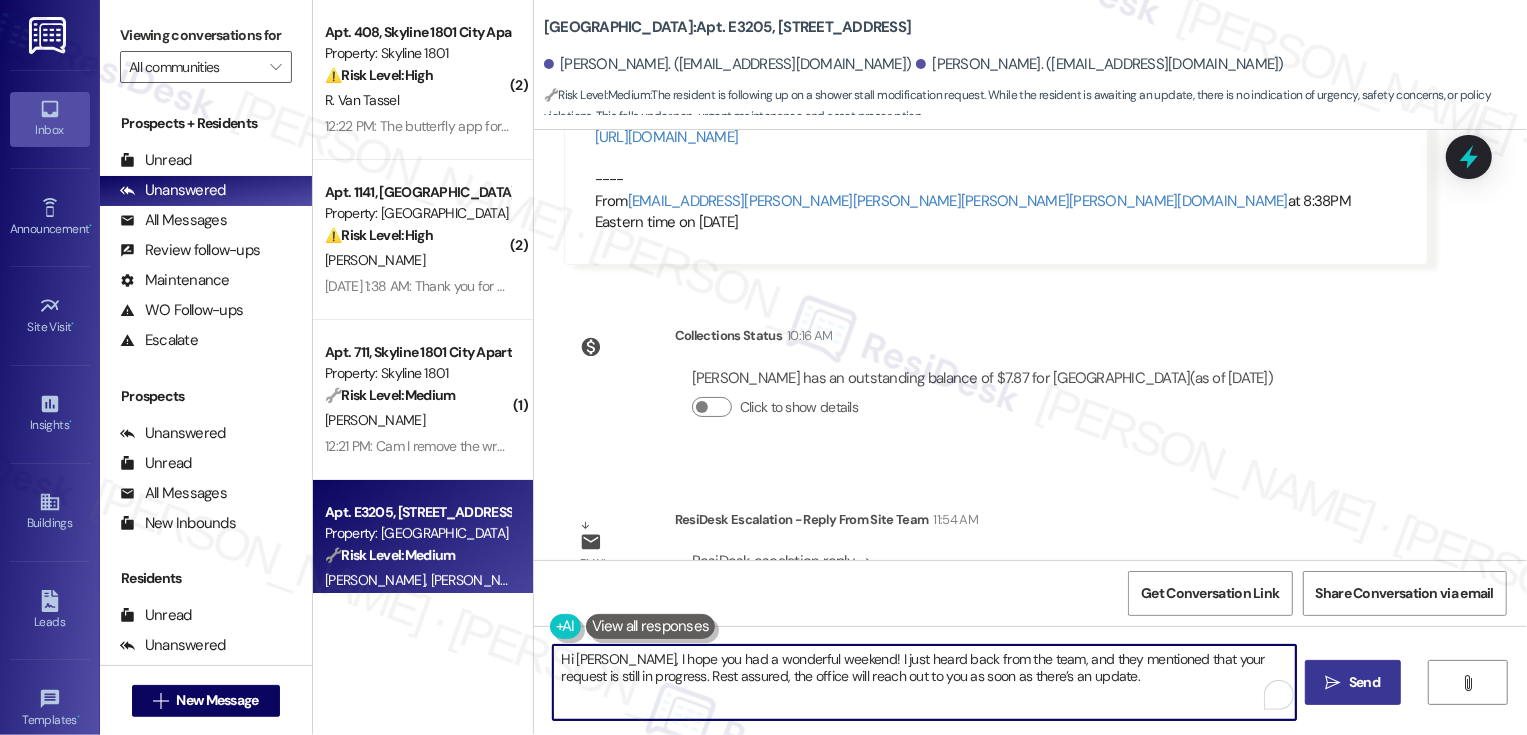 type on "Hi [PERSON_NAME], I hope you had a wonderful weekend! I just heard back from the team, and they mentioned that your request is still in progress. Rest assured, the office will reach out to you as soon as there’s an update." 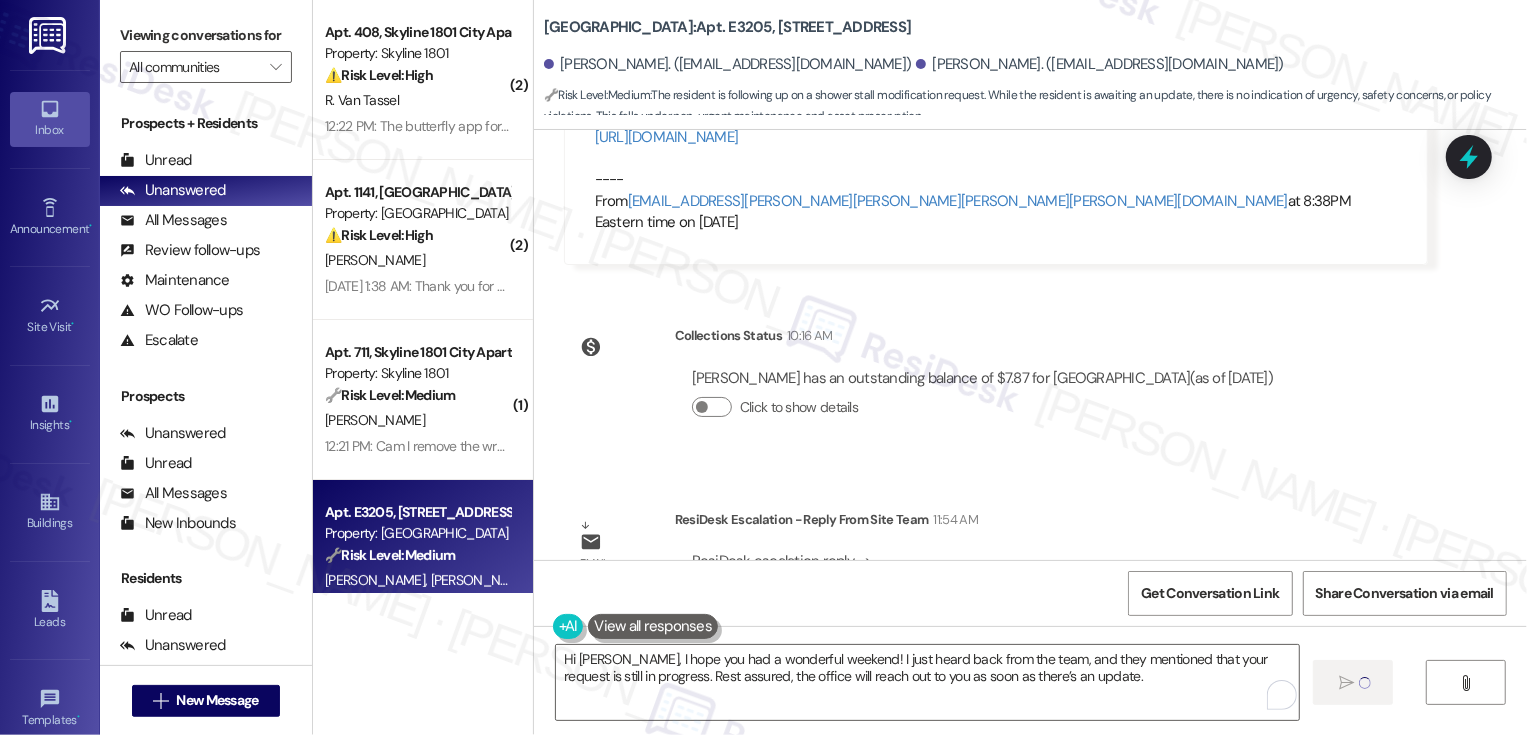 type 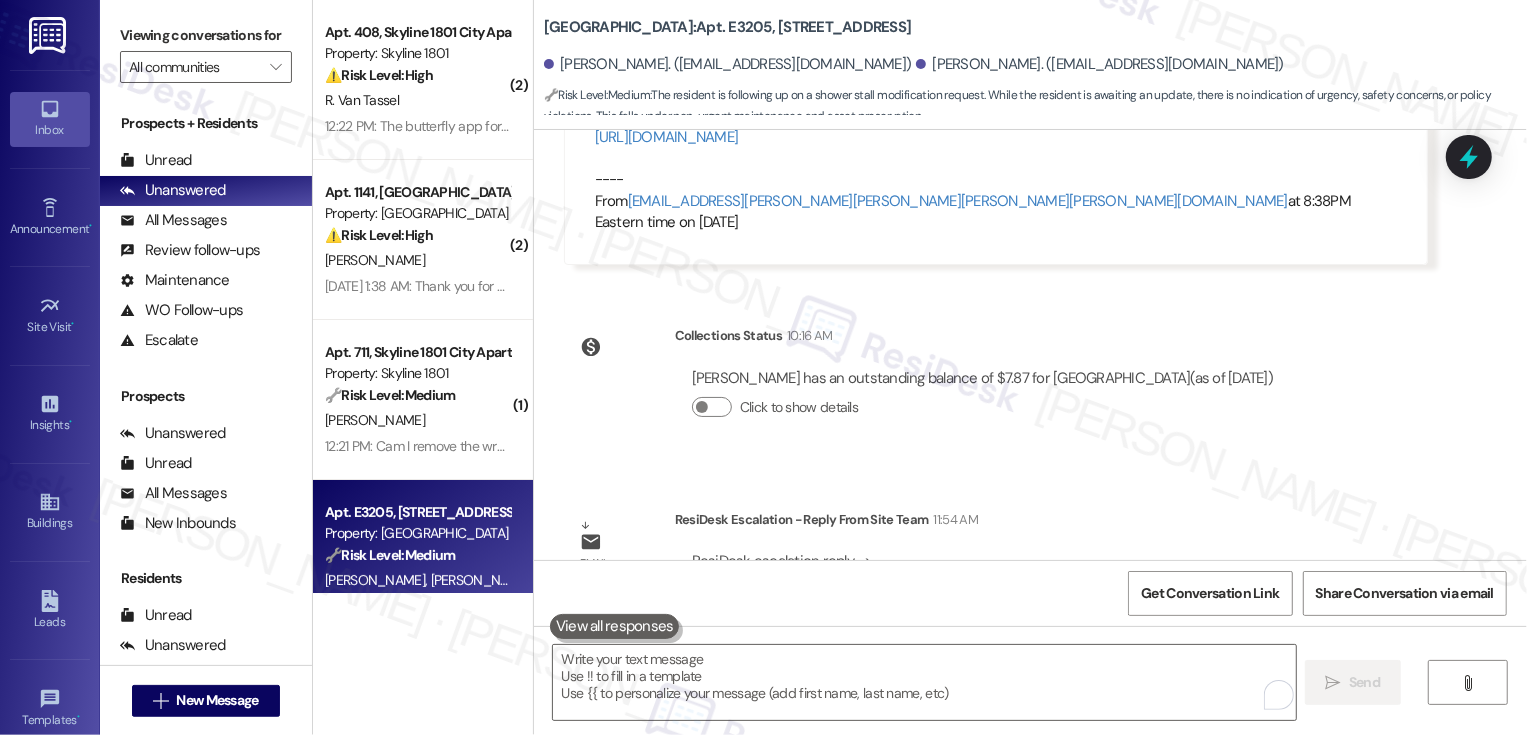 scroll, scrollTop: 2774, scrollLeft: 0, axis: vertical 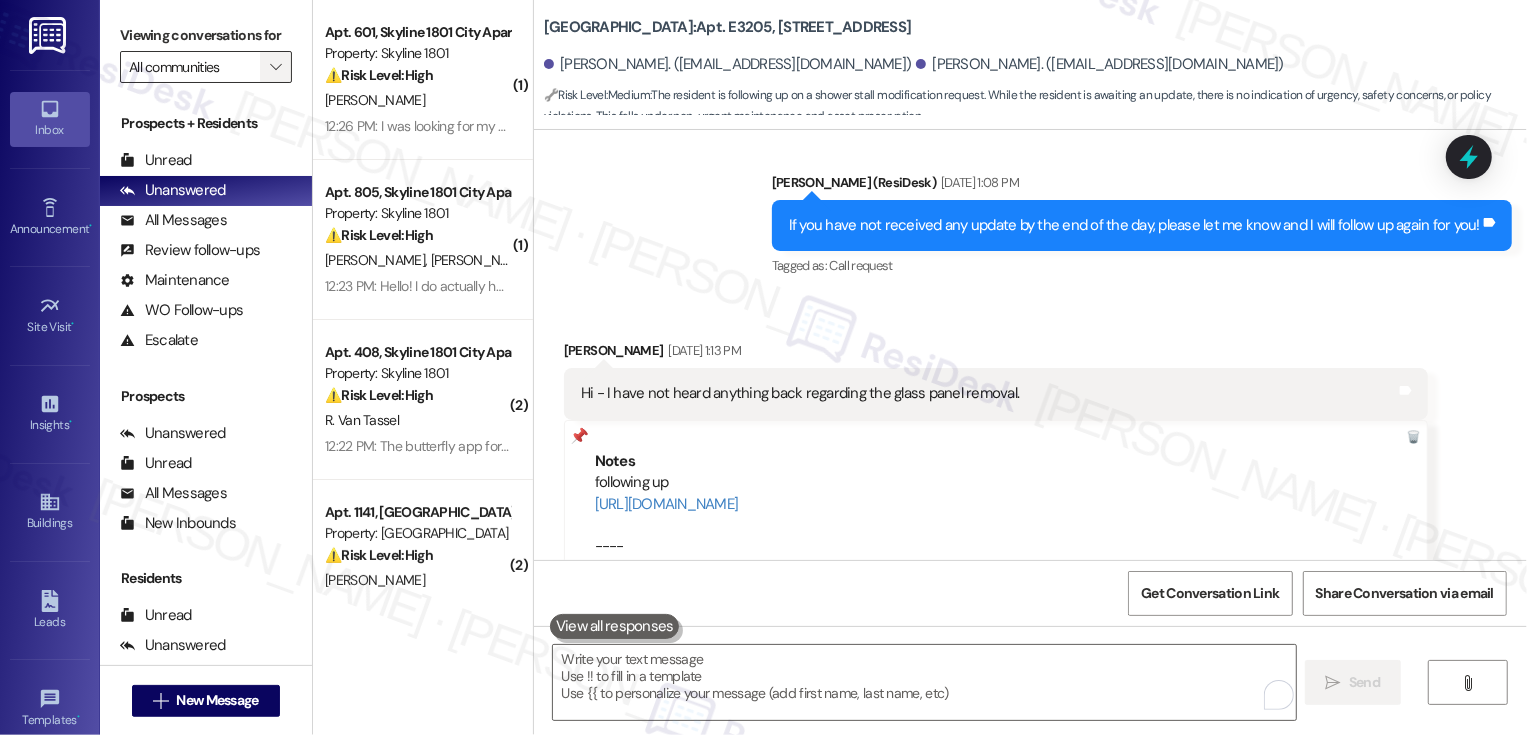 click on "" at bounding box center (275, 67) 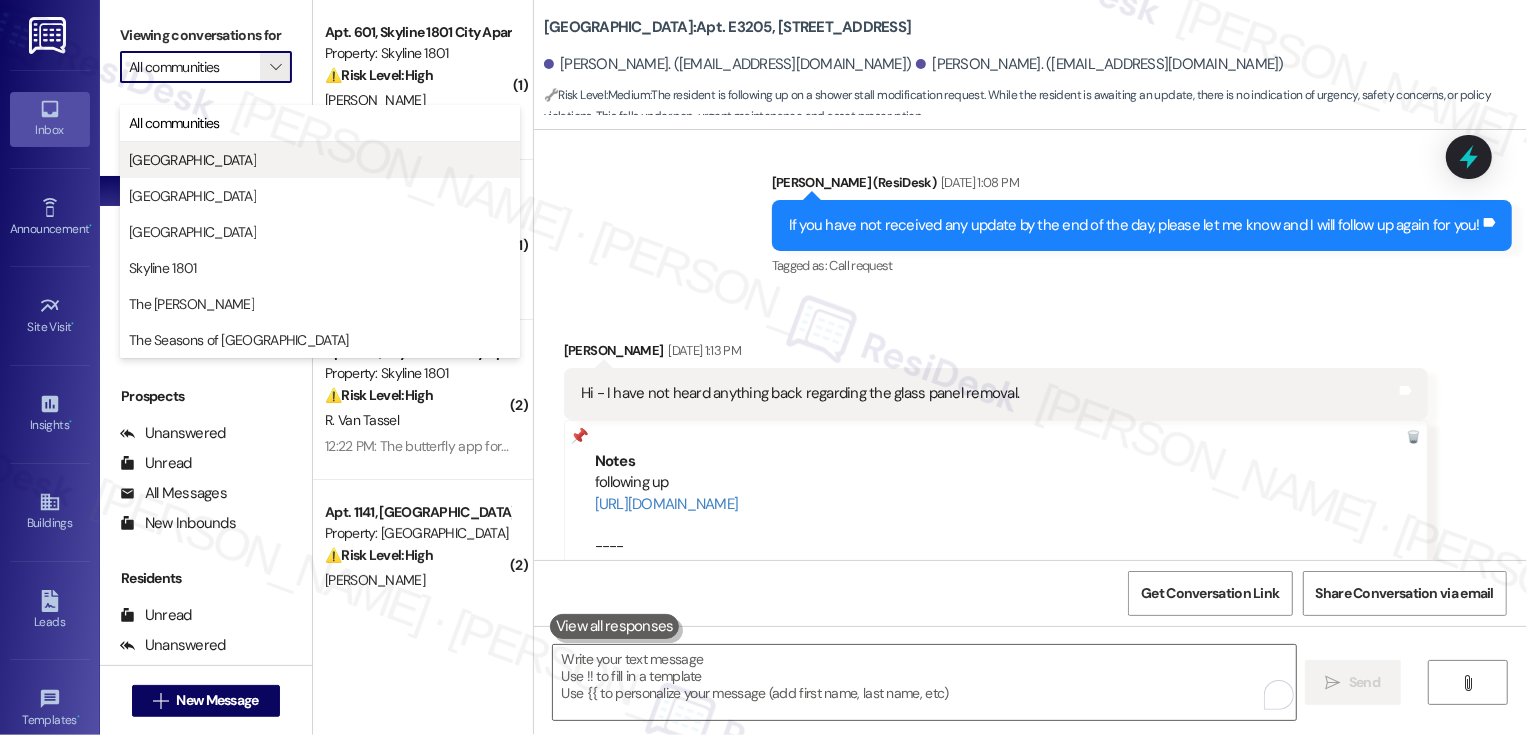 click on "[GEOGRAPHIC_DATA]" at bounding box center [320, 160] 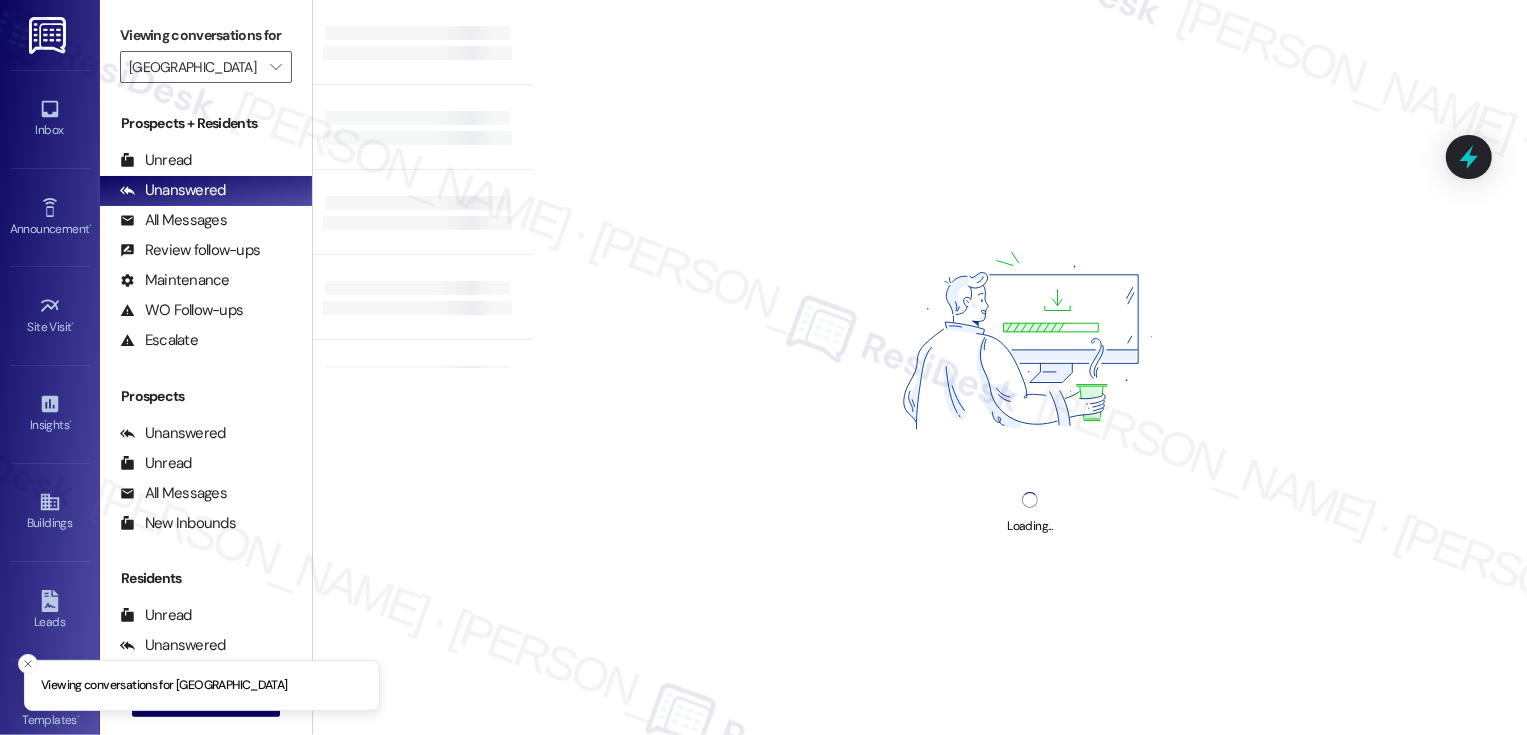 type on "[GEOGRAPHIC_DATA]" 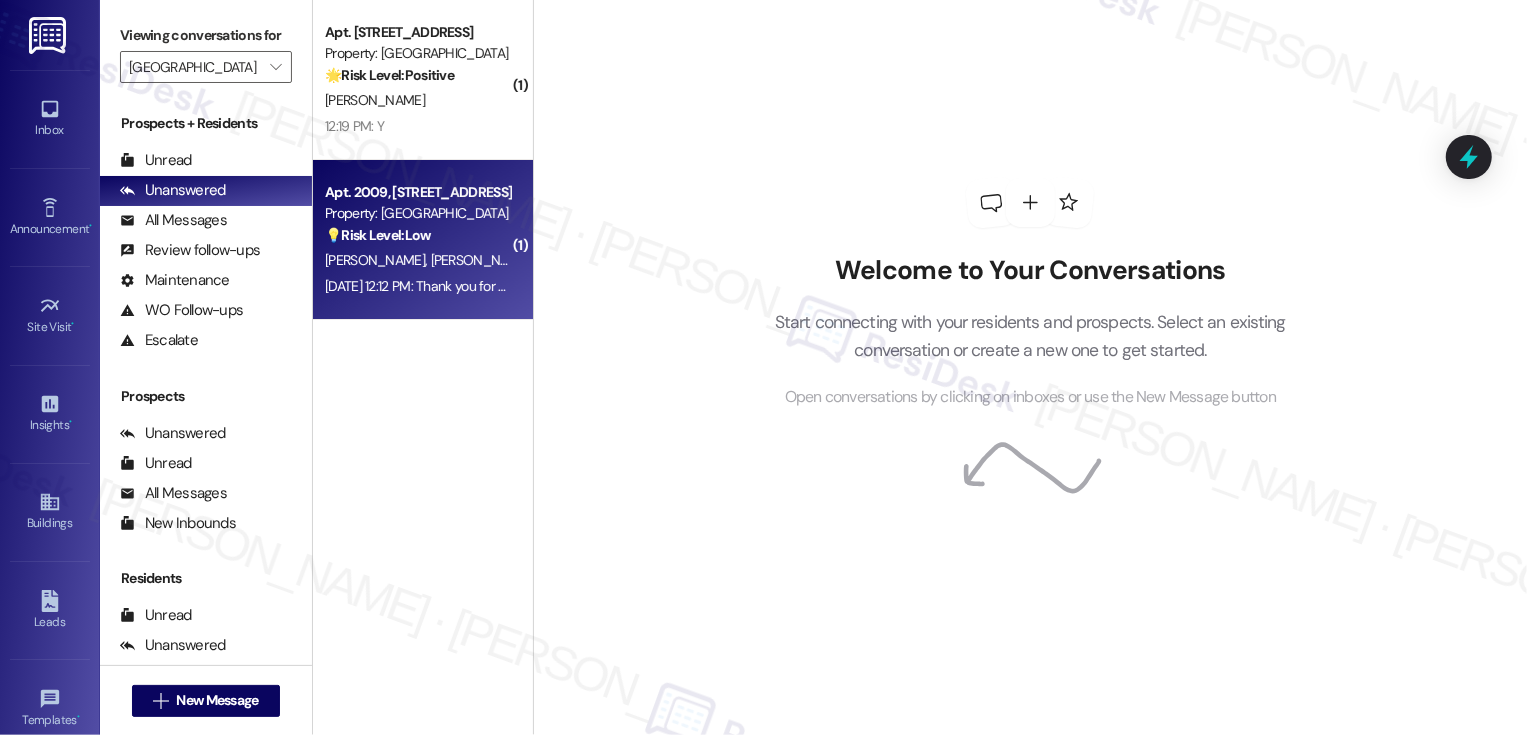 click on "💡  Risk Level:  Low The resident is inquiring about mounting a TV. This is a non-essential request and falls under cosmetic enhancements or customer satisfaction." at bounding box center [417, 235] 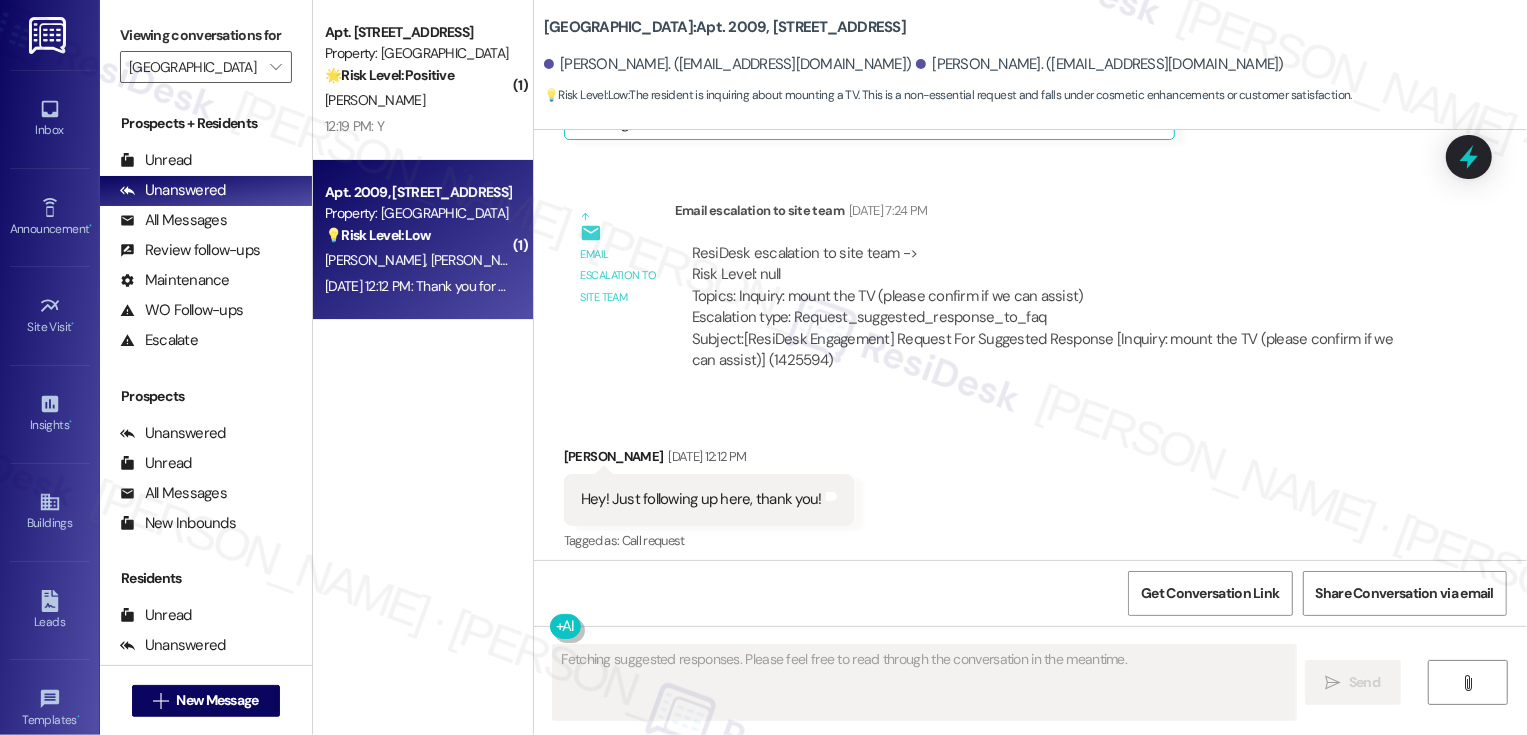 scroll, scrollTop: 626, scrollLeft: 0, axis: vertical 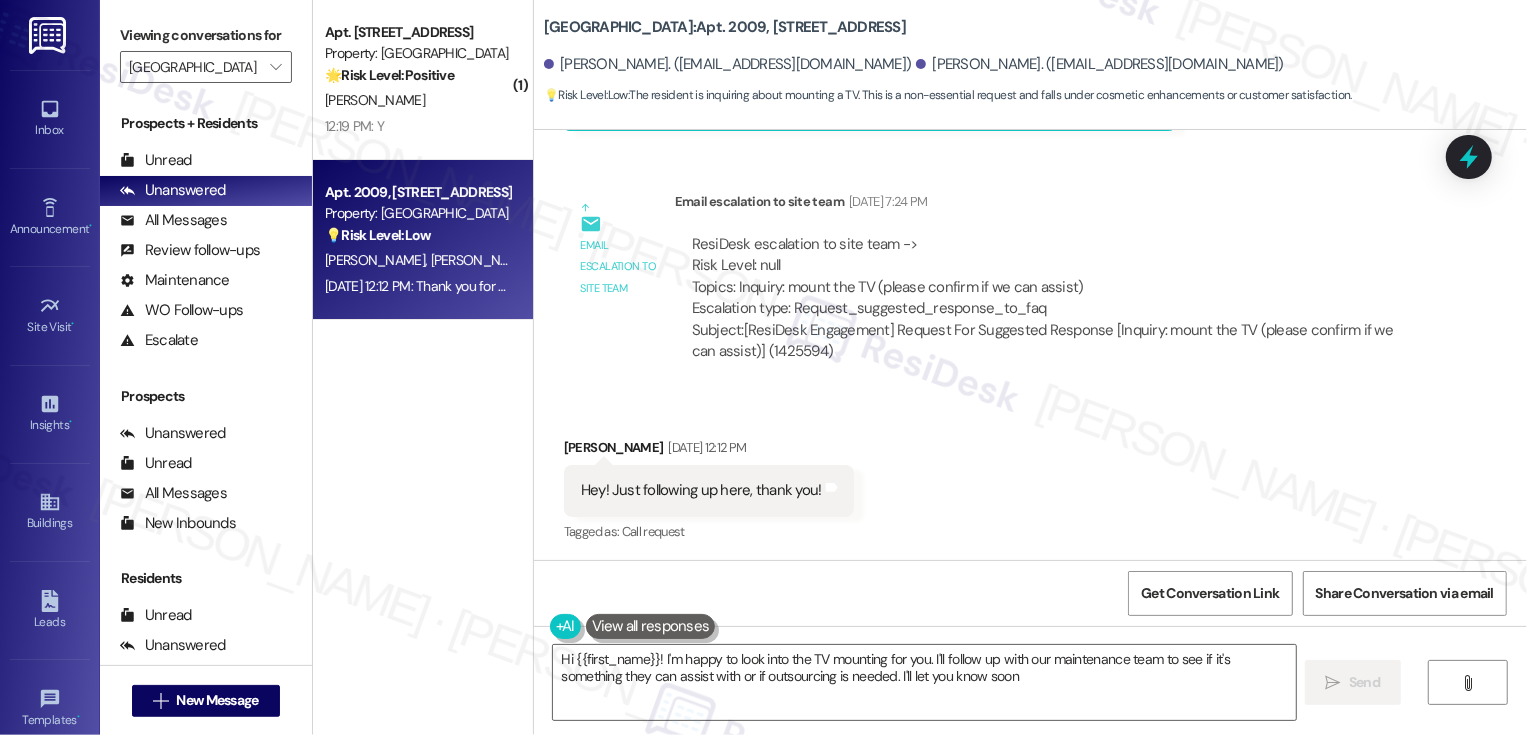 type on "Hi {{first_name}}! I'm happy to look into the TV mounting for you. I'll follow up with our maintenance team to see if it's something they can assist with or if outsourcing is needed. I'll let you know soon!" 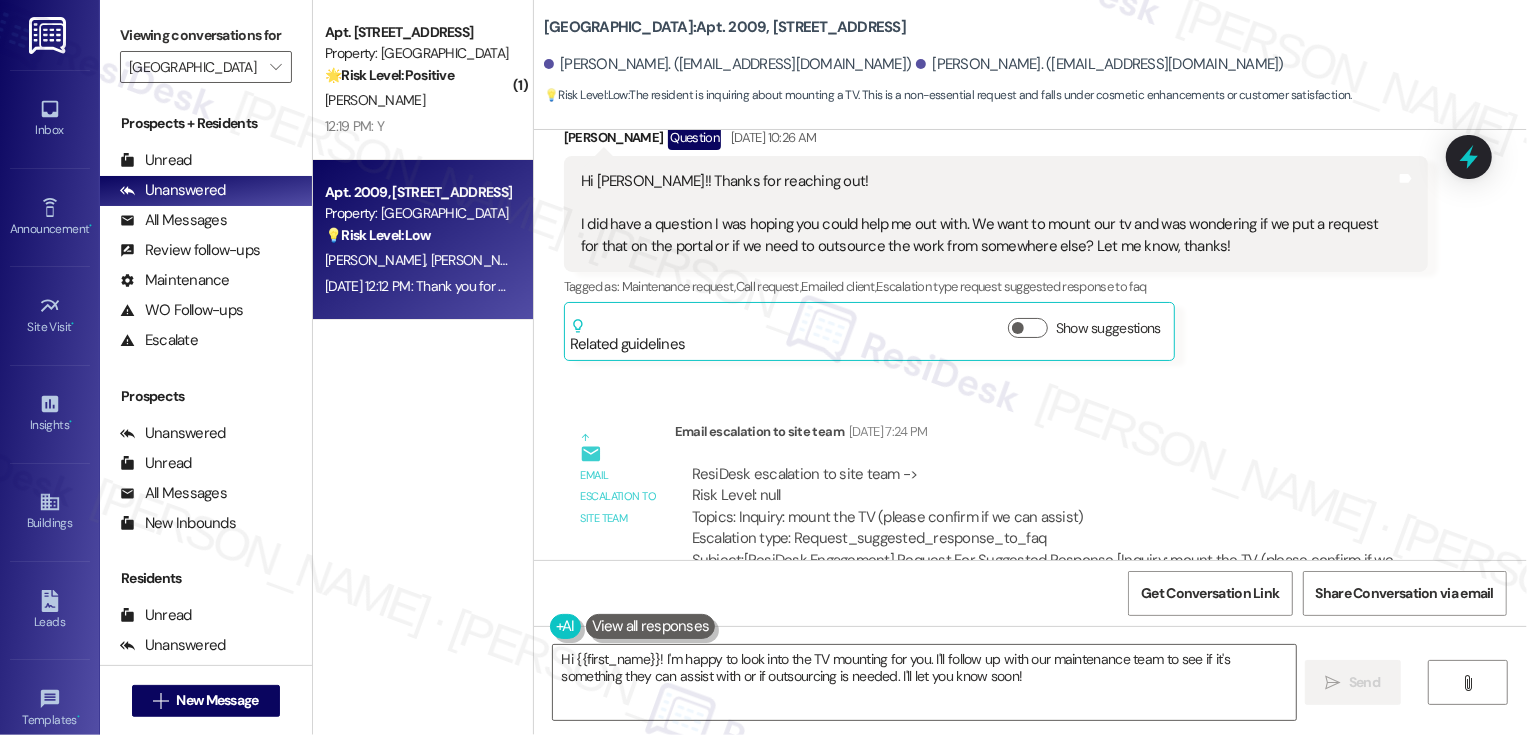 scroll, scrollTop: 377, scrollLeft: 0, axis: vertical 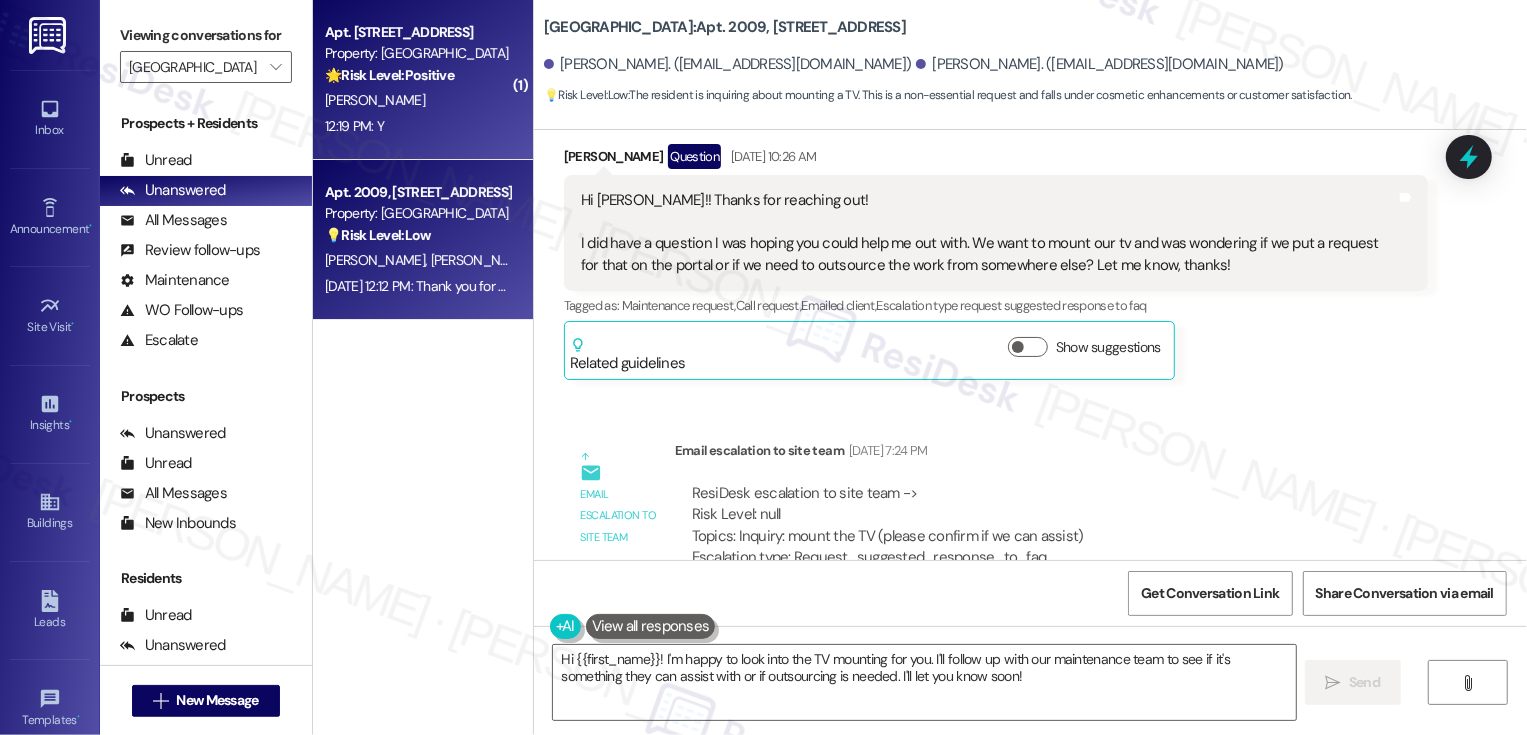 click on "12:19 PM: Y 12:19 PM: Y" at bounding box center [417, 126] 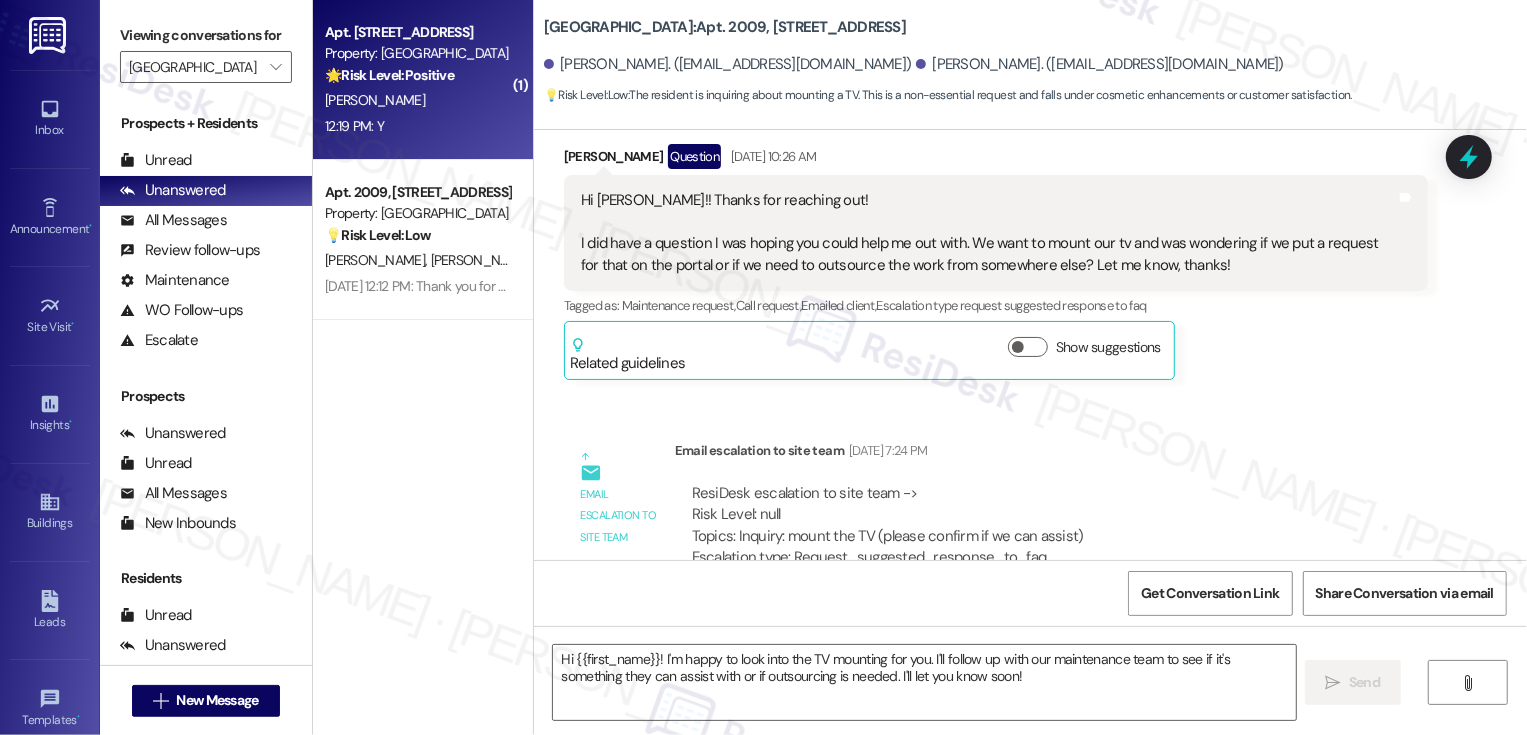 click on "12:19 PM: Y 12:19 PM: Y" at bounding box center [417, 126] 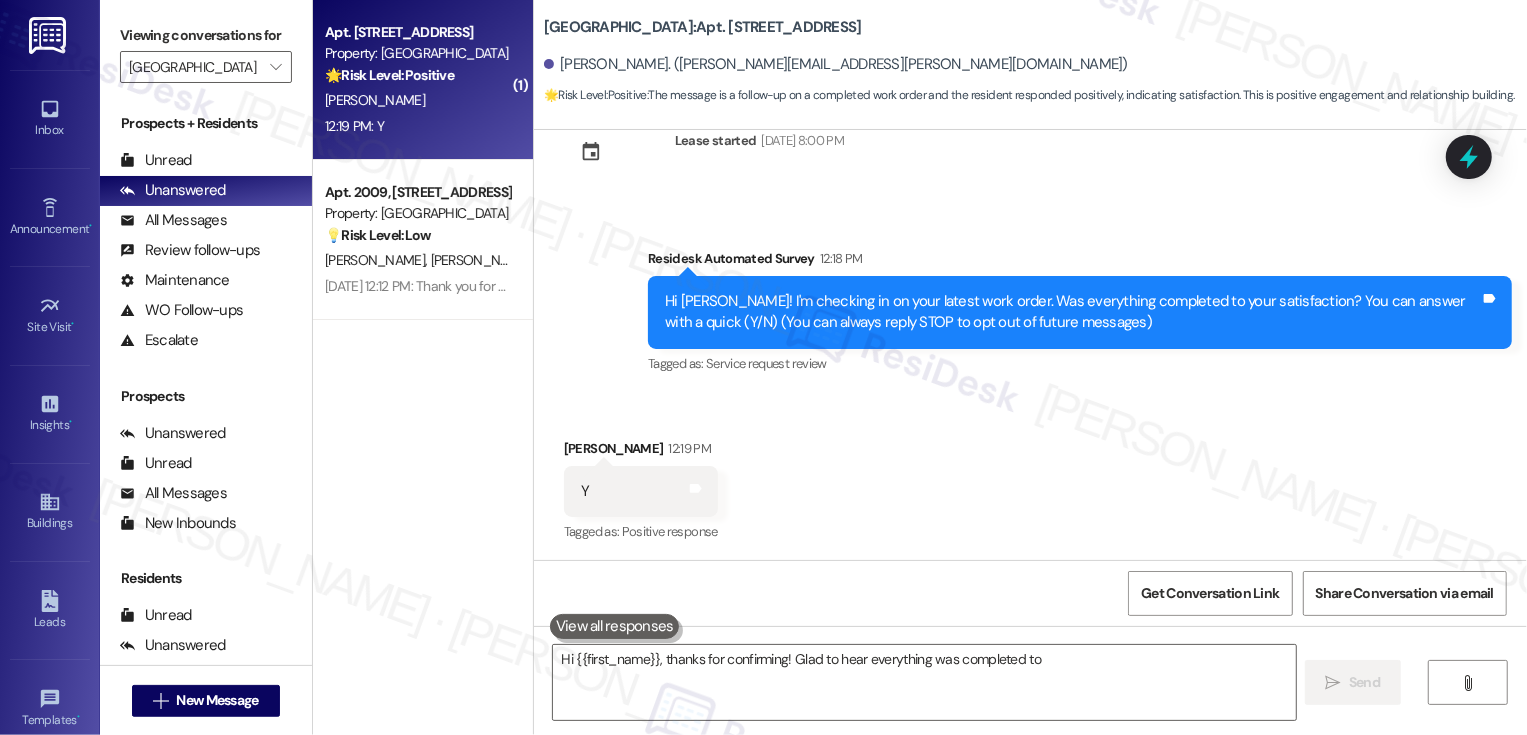scroll, scrollTop: 62, scrollLeft: 0, axis: vertical 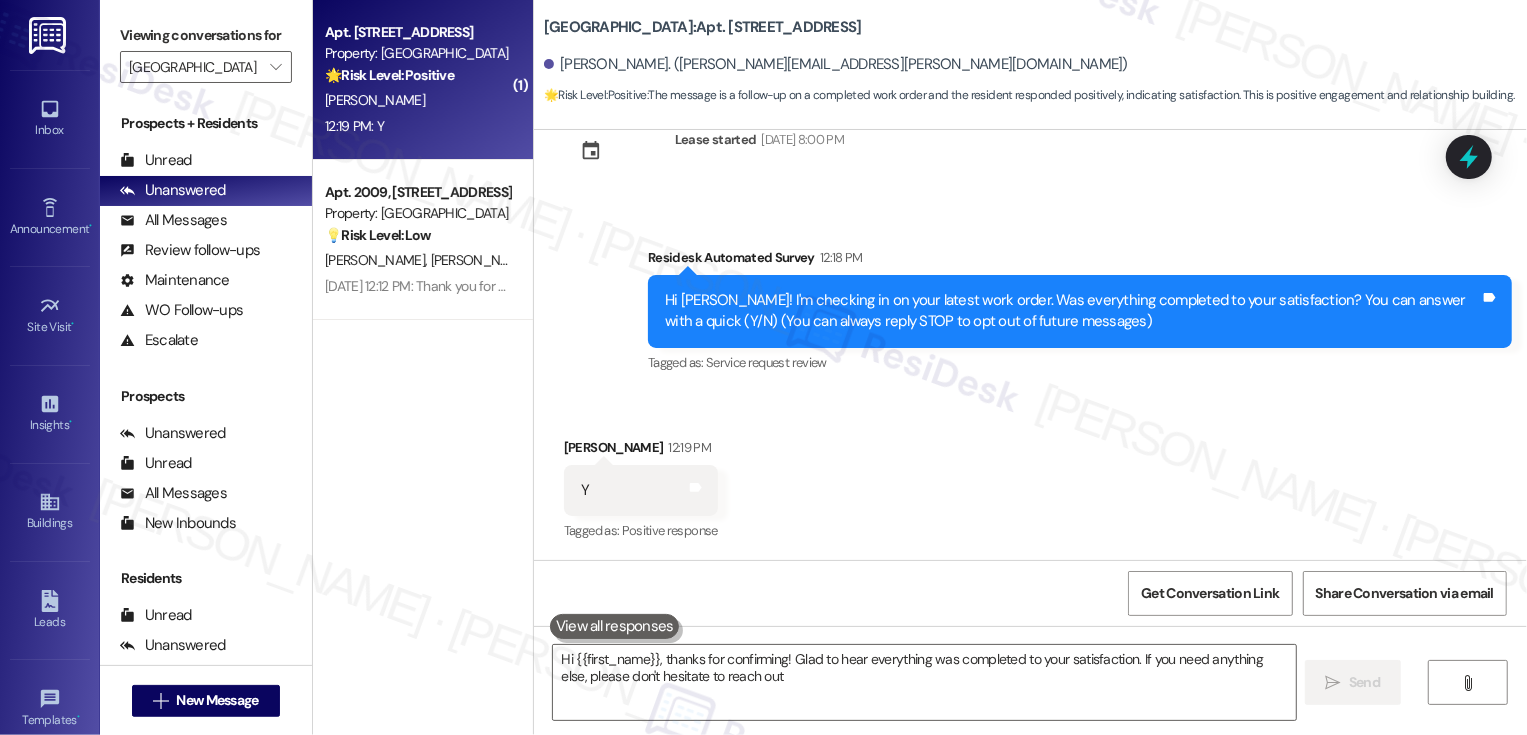 type on "Hi {{first_name}}, thanks for confirming! Glad to hear everything was completed to your satisfaction. If you need anything else, please don't hesitate to reach out!" 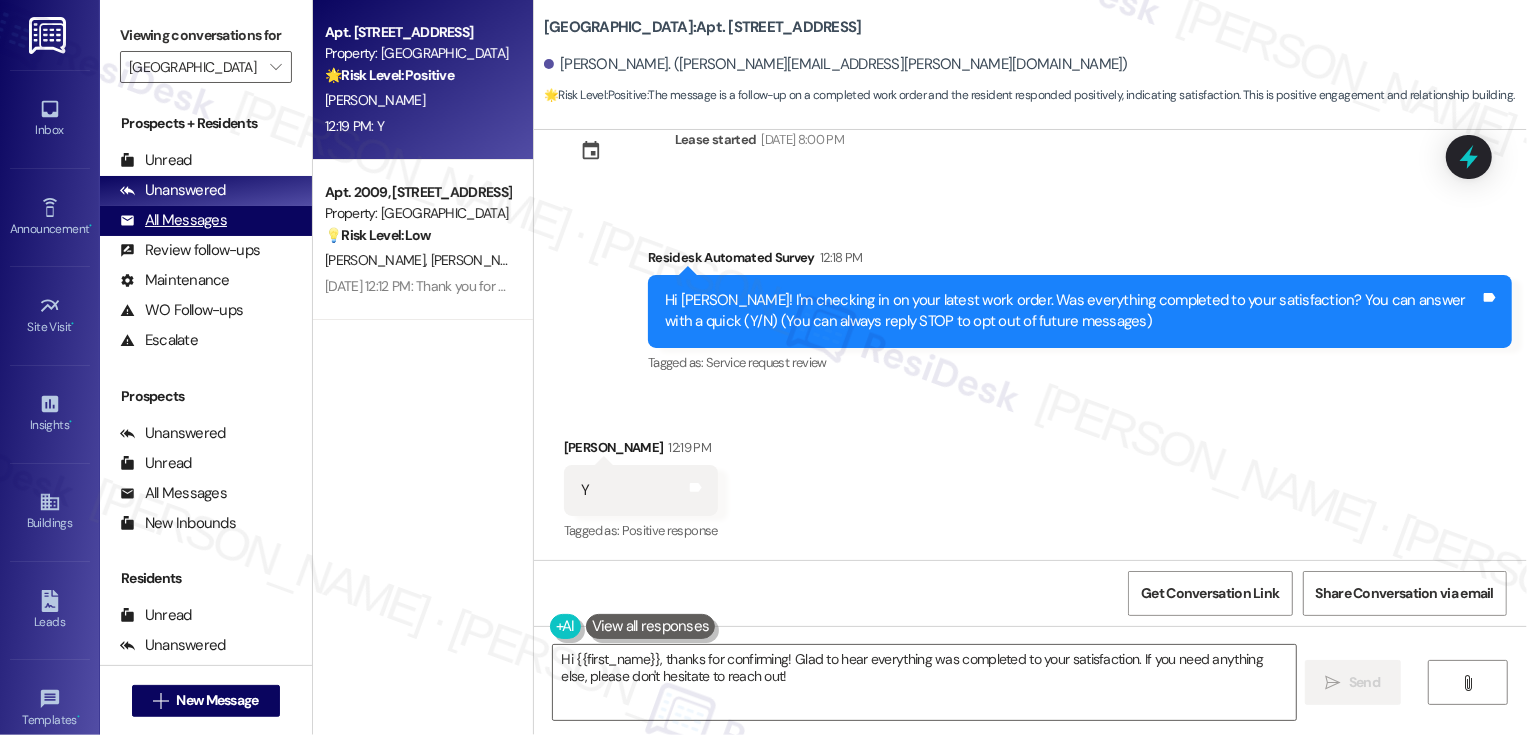 click on "All Messages" at bounding box center [173, 220] 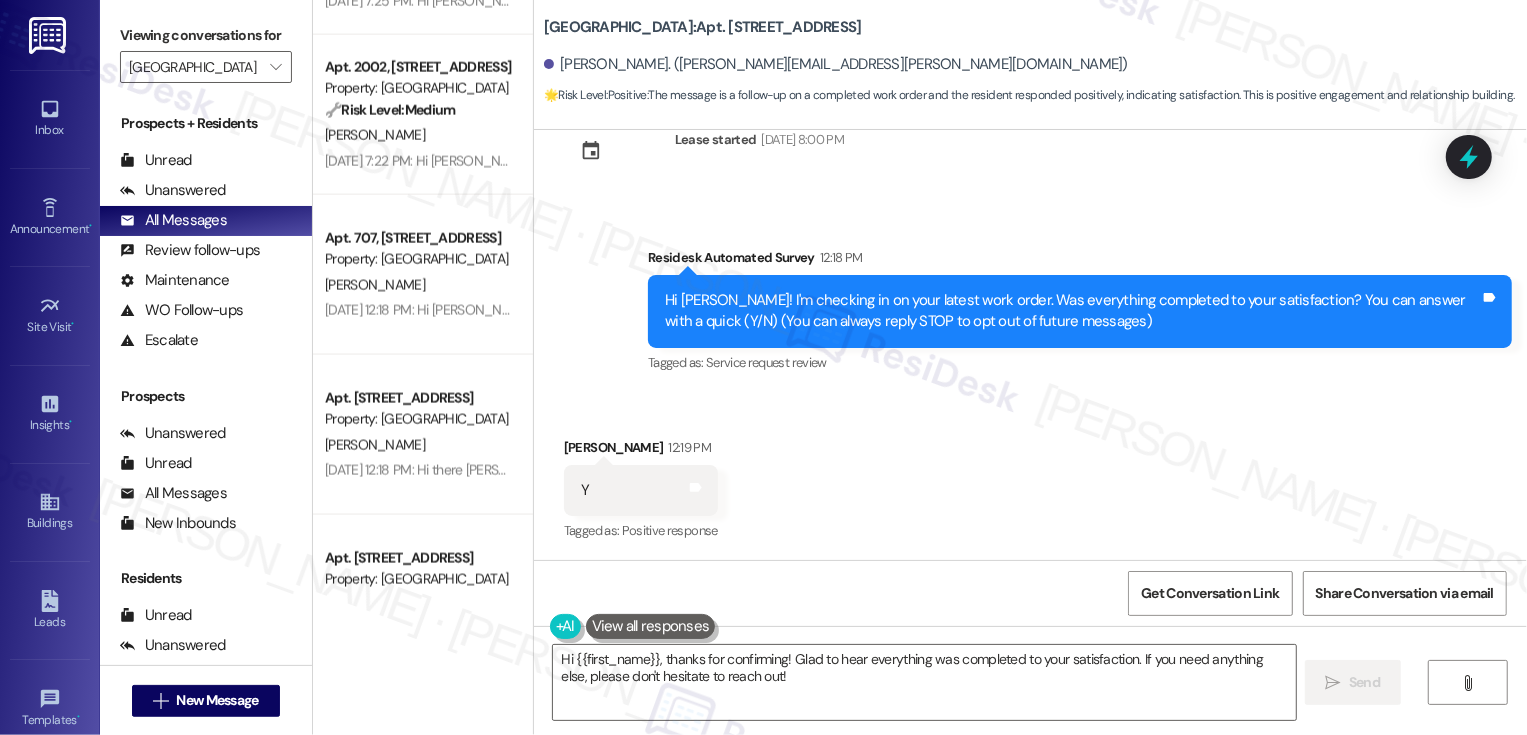 scroll, scrollTop: 2161, scrollLeft: 0, axis: vertical 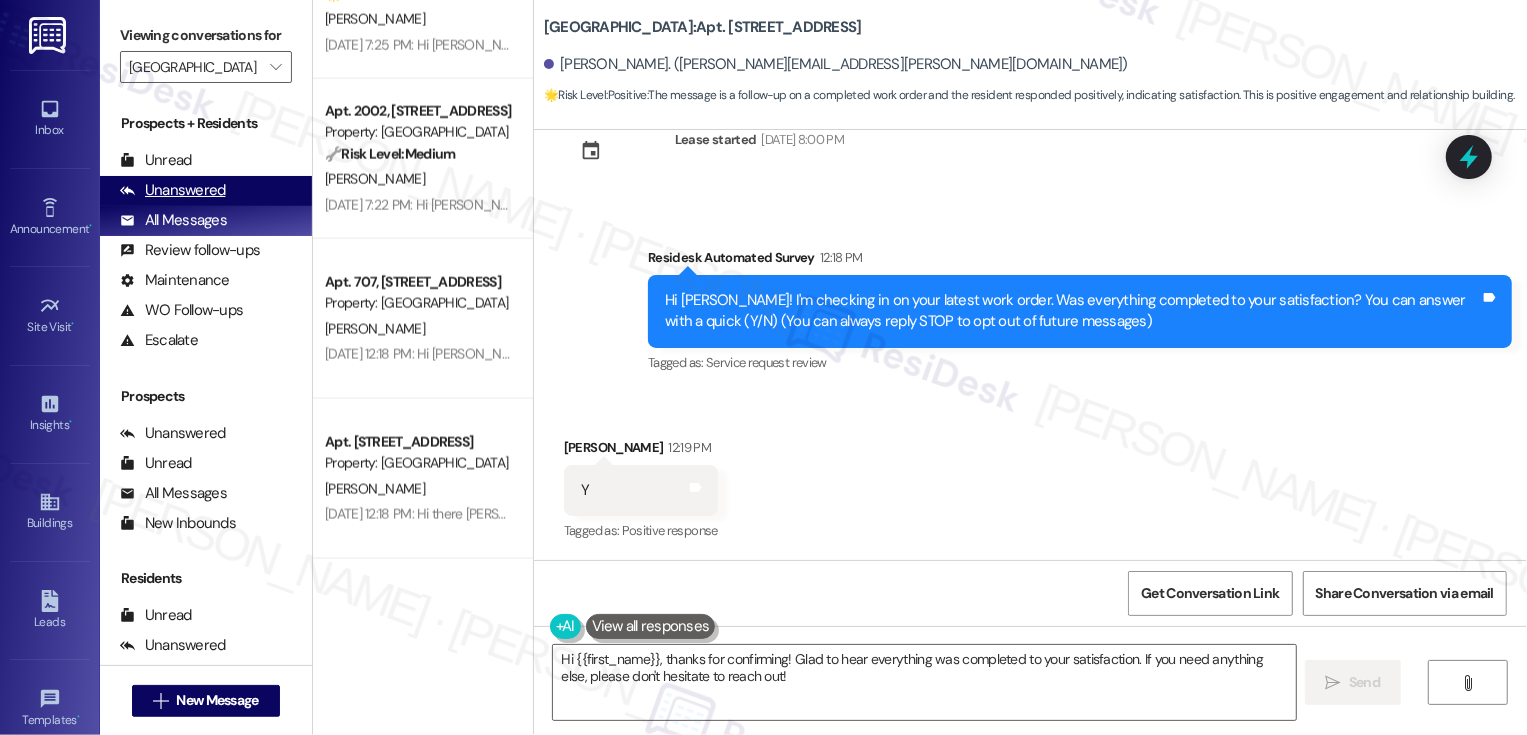click on "Unanswered" at bounding box center (173, 190) 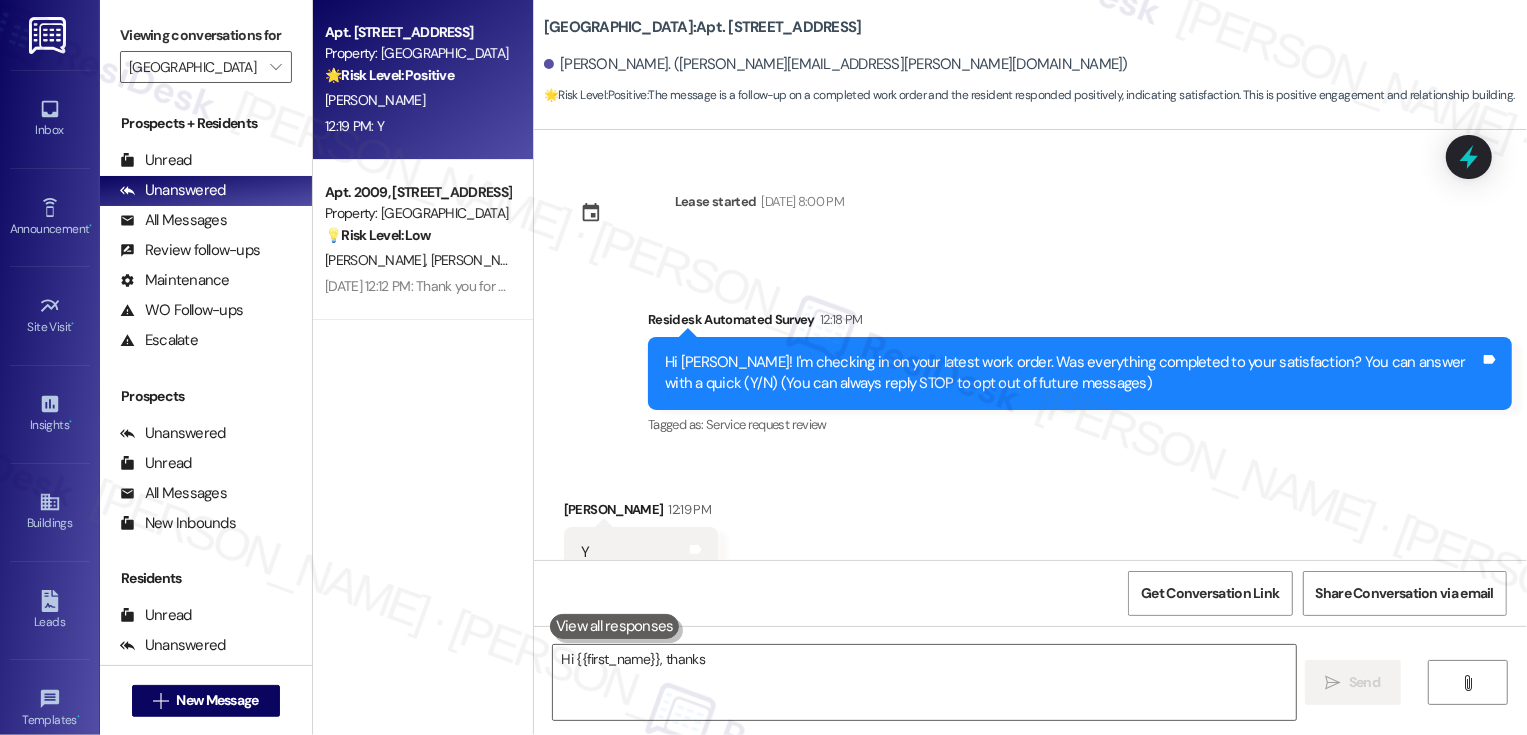 click on "Apt. [STREET_ADDRESS] Property: [GEOGRAPHIC_DATA] 🌟  Risk Level:  Positive The message is a follow-up on a completed work order and the resident responded positively, indicating satisfaction. This is positive engagement and relationship building. [PERSON_NAME] 12:19 PM: Y 12:19 PM: Y" at bounding box center [423, 80] 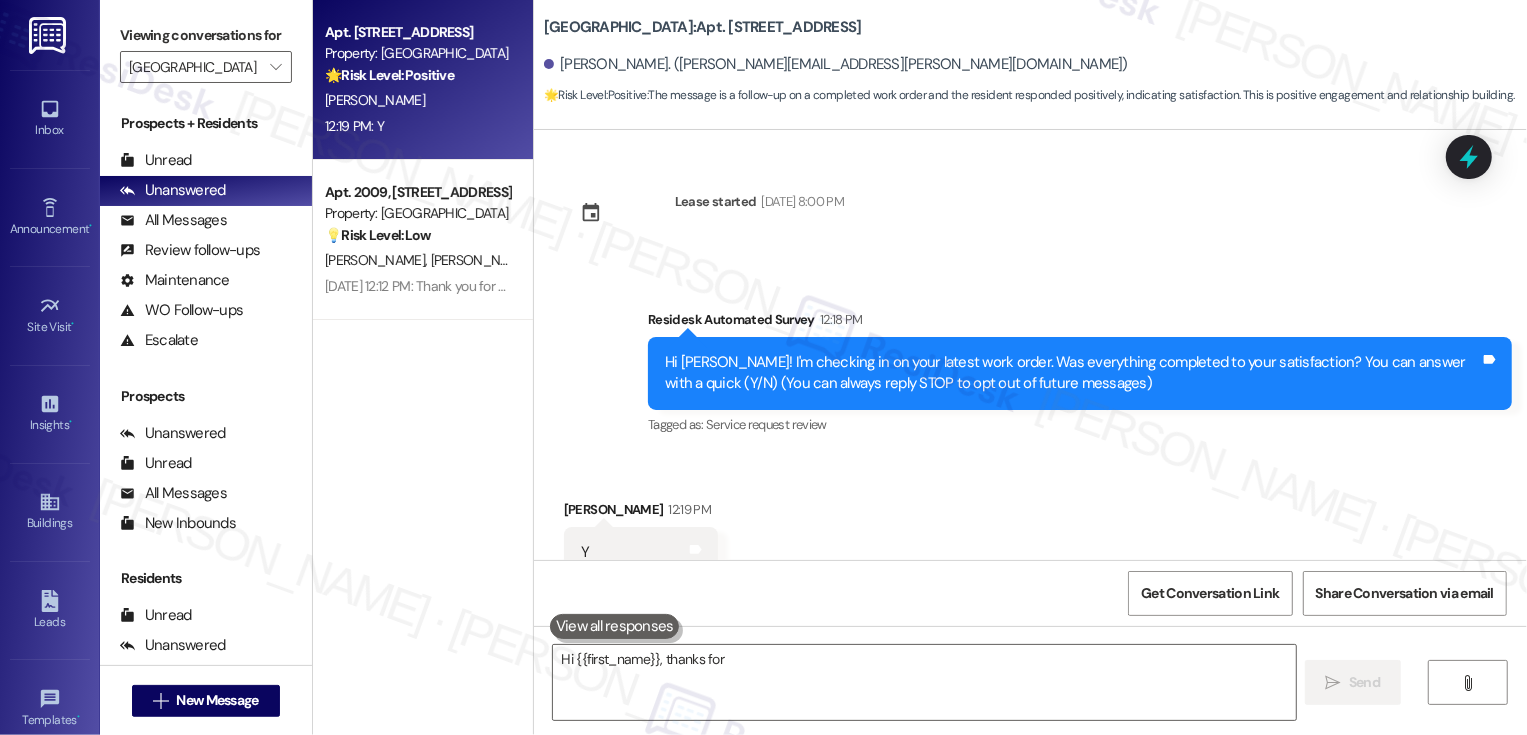 scroll, scrollTop: 62, scrollLeft: 0, axis: vertical 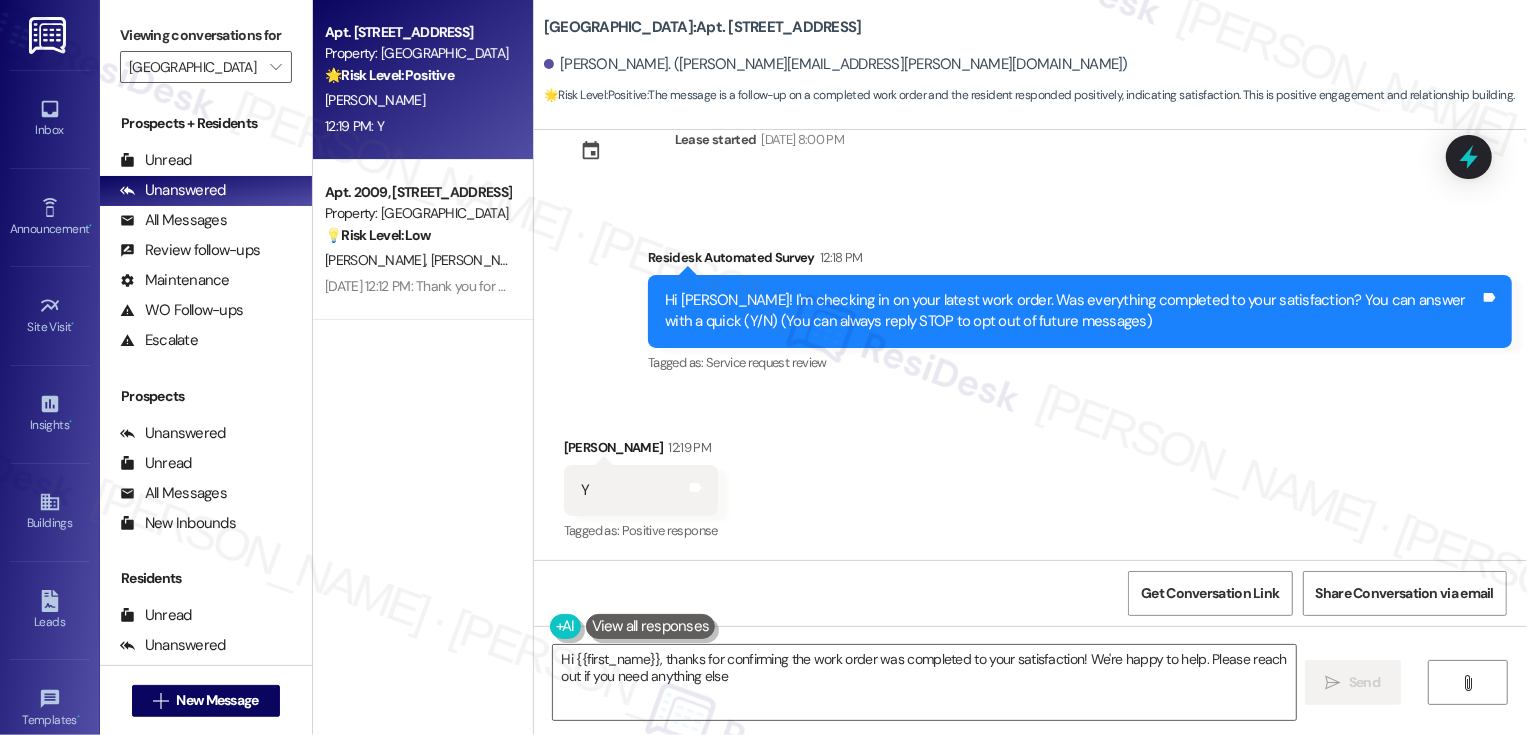 type on "Hi {{first_name}}, thanks for confirming the work order was completed to your satisfaction! We're happy to help. Please reach out if you need anything else!" 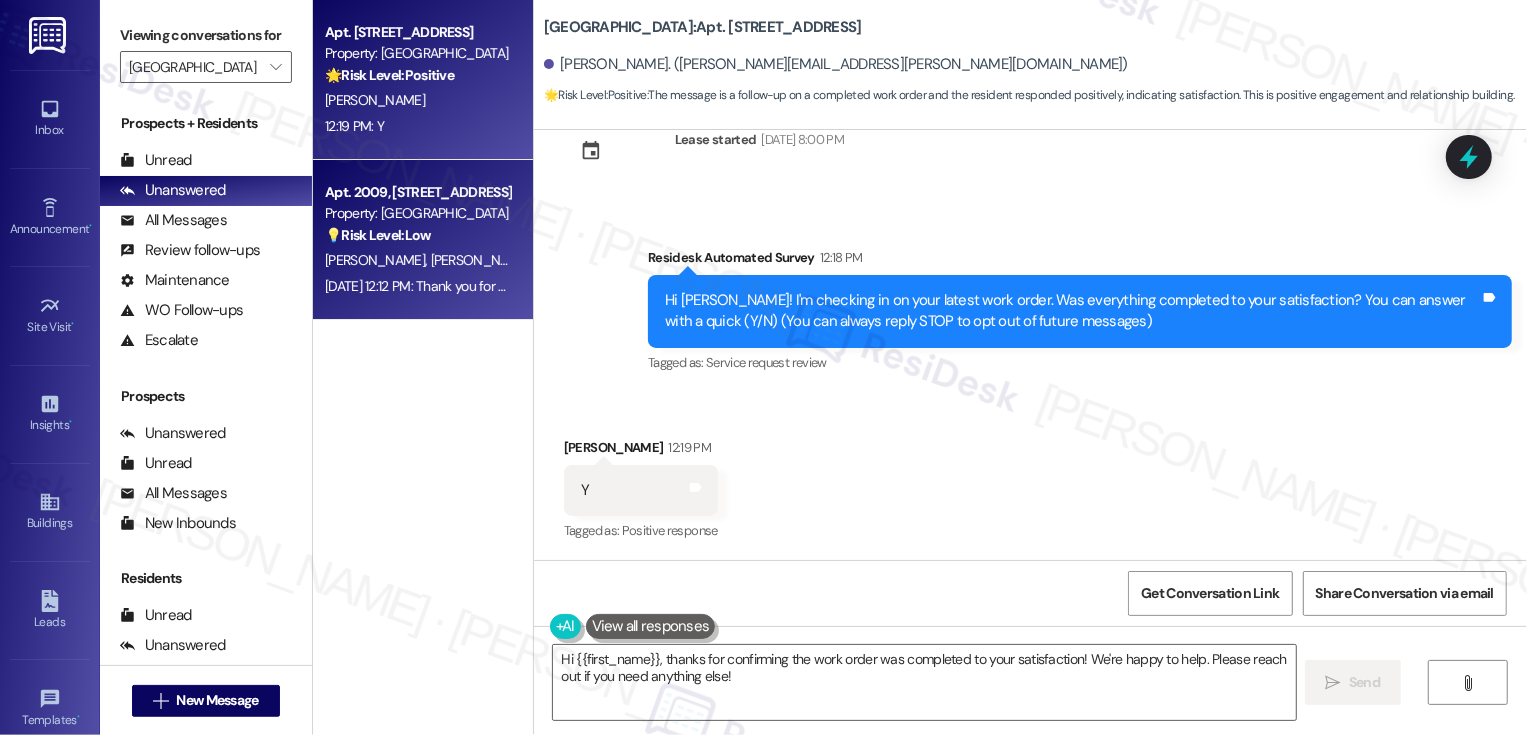 click on "Apt. 2009, [STREET_ADDRESS] Property: [GEOGRAPHIC_DATA] 💡  Risk Level:  Low The resident is inquiring about mounting a TV. This is a non-essential request and falls under cosmetic enhancements or customer satisfaction. [PERSON_NAME] [PERSON_NAME] [DATE] 12:12 PM: Thank you for your message. Our offices are currently closed, but we will contact you when we resume operations. For emergencies, please contact your emergency number 720-656-5484. [DATE] 12:12 PM: Thank you for your message. Our offices are currently closed, but we will contact you when we resume operations. For emergencies, please contact your emergency number [PHONE_NUMBER]." at bounding box center [423, 240] 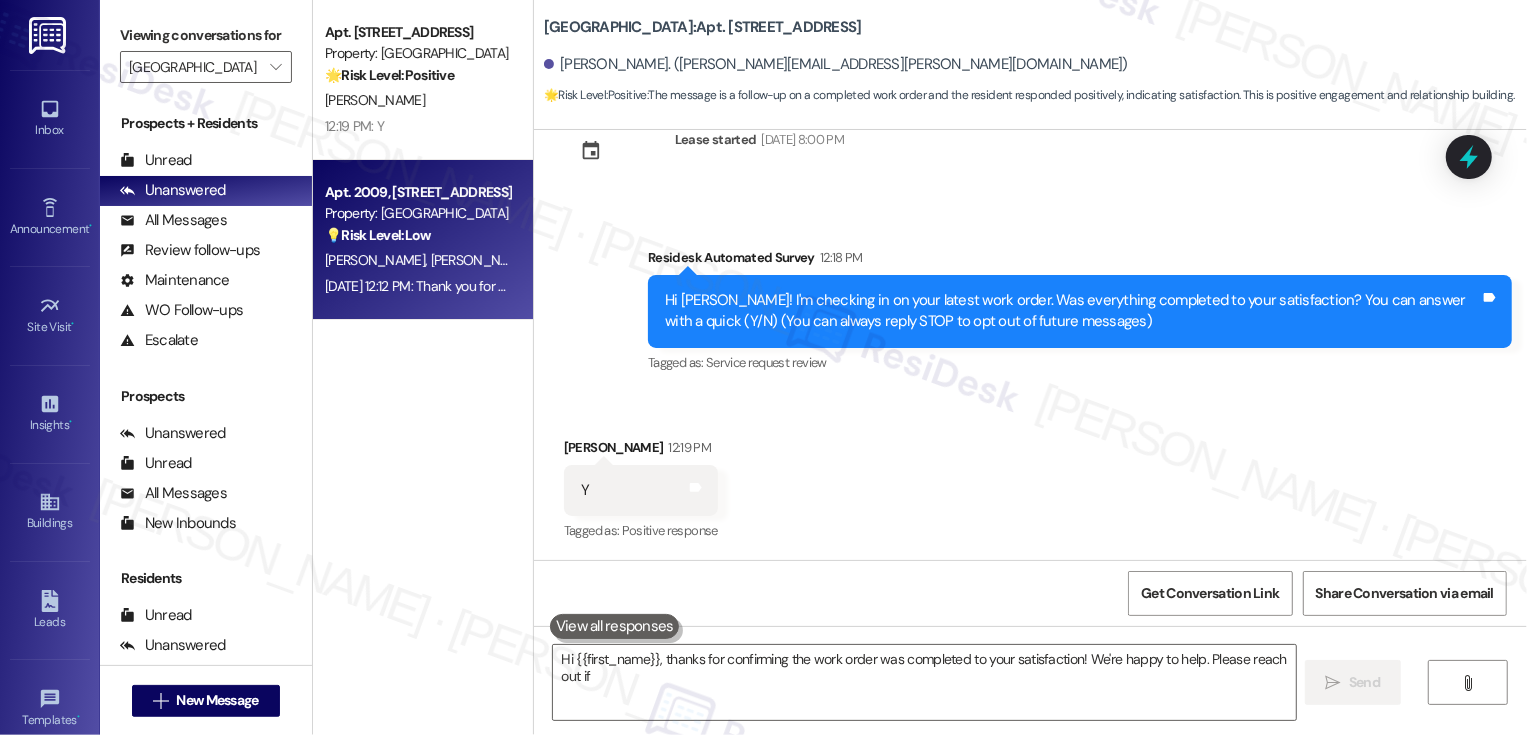 click on "Apt. 2009, [STREET_ADDRESS] Property: [GEOGRAPHIC_DATA] 💡  Risk Level:  Low The resident is inquiring about mounting a TV. This is a non-essential request and falls under cosmetic enhancements or customer satisfaction. [PERSON_NAME] [PERSON_NAME] [DATE] 12:12 PM: Thank you for your message. Our offices are currently closed, but we will contact you when we resume operations. For emergencies, please contact your emergency number 720-656-5484. [DATE] 12:12 PM: Thank you for your message. Our offices are currently closed, but we will contact you when we resume operations. For emergencies, please contact your emergency number [PHONE_NUMBER]." at bounding box center (423, 240) 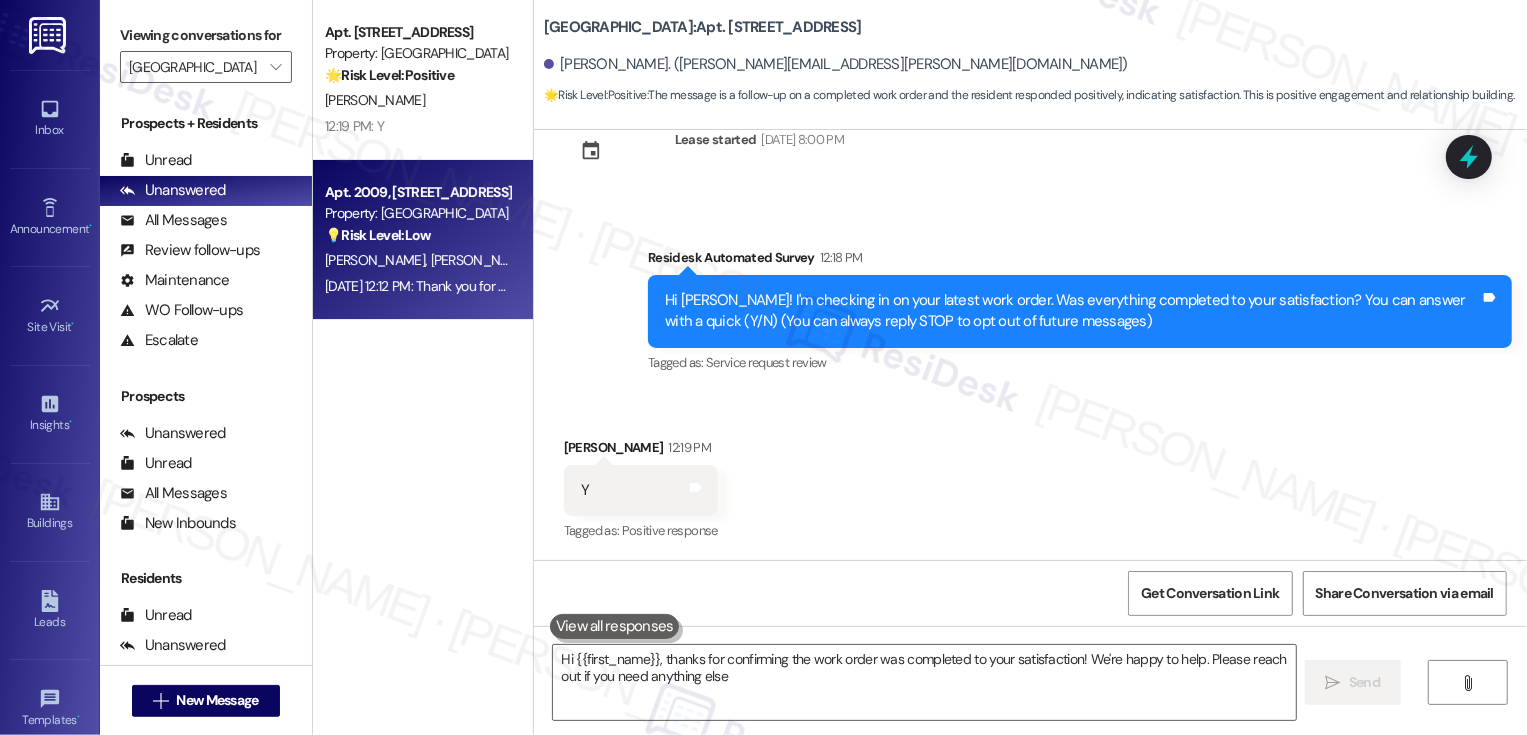 type on "Hi {{first_name}}, thanks for confirming the work order was completed to your satisfaction! We're happy to help. Please reach out if you need anything else!" 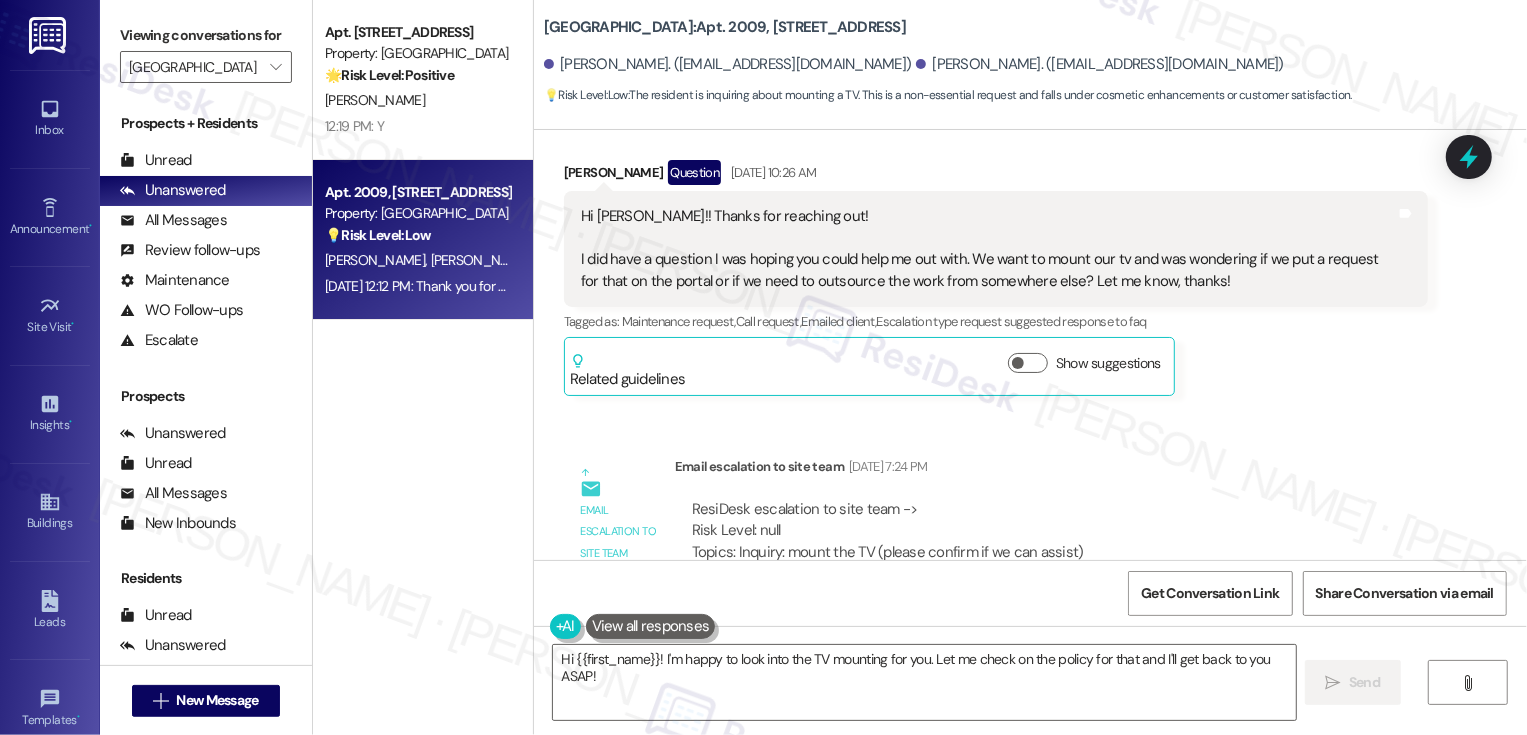 scroll, scrollTop: 270, scrollLeft: 0, axis: vertical 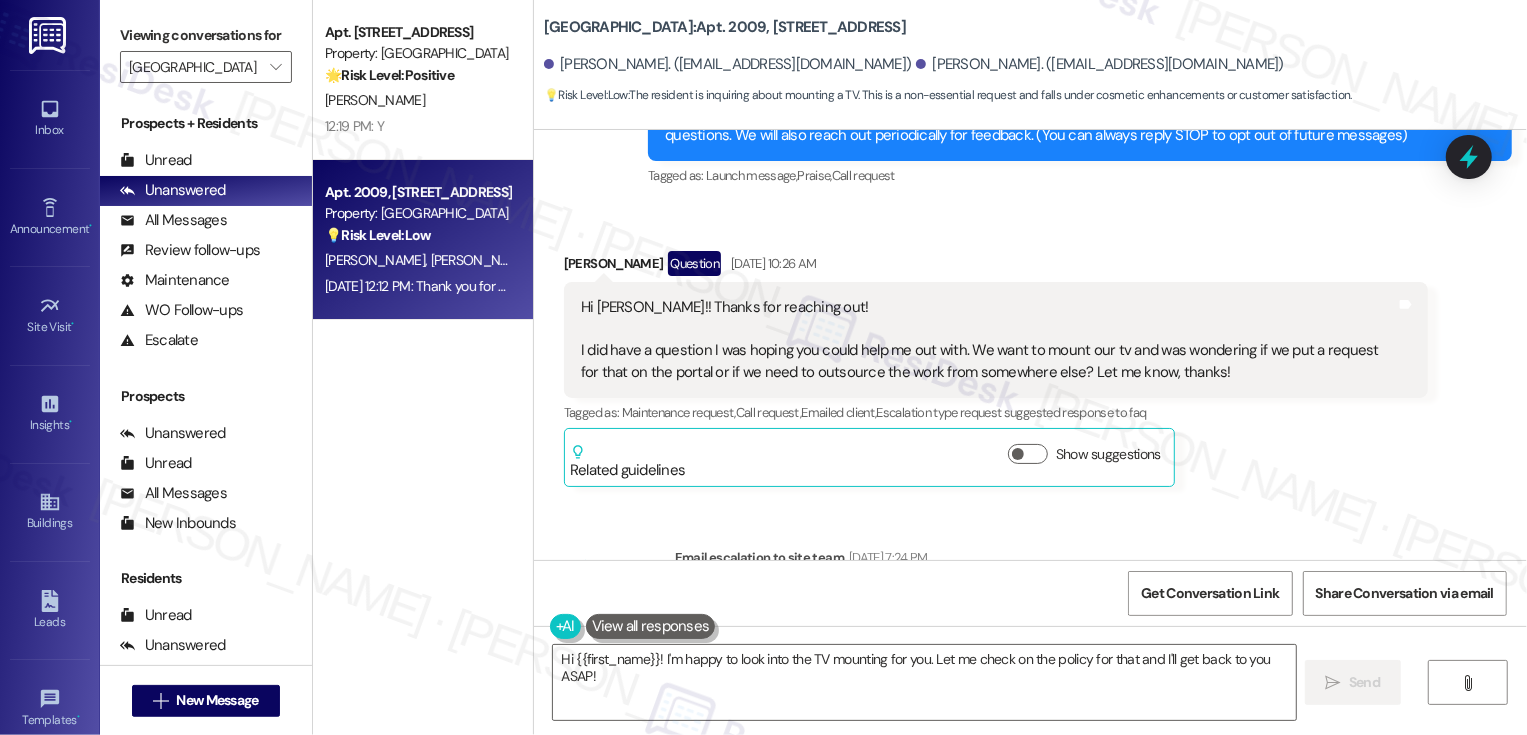 click on "[PERSON_NAME] Question [DATE] 10:26 AM" at bounding box center (996, 267) 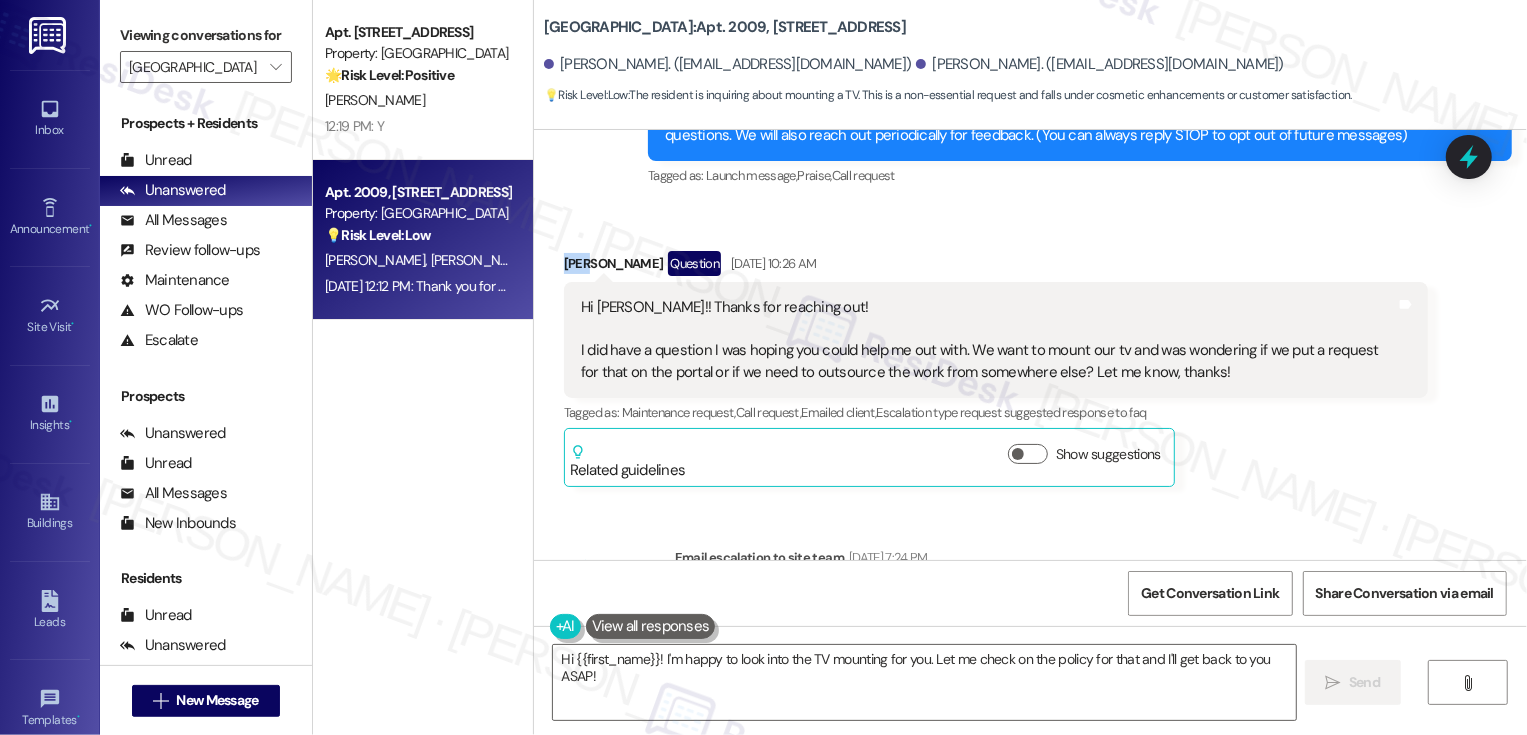 copy on "[PERSON_NAME]" 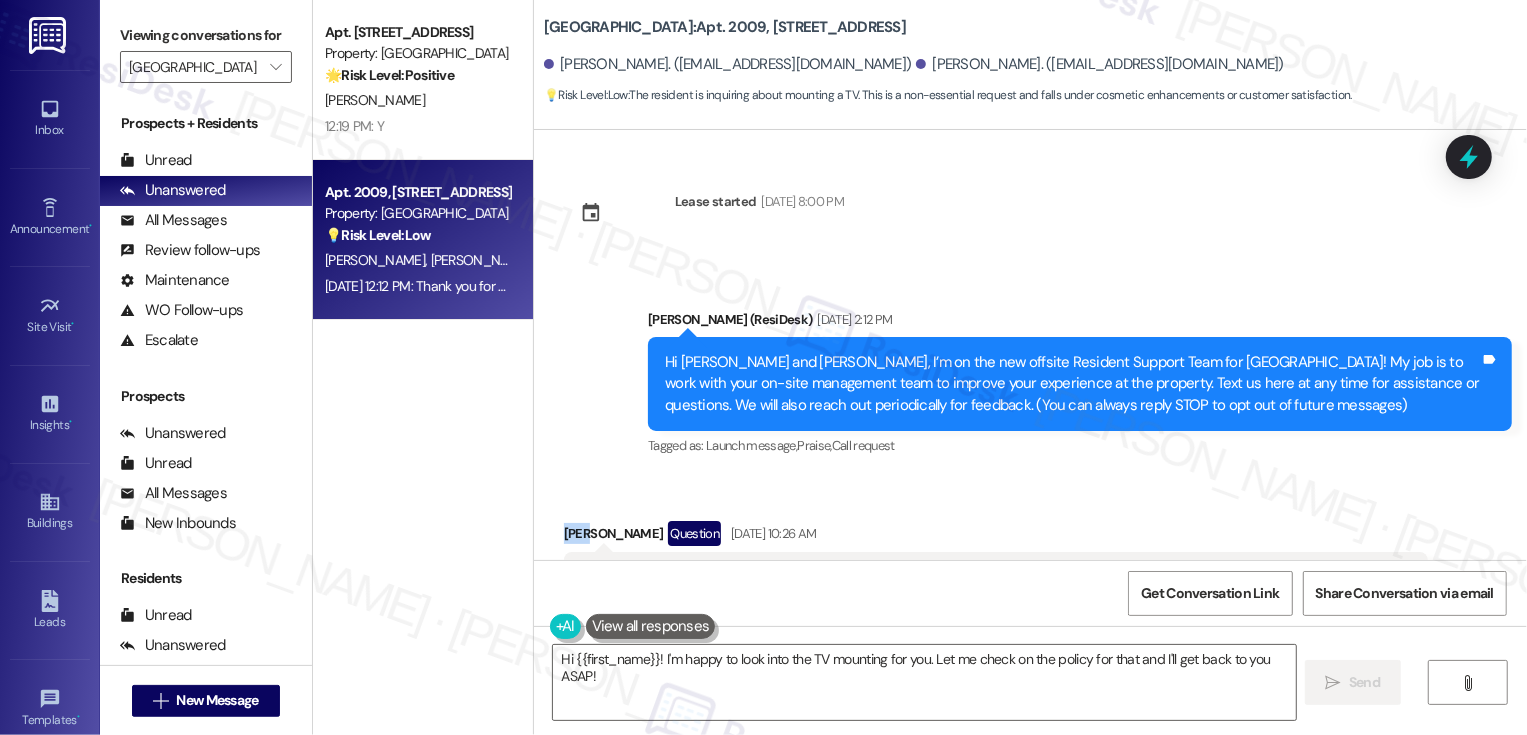 scroll, scrollTop: 240, scrollLeft: 0, axis: vertical 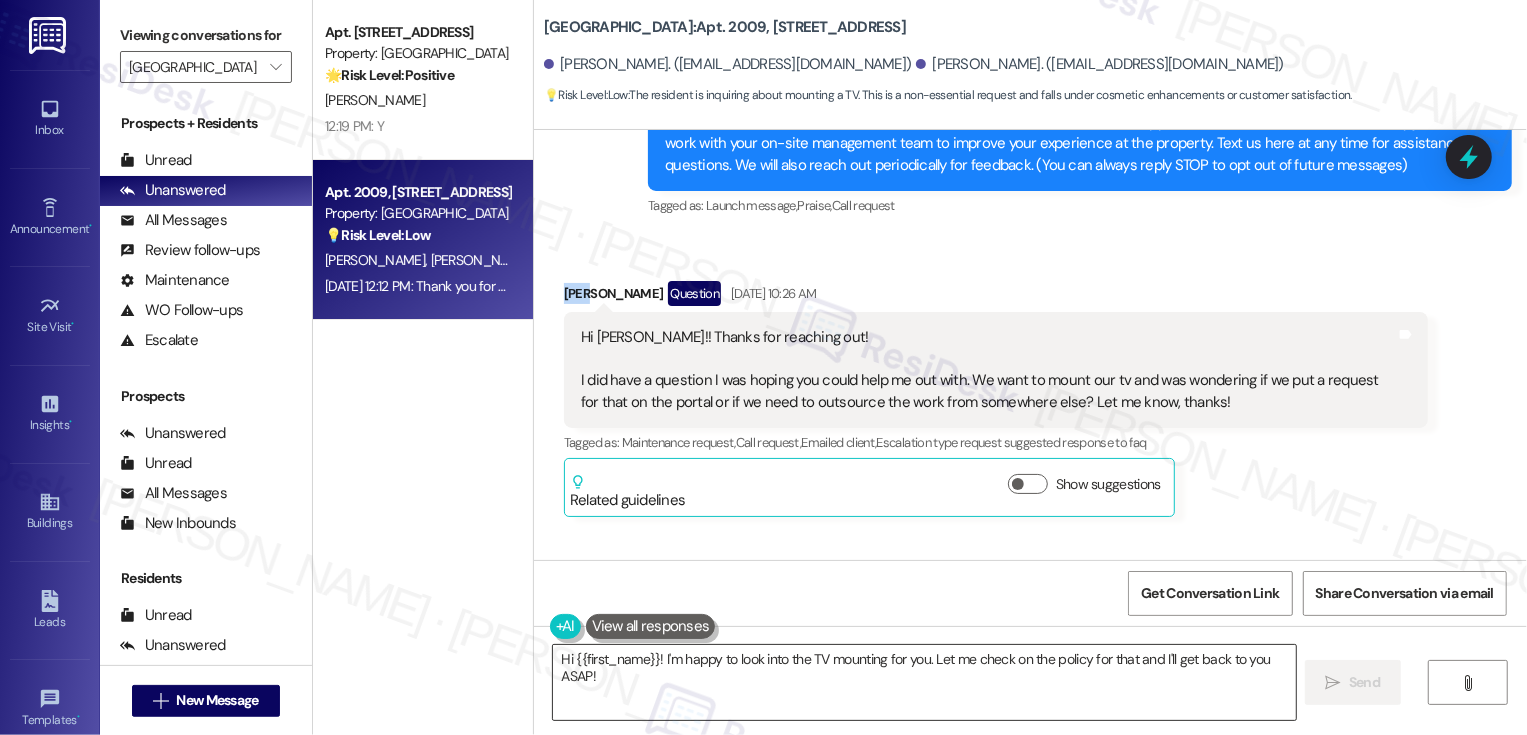 click on "Hi {{first_name}}! I'm happy to look into the TV mounting for you. Let me check on the policy for that and I'll get back to you ASAP!" at bounding box center (924, 682) 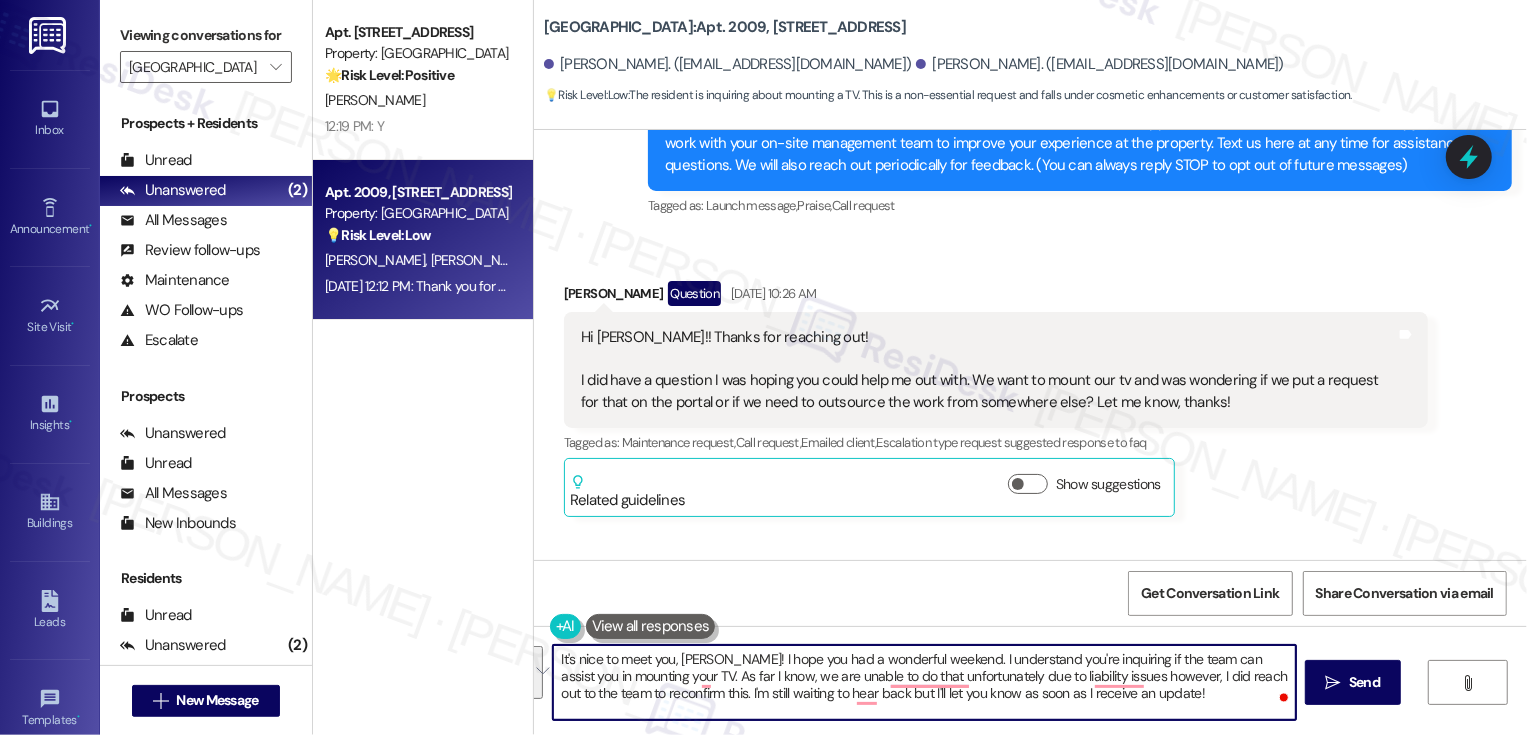paste on "t’s nice to meet you, [PERSON_NAME]! I hope you had a wonderful weekend. I understand you’re asking if the team can assist with mounting your TV. As far as I know, we’re unfortunately unable to do that due to liability reasons—but I did reach out to the team to reconfirm. I’m still waiting to hear back, and I’ll be sure to update you as soon as I hear anything!" 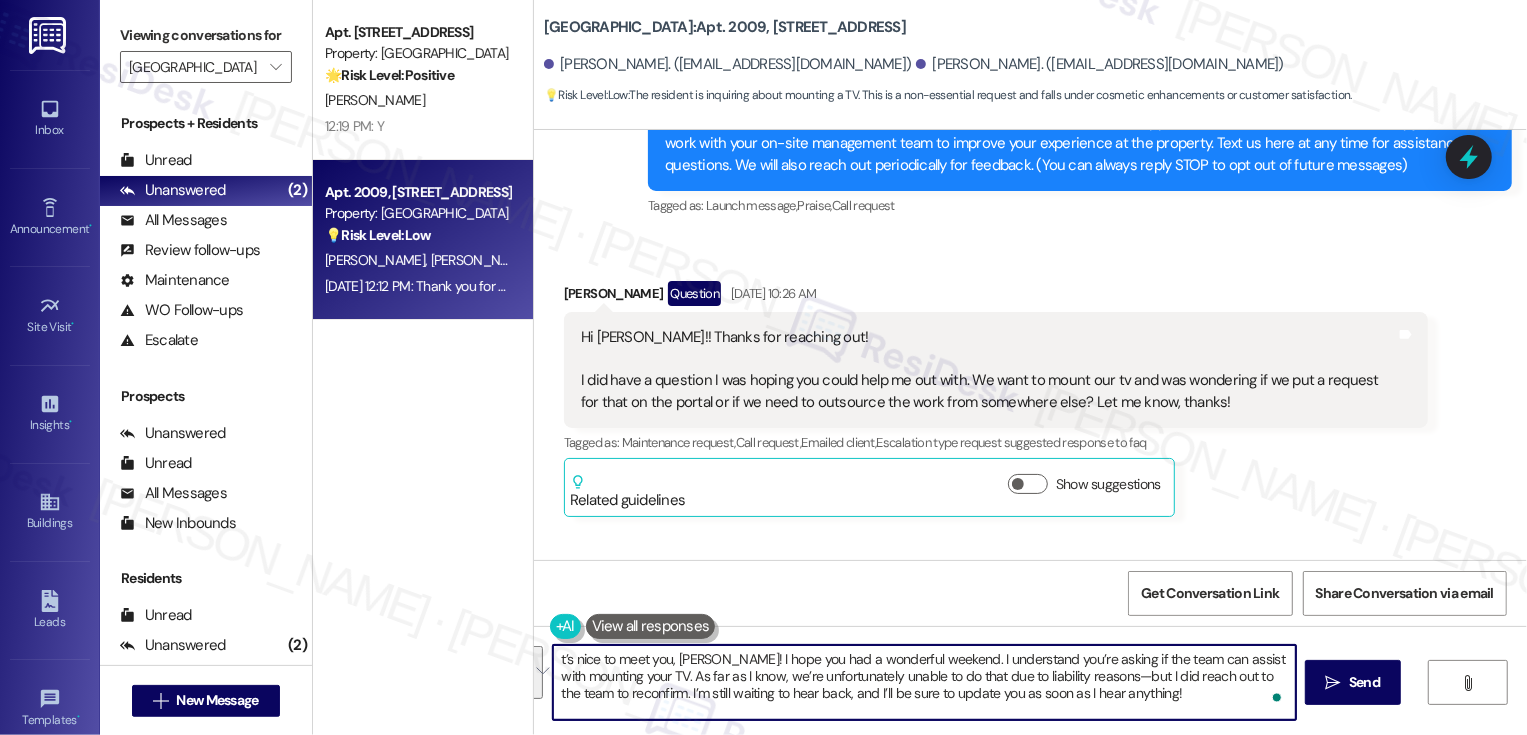 scroll, scrollTop: 17, scrollLeft: 0, axis: vertical 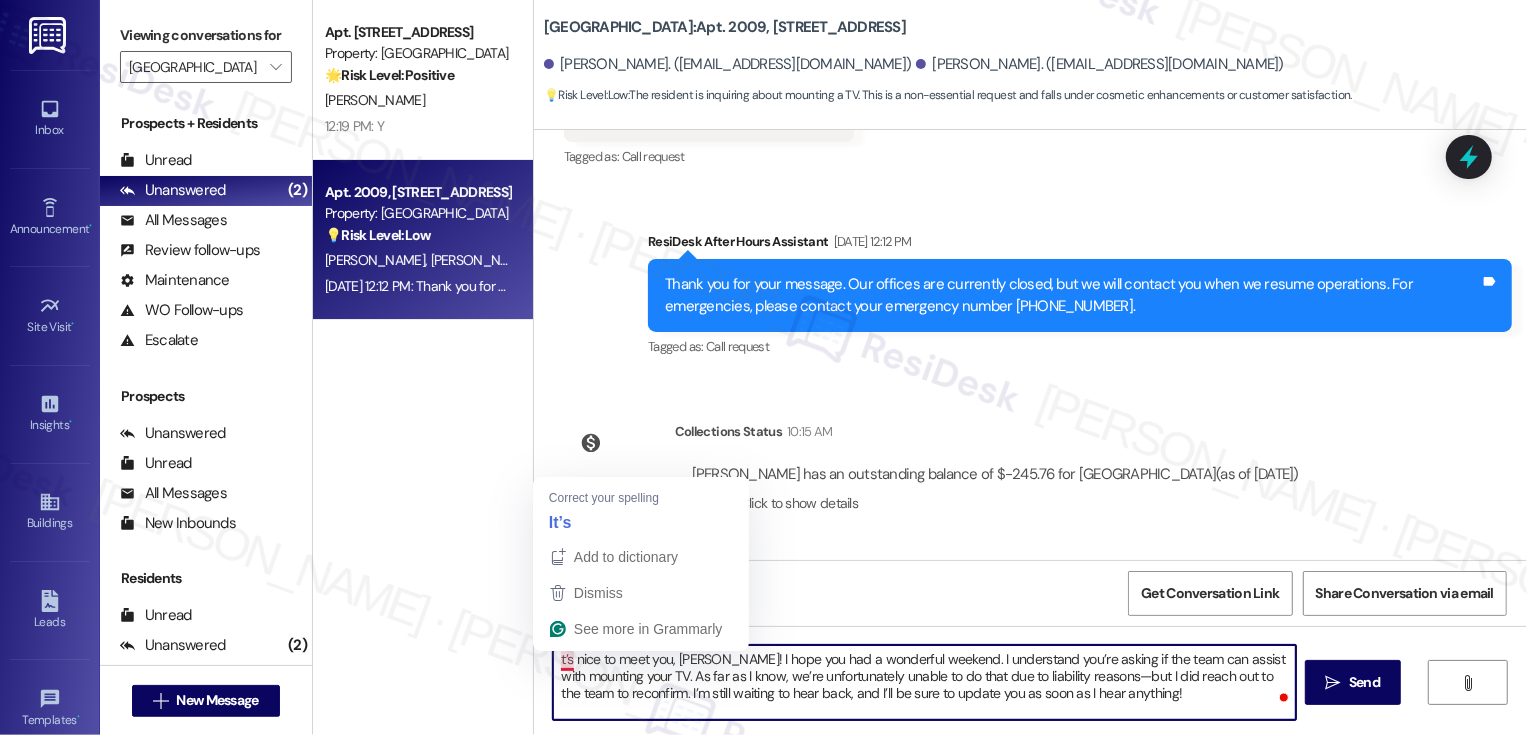 click on "t’s nice to meet you, [PERSON_NAME]! I hope you had a wonderful weekend. I understand you’re asking if the team can assist with mounting your TV. As far as I know, we’re unfortunately unable to do that due to liability reasons—but I did reach out to the team to reconfirm. I’m still waiting to hear back, and I’ll be sure to update you as soon as I hear anything!" at bounding box center (924, 682) 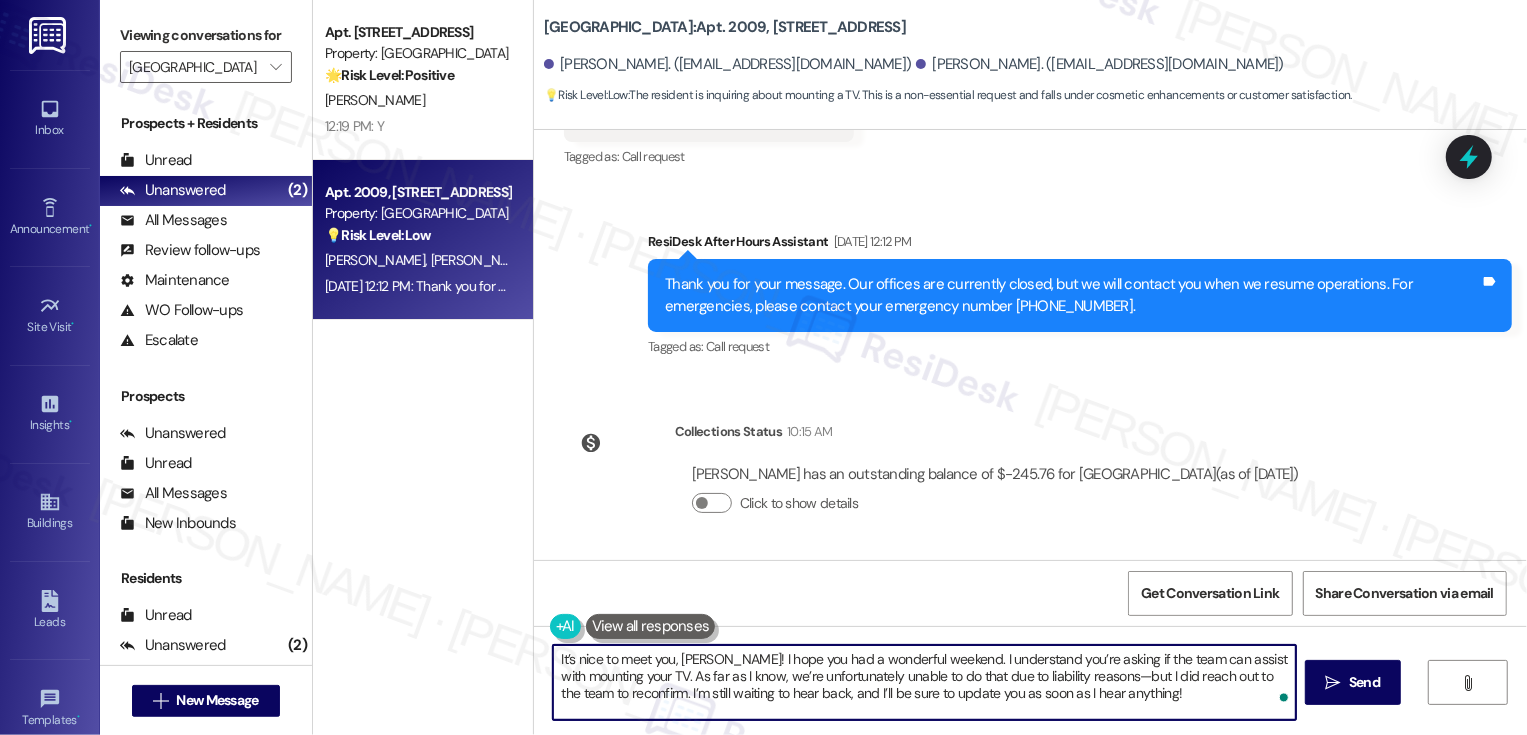 click on "It’s nice to meet you, [PERSON_NAME]! I hope you had a wonderful weekend. I understand you’re asking if the team can assist with mounting your TV. As far as I know, we’re unfortunately unable to do that due to liability reasons—but I did reach out to the team to reconfirm. I’m still waiting to hear back, and I’ll be sure to update you as soon as I hear anything!" at bounding box center (924, 682) 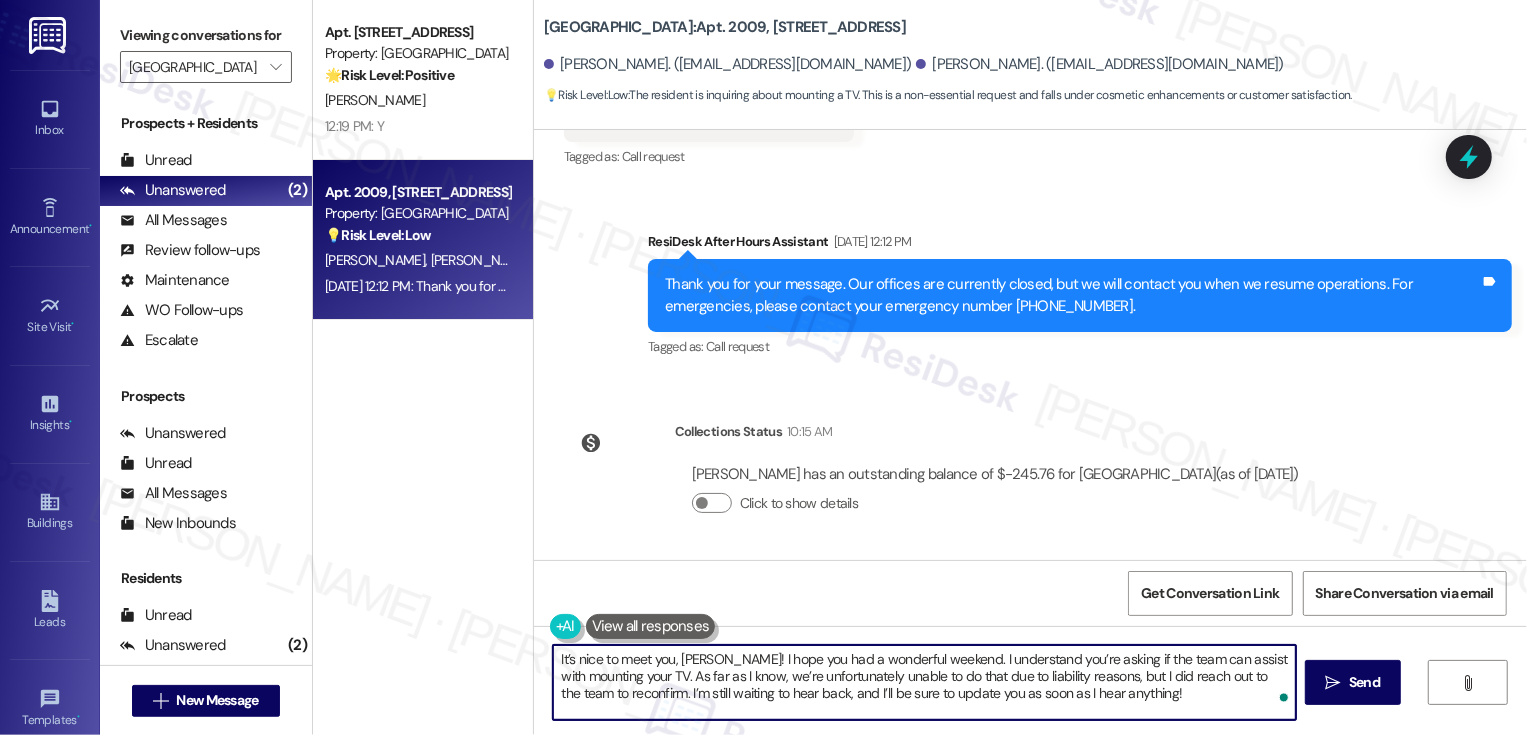 click on "It’s nice to meet you, [PERSON_NAME]! I hope you had a wonderful weekend. I understand you’re asking if the team can assist with mounting your TV. As far as I know, we’re unfortunately unable to do that due to liability reasons, but I did reach out to the team to reconfirm. I’m still waiting to hear back, and I’ll be sure to update you as soon as I hear anything!" at bounding box center [924, 682] 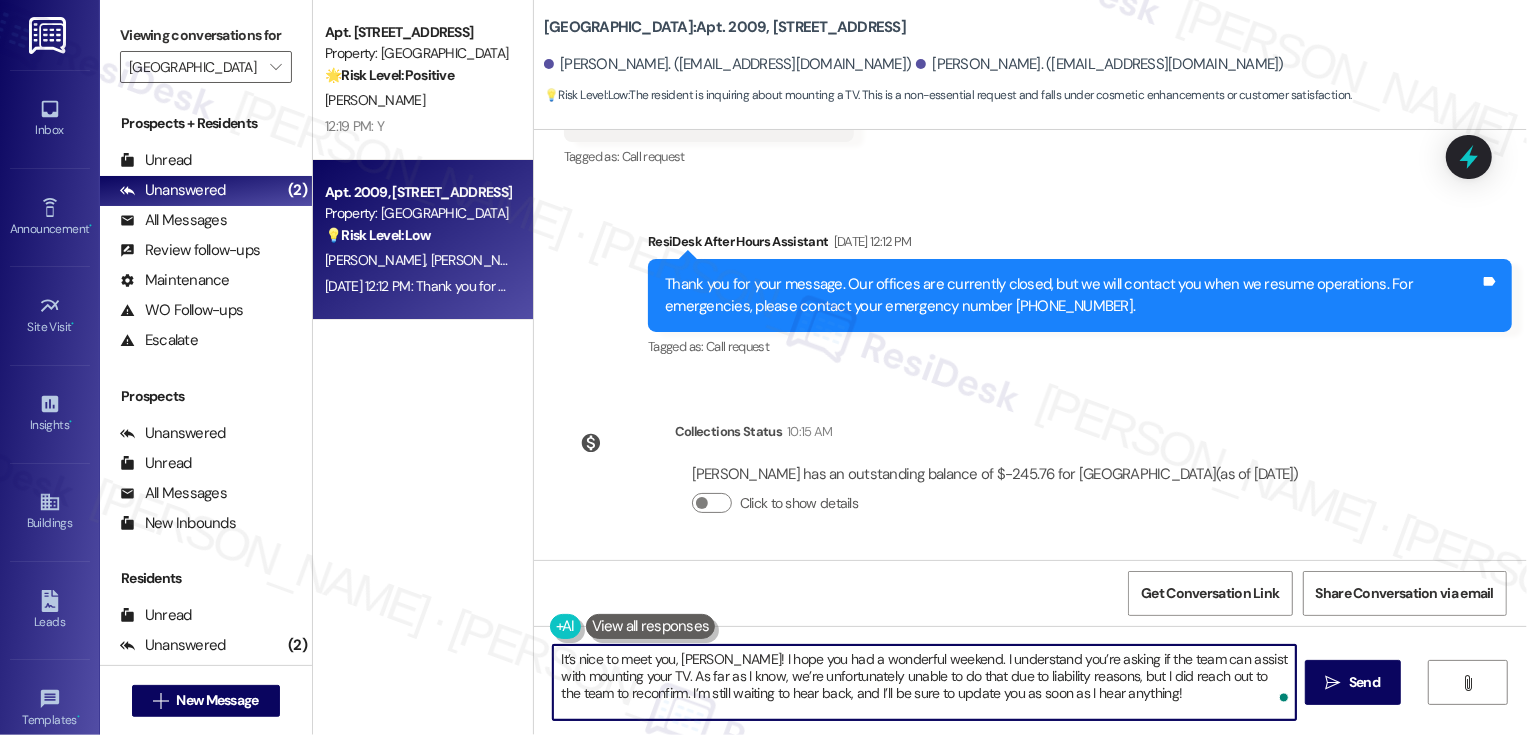 click on "It’s nice to meet you, [PERSON_NAME]! I hope you had a wonderful weekend. I understand you’re asking if the team can assist with mounting your TV. As far as I know, we’re unfortunately unable to do that due to liability reasons, but I did reach out to the team to reconfirm. I’m still waiting to hear back, and I’ll be sure to update you as soon as I hear anything!" at bounding box center [924, 682] 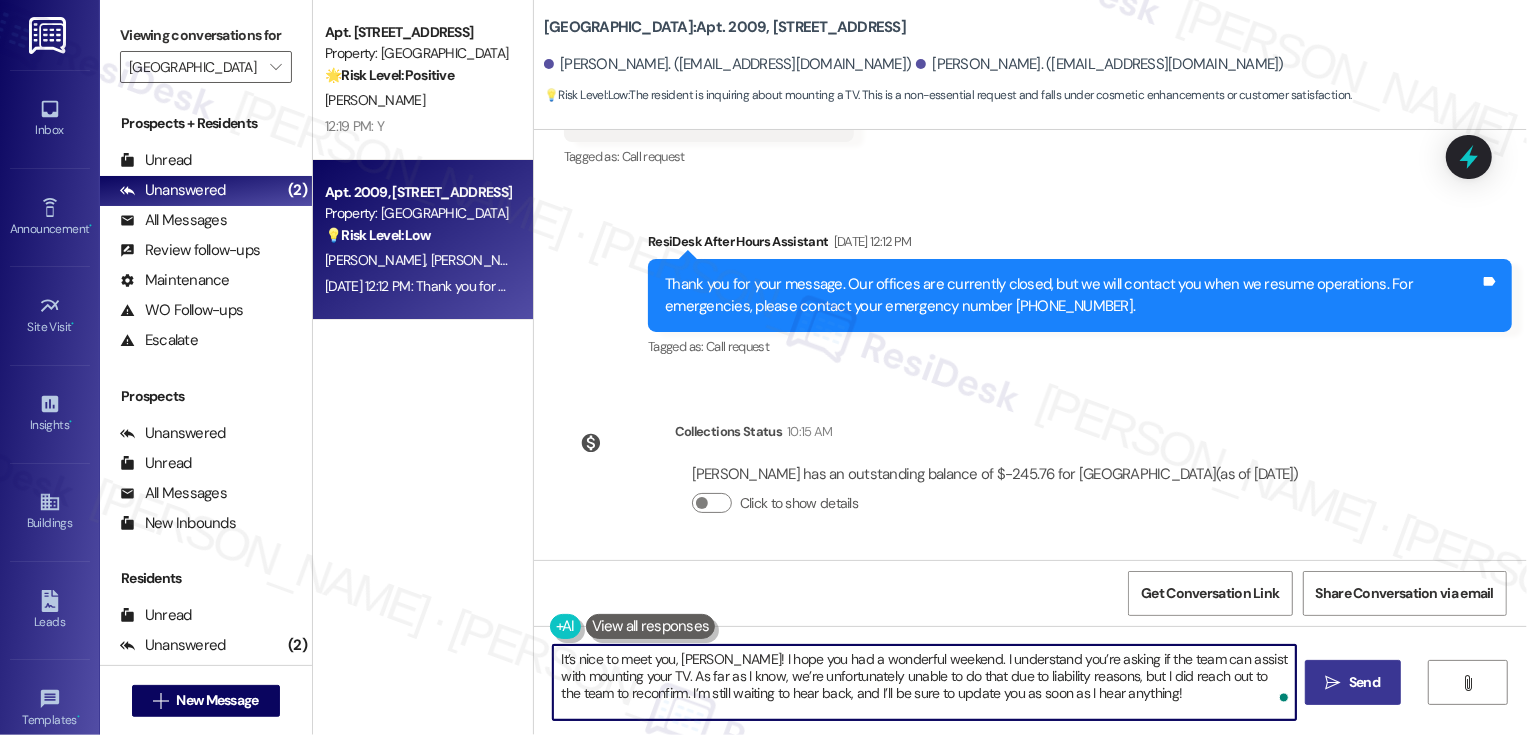 type on "It’s nice to meet you, [PERSON_NAME]! I hope you had a wonderful weekend. I understand you’re asking if the team can assist with mounting your TV. As far as I know, we’re unfortunately unable to do that due to liability reasons, but I did reach out to the team to reconfirm. I’m still waiting to hear back, and I’ll be sure to update you as soon as I hear anything!" 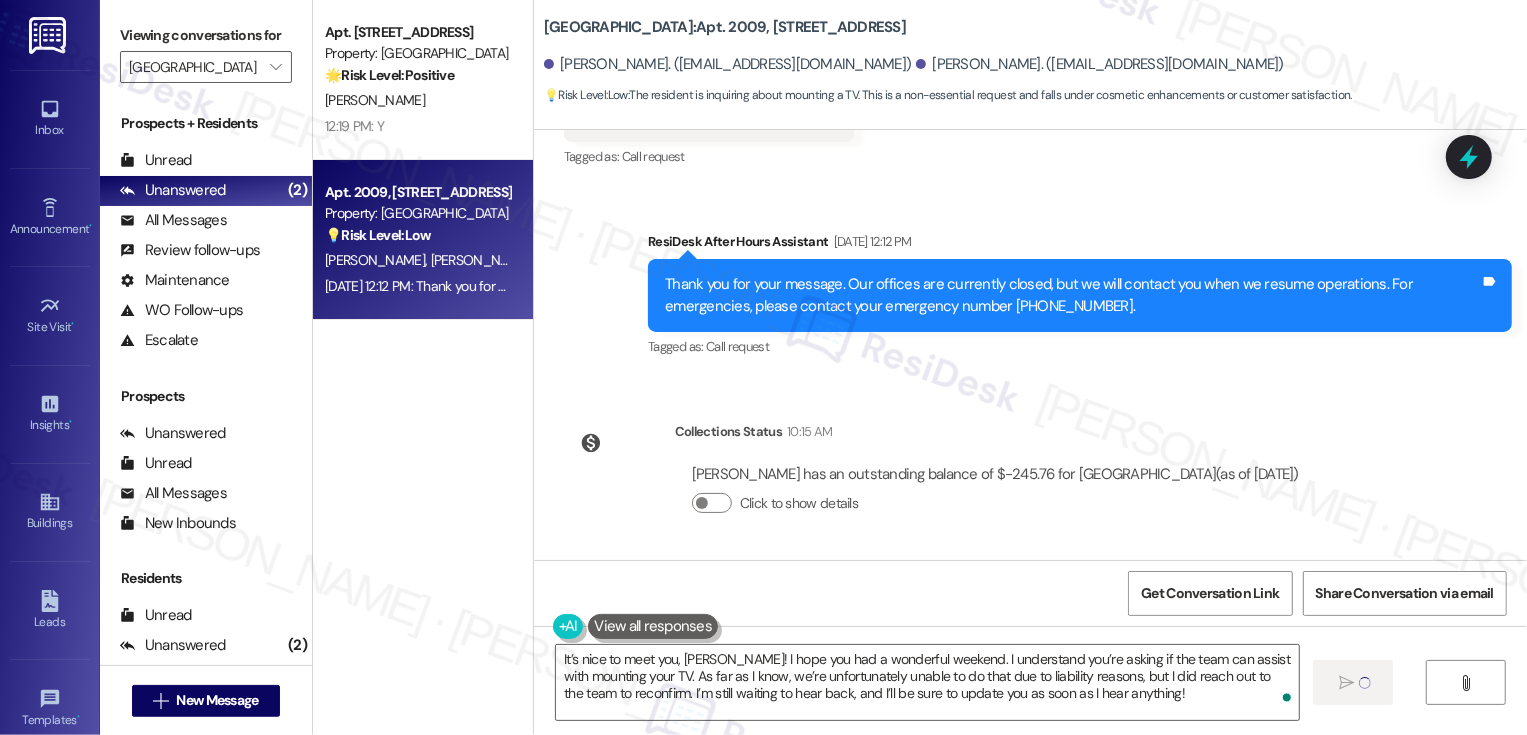 type 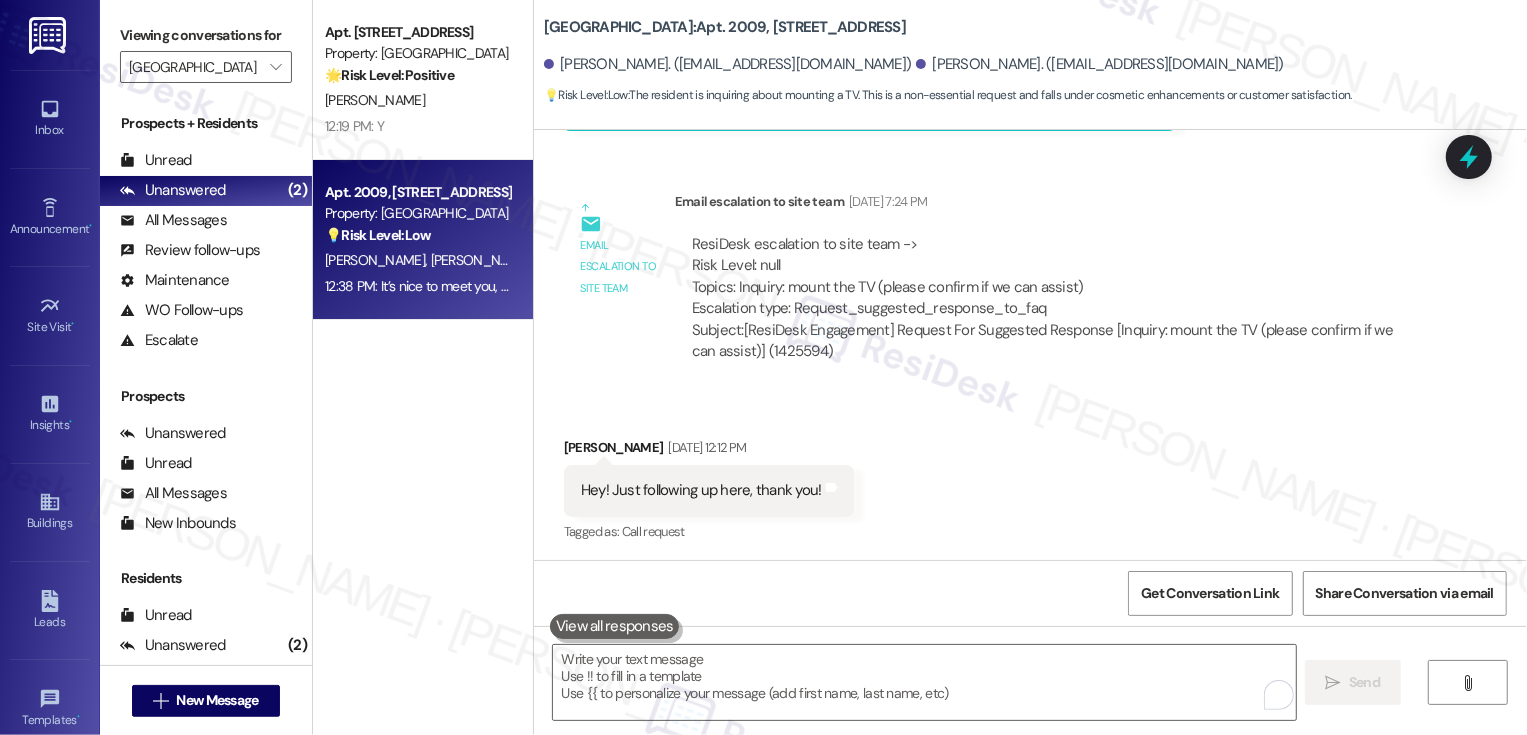 scroll, scrollTop: 1183, scrollLeft: 0, axis: vertical 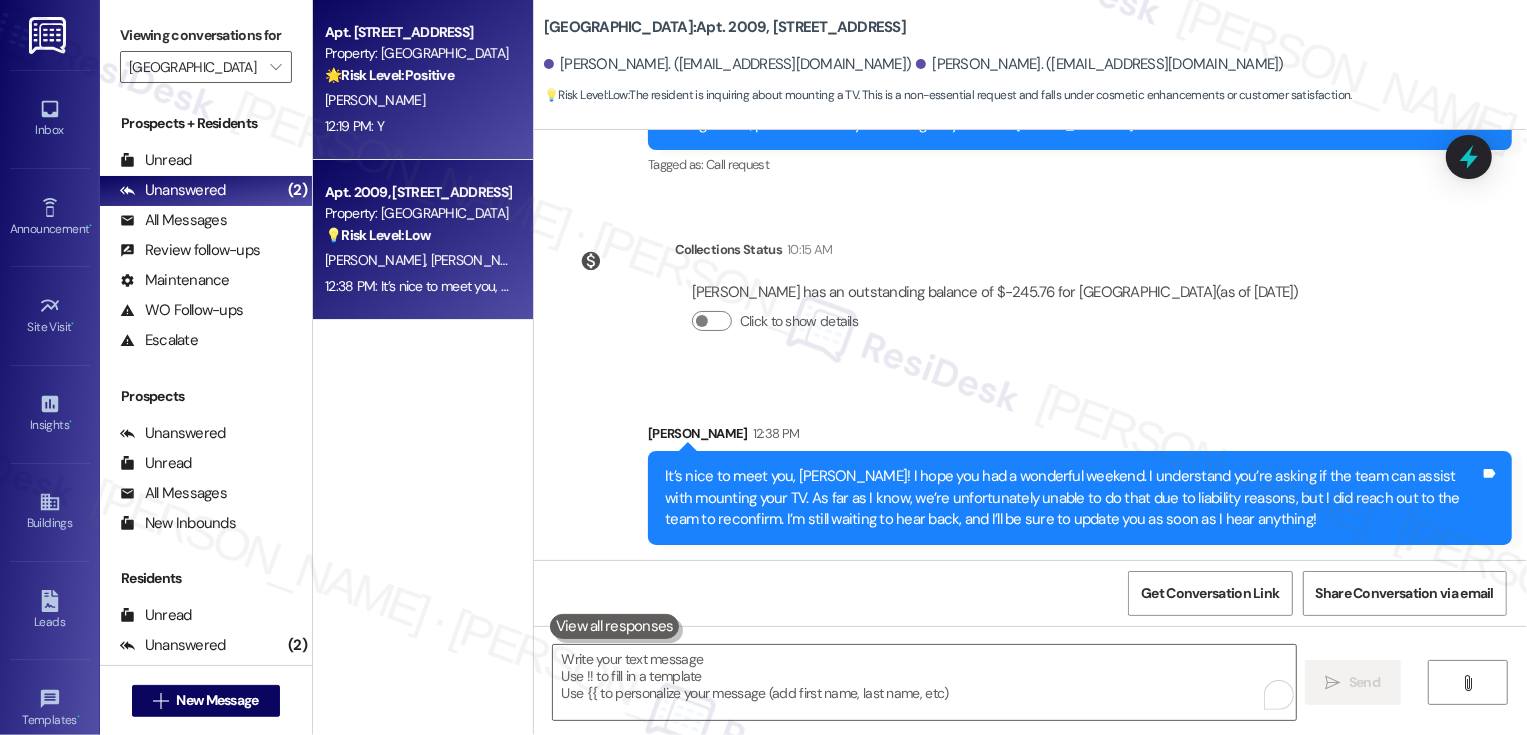 click on "12:19 PM: Y 12:19 PM: Y" at bounding box center (417, 126) 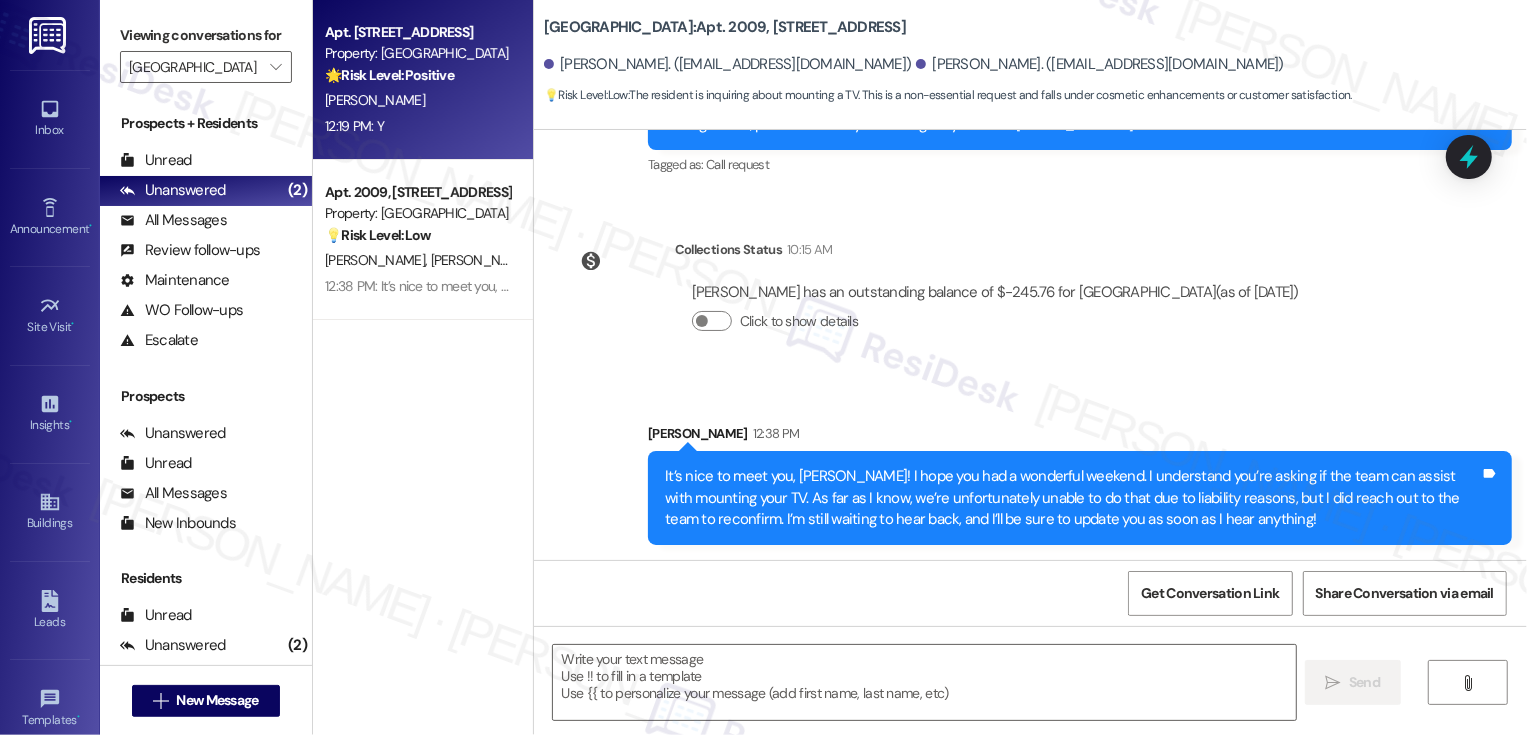 type on "Fetching suggested responses. Please feel free to read through the conversation in the meantime." 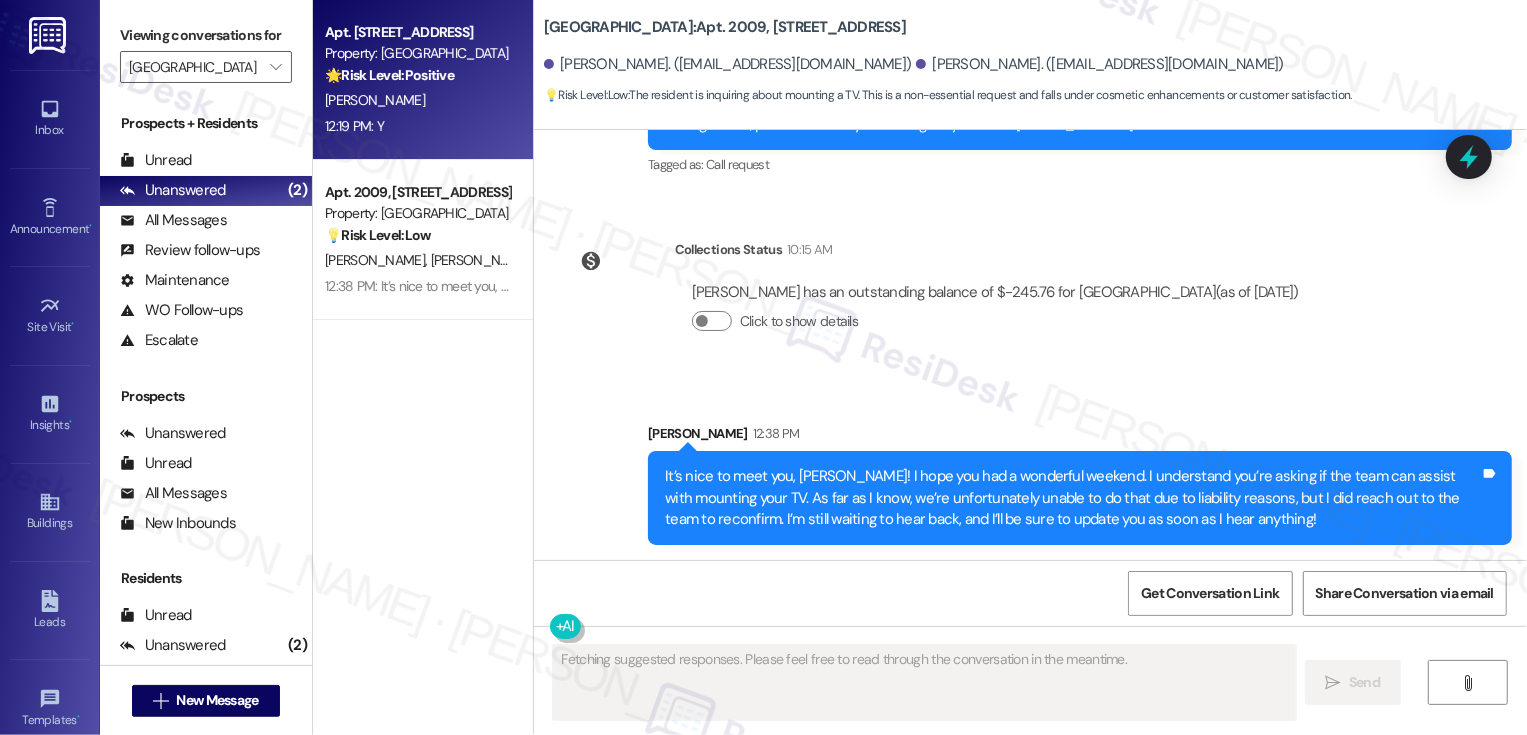 click on "12:19 PM: Y 12:19 PM: Y" at bounding box center (417, 126) 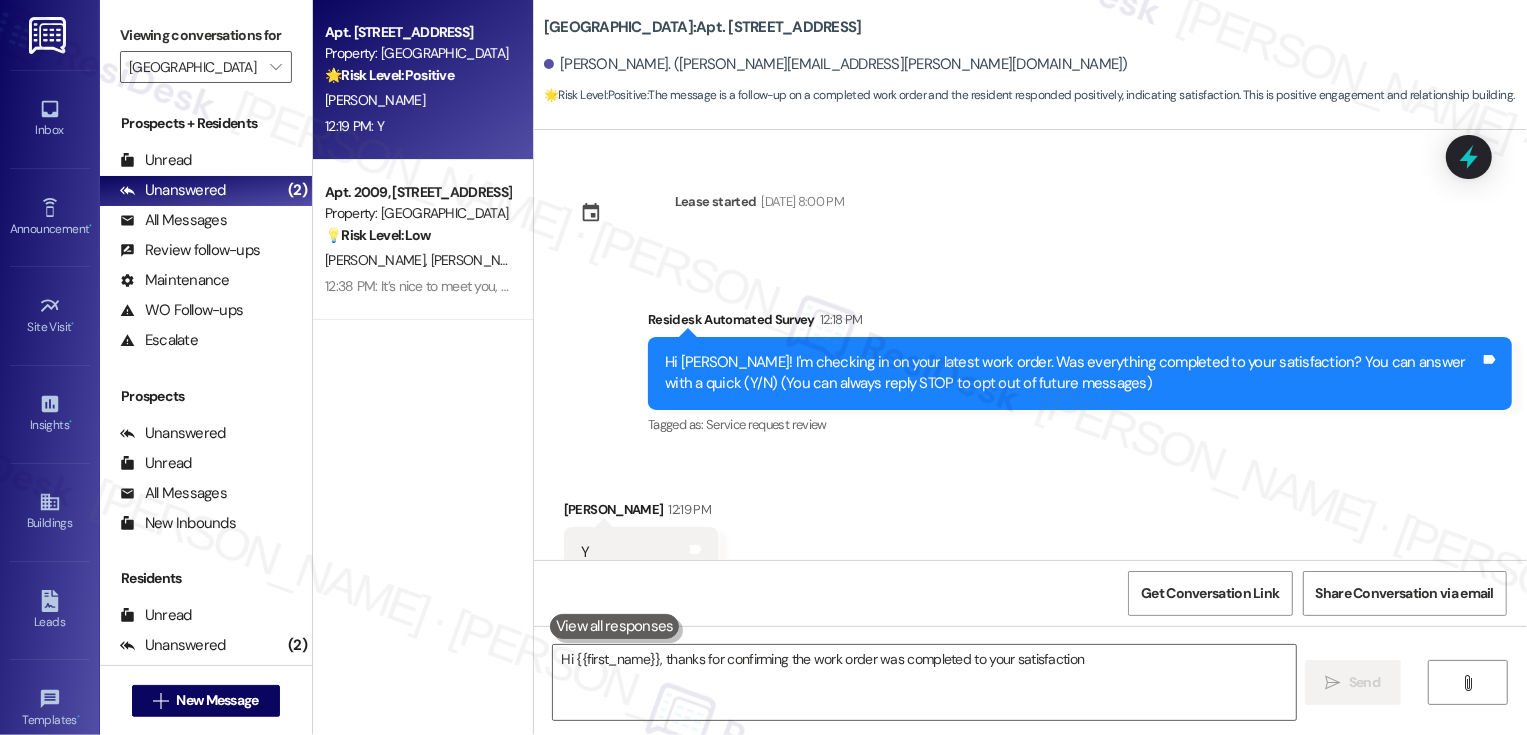 scroll, scrollTop: 62, scrollLeft: 0, axis: vertical 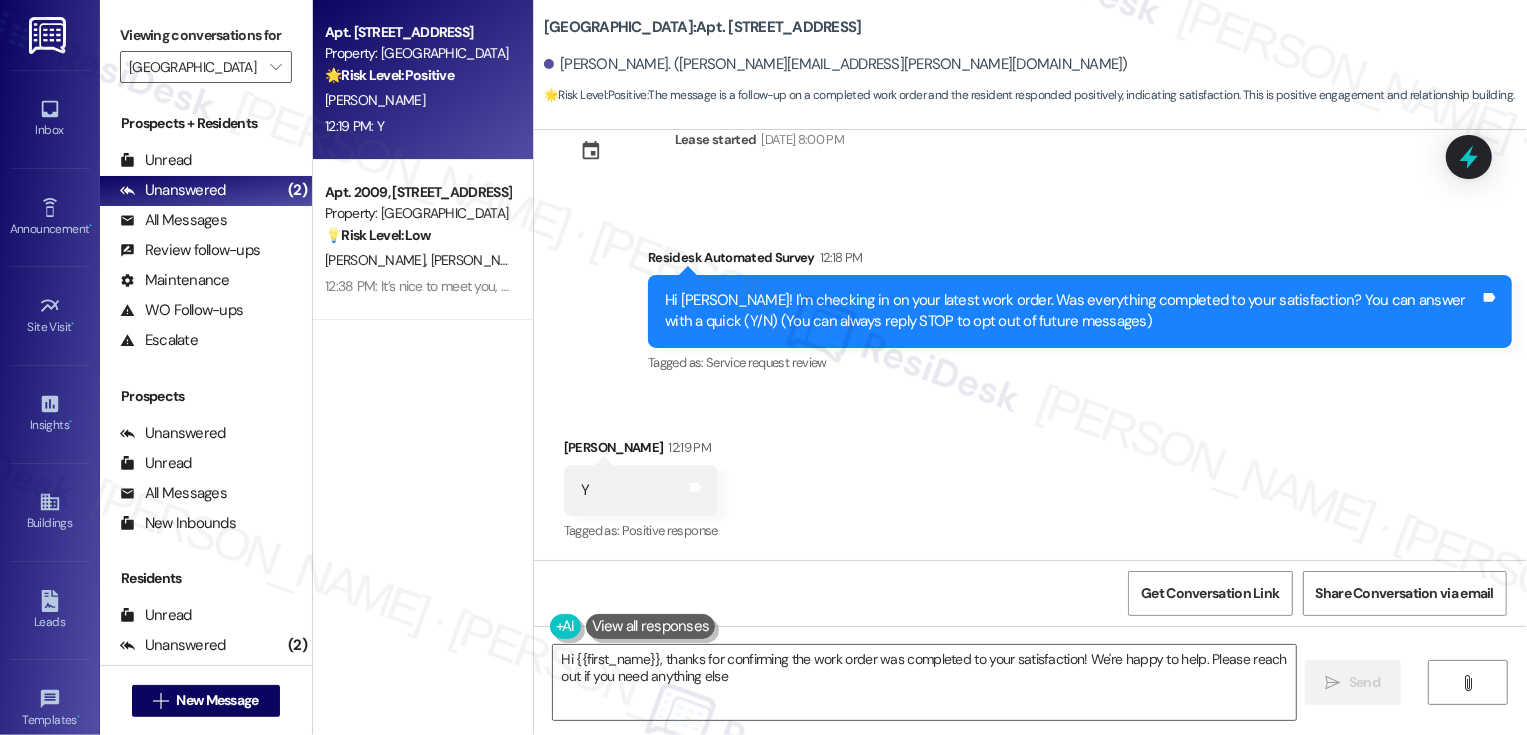 type on "Hi {{first_name}}, thanks for confirming the work order was completed to your satisfaction! We're happy to help. Please reach out if you need anything else!" 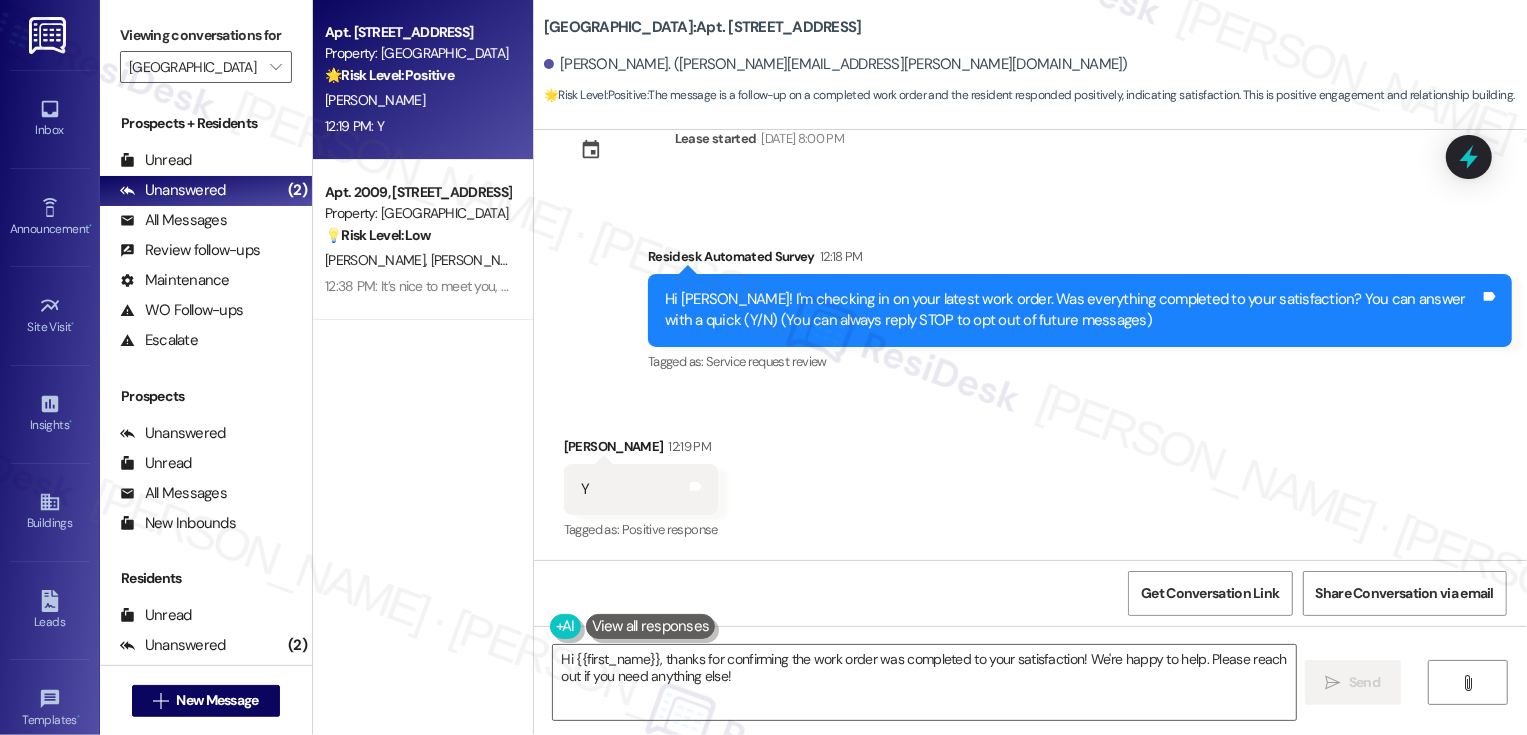 scroll, scrollTop: 0, scrollLeft: 0, axis: both 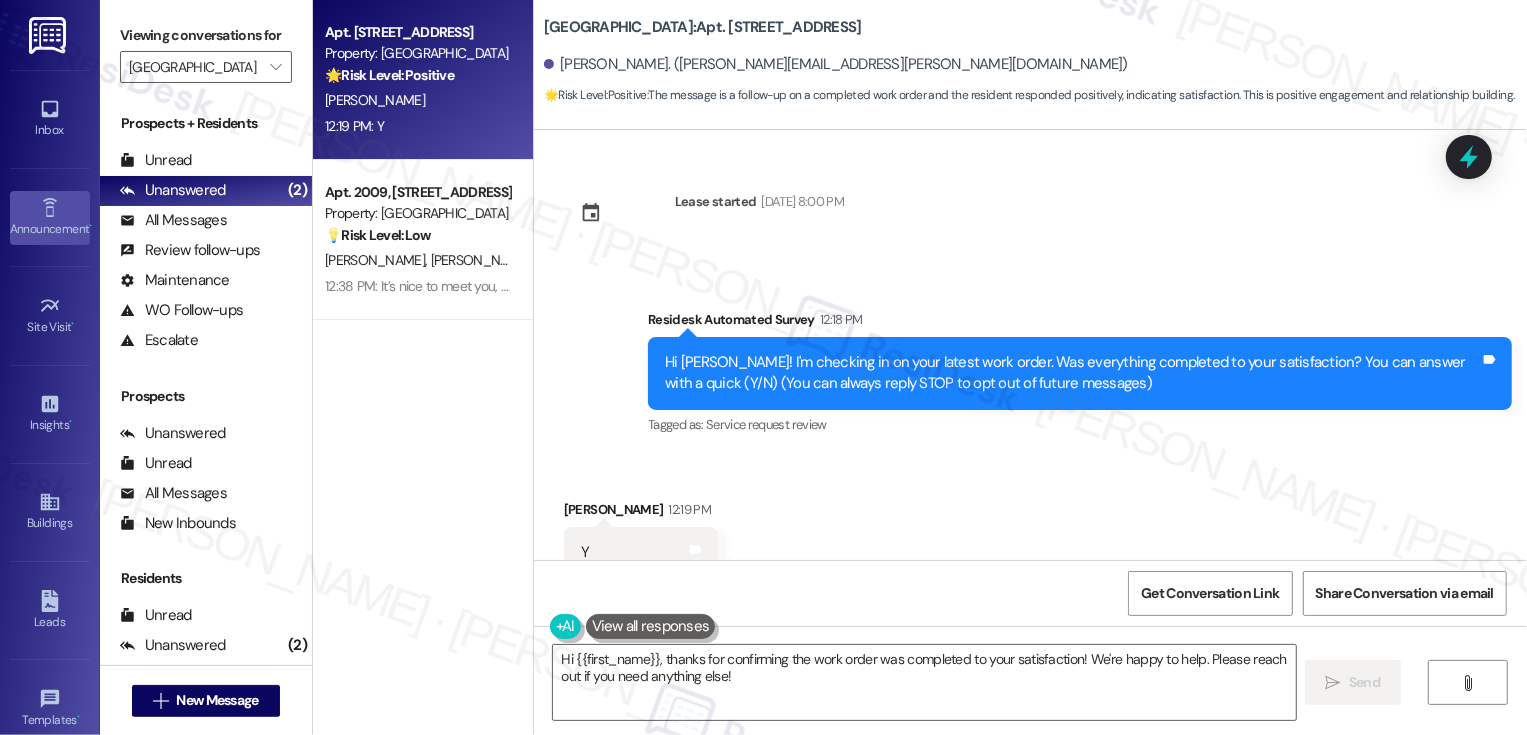 click on "Announcement   •" at bounding box center [50, 218] 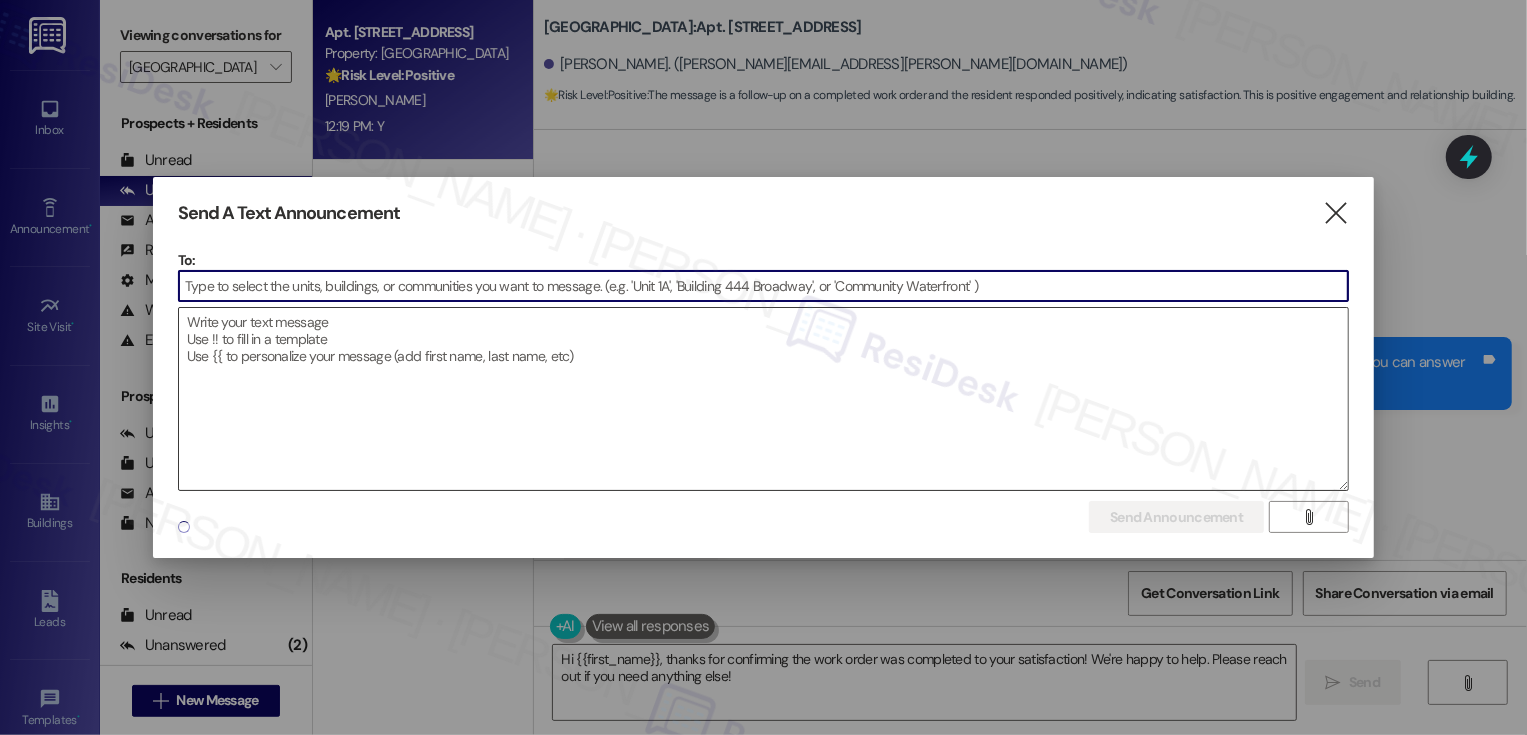 click at bounding box center (764, 399) 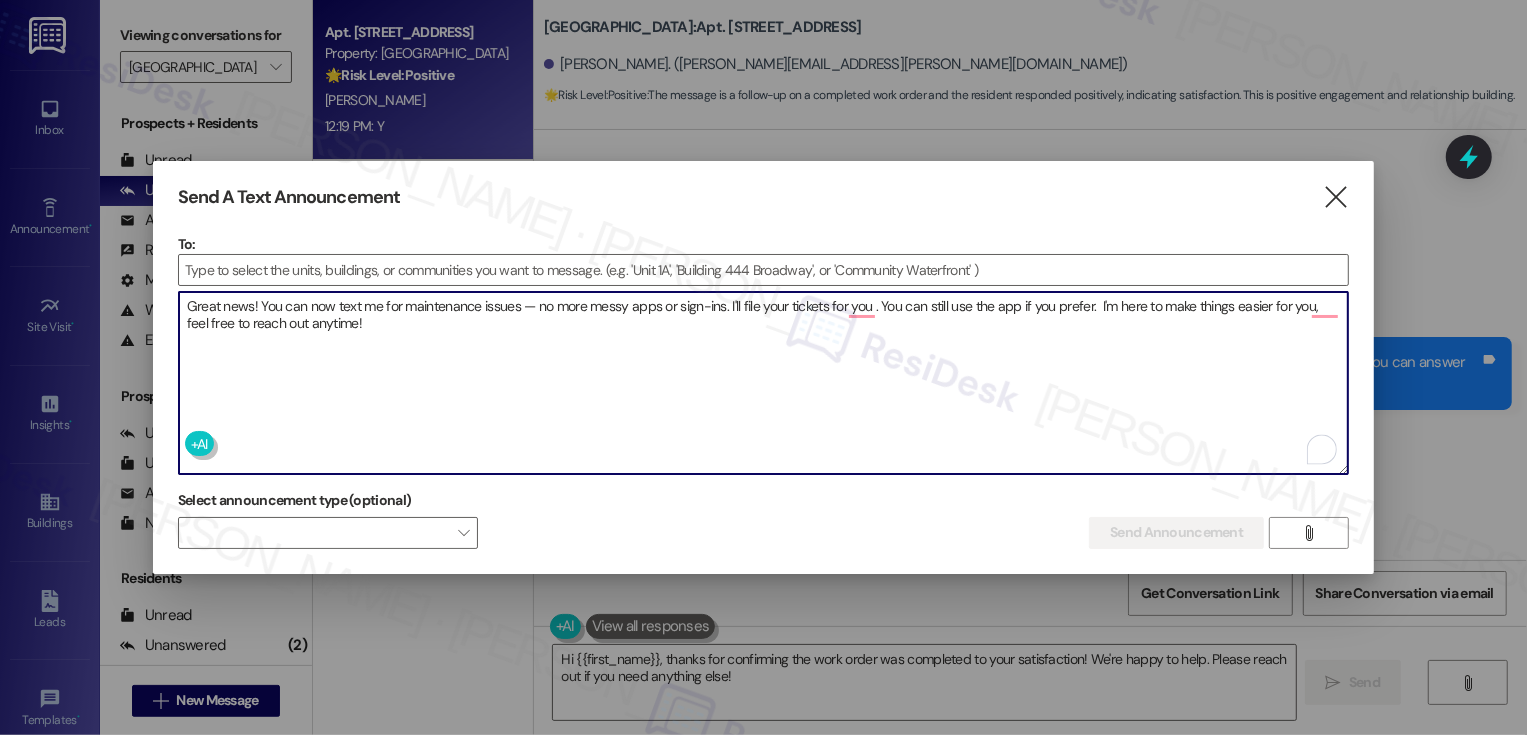 click on "Great news! You can now text me for maintenance issues — no more messy apps or sign-ins. I'll file your tickets for you . You can still use the app if you prefer.  I'm here to make things easier for you, feel free to reach out anytime!" at bounding box center (764, 383) 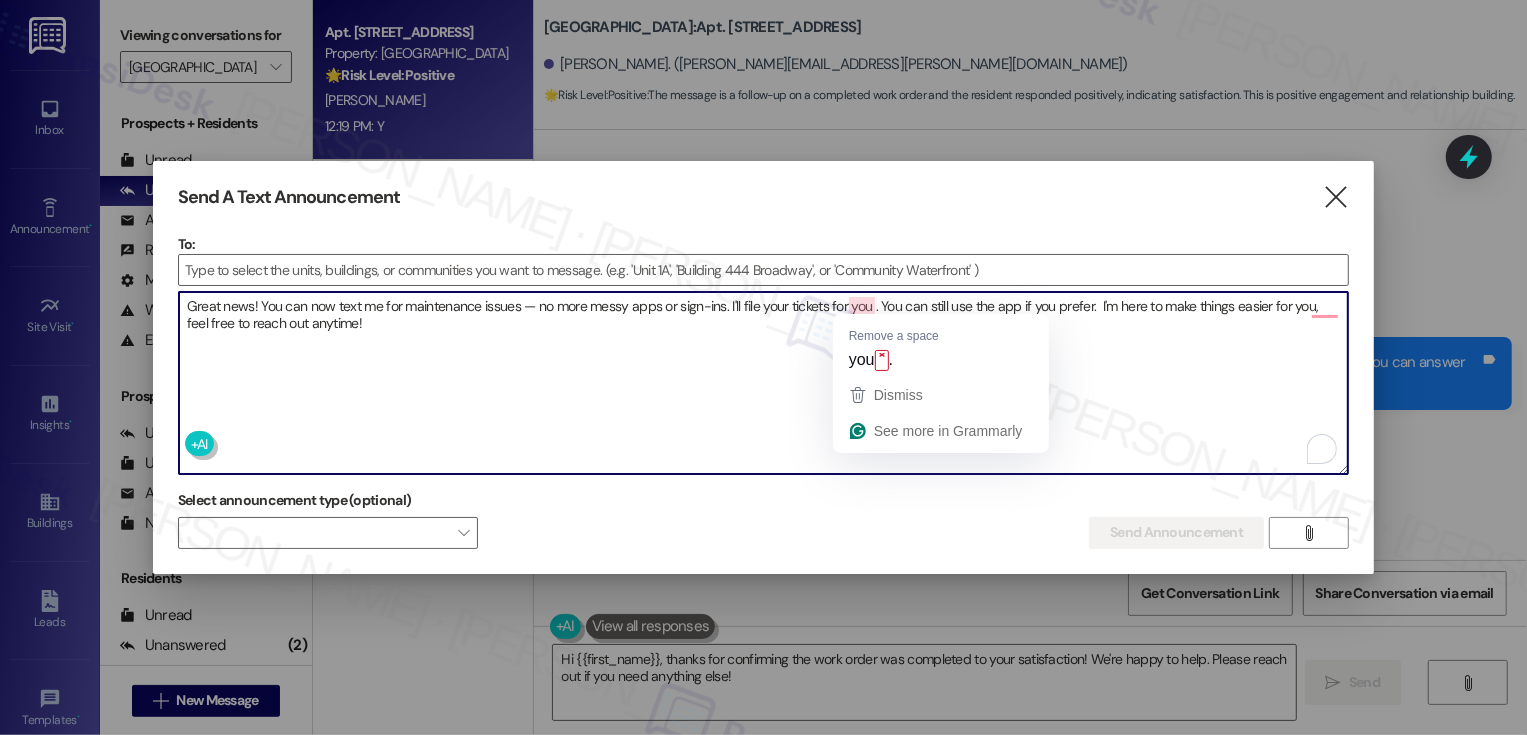 drag, startPoint x: 874, startPoint y: 300, endPoint x: 874, endPoint y: 329, distance: 29 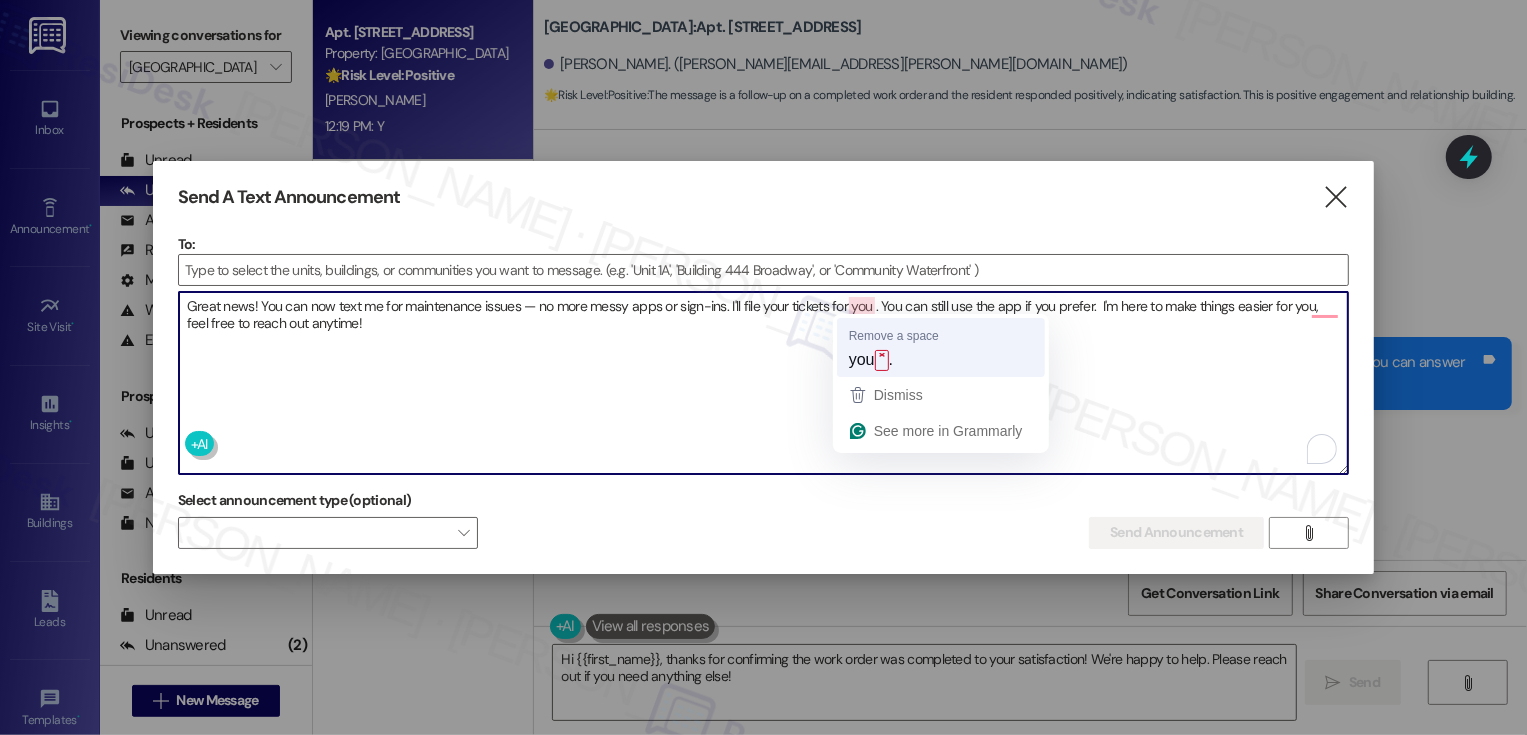 click on "Great news! You can now text me for maintenance issues — no more messy apps or sign-ins. I'll file your tickets for you . You can still use the app if you prefer.  I'm here to make things easier for you, feel free to reach out anytime!" at bounding box center [764, 383] 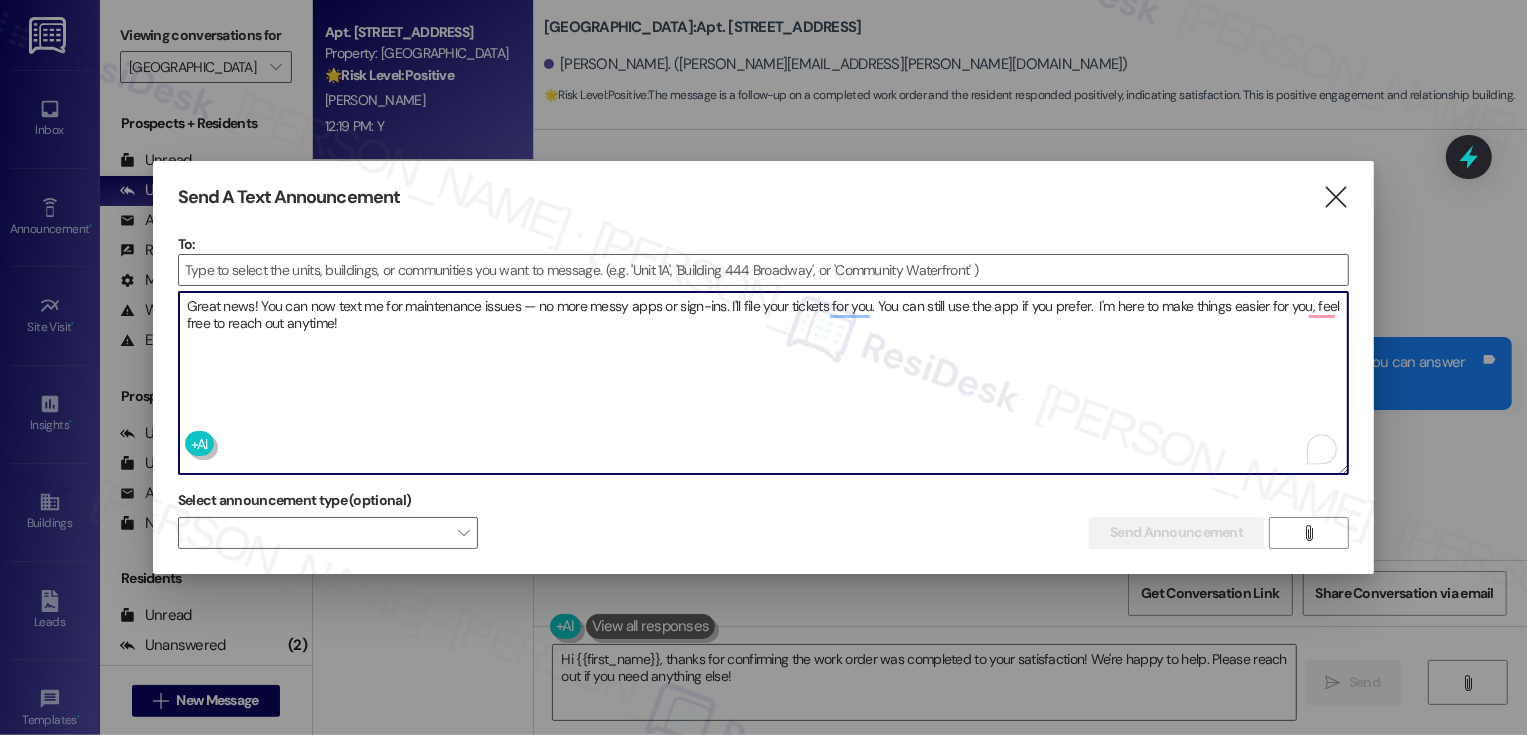 drag, startPoint x: 1086, startPoint y: 302, endPoint x: 1102, endPoint y: 478, distance: 176.72577 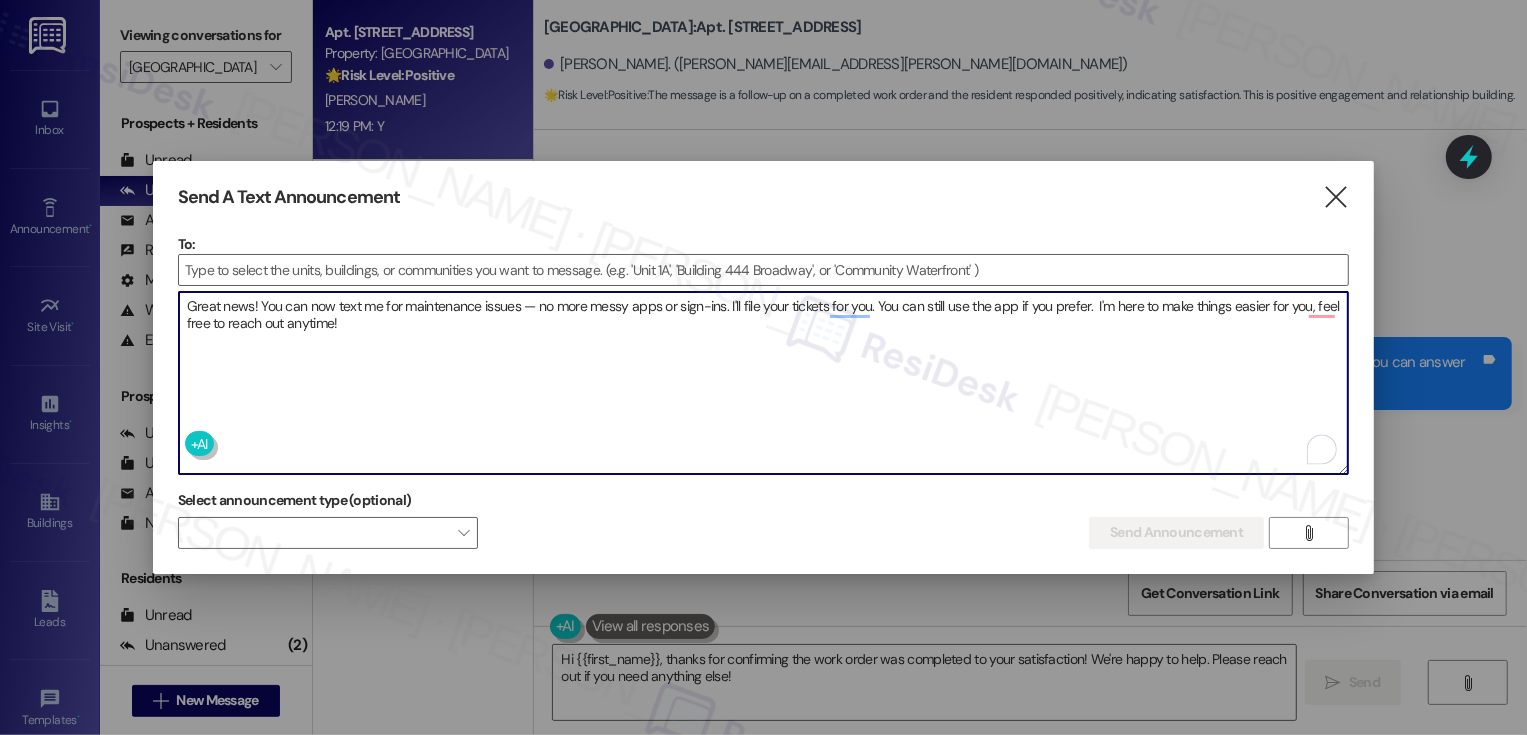 click on "Great news! You can now text me for maintenance issues — no more messy apps or sign-ins. I'll file your tickets for you. You can still use the app if you prefer.  I'm here to make things easier for you, feel free to reach out anytime!" at bounding box center [764, 383] 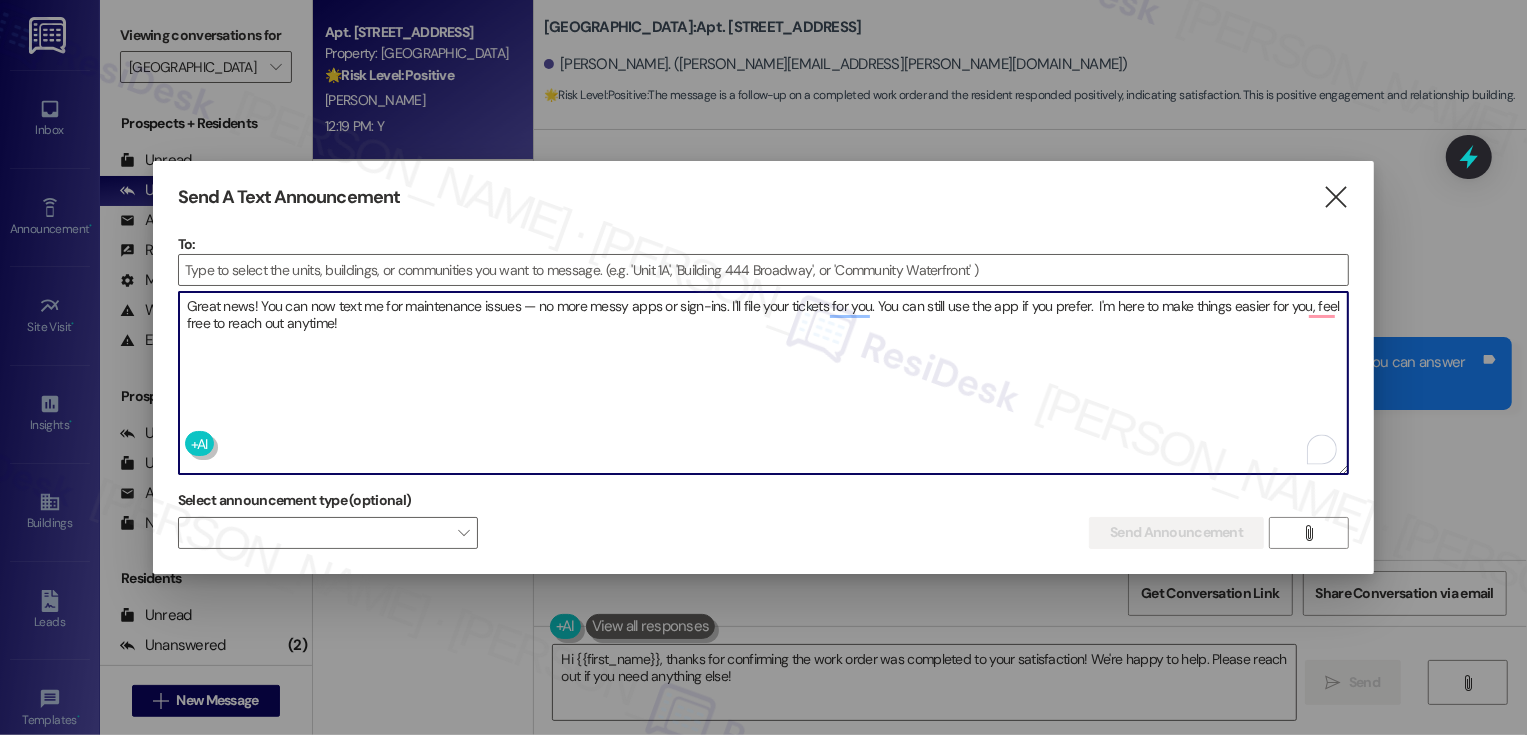 click on "Great news! You can now text me for maintenance issues — no more messy apps or sign-ins. I'll file your tickets for you. You can still use the app if you prefer.  I'm here to make things easier for you, feel free to reach out anytime!" at bounding box center [764, 383] 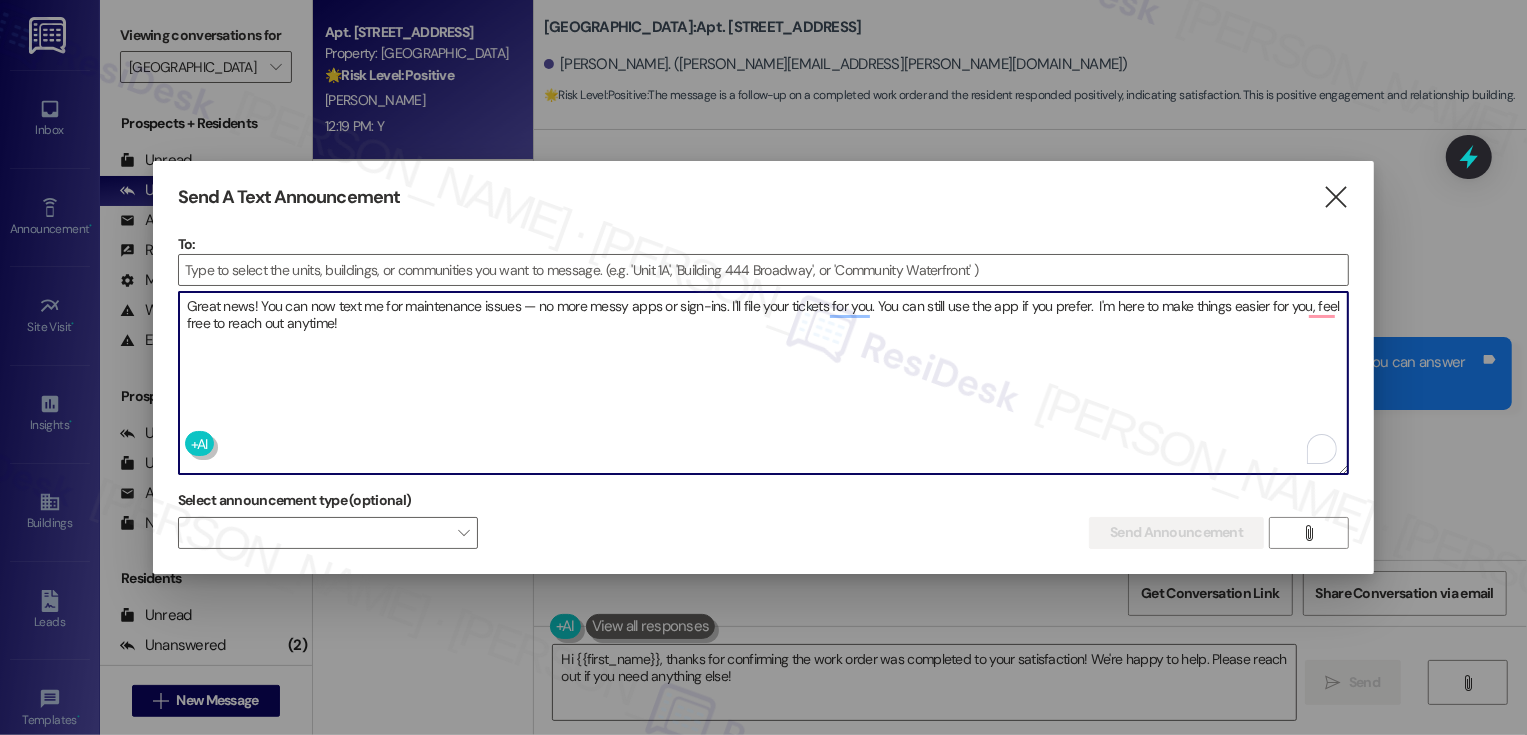 click on "Great news! You can now text me for maintenance issues — no more messy apps or sign-ins. I'll file your tickets for you. You can still use the app if you prefer.  I'm here to make things easier for you, feel free to reach out anytime!" at bounding box center [764, 383] 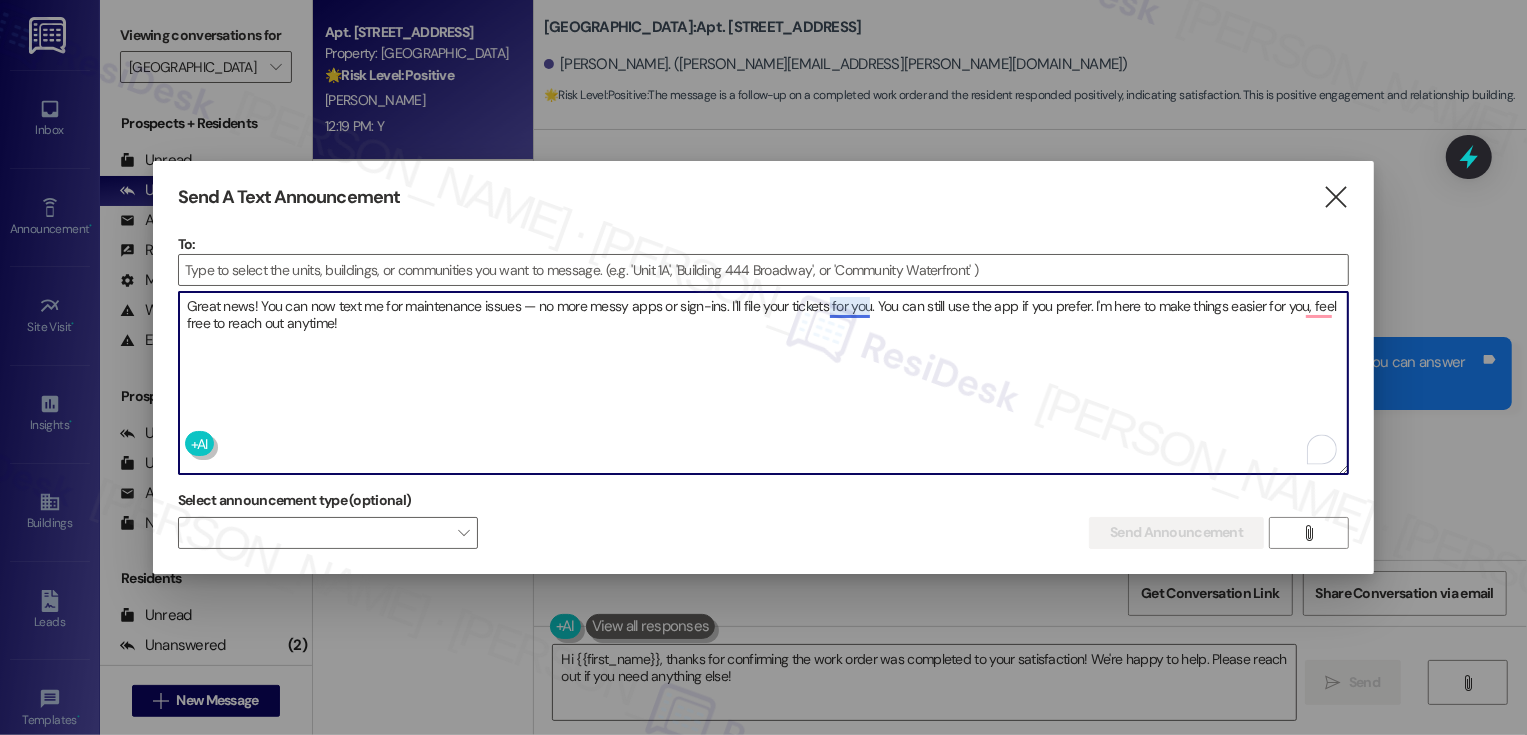 click on "Great news! You can now text me for maintenance issues — no more messy apps or sign-ins. I'll file your tickets for you. You can still use the app if you prefer. I'm here to make things easier for you, feel free to reach out anytime!" at bounding box center (764, 383) 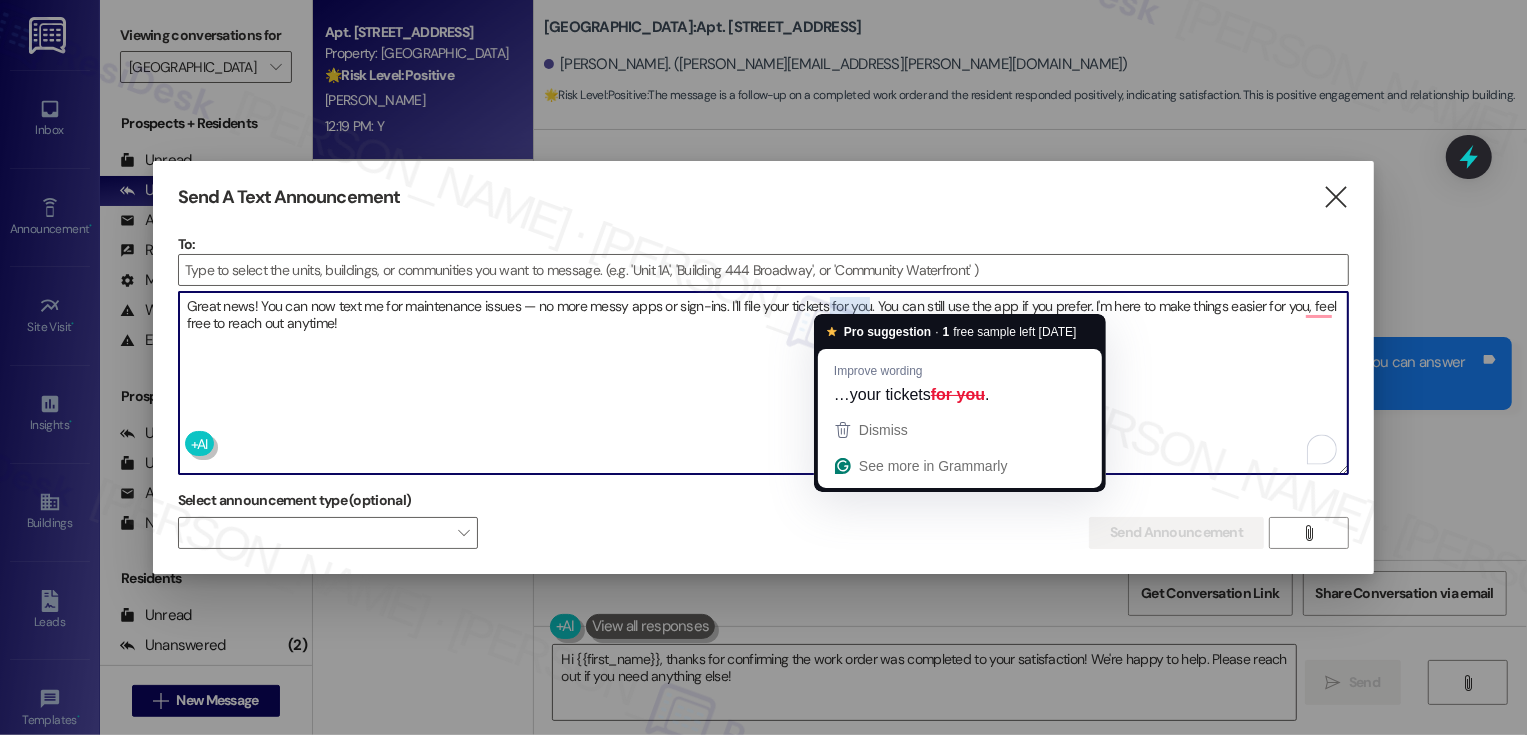 click on "Great news! You can now text me for maintenance issues — no more messy apps or sign-ins. I'll file your tickets for you. You can still use the app if you prefer. I'm here to make things easier for you, feel free to reach out anytime!" at bounding box center (764, 383) 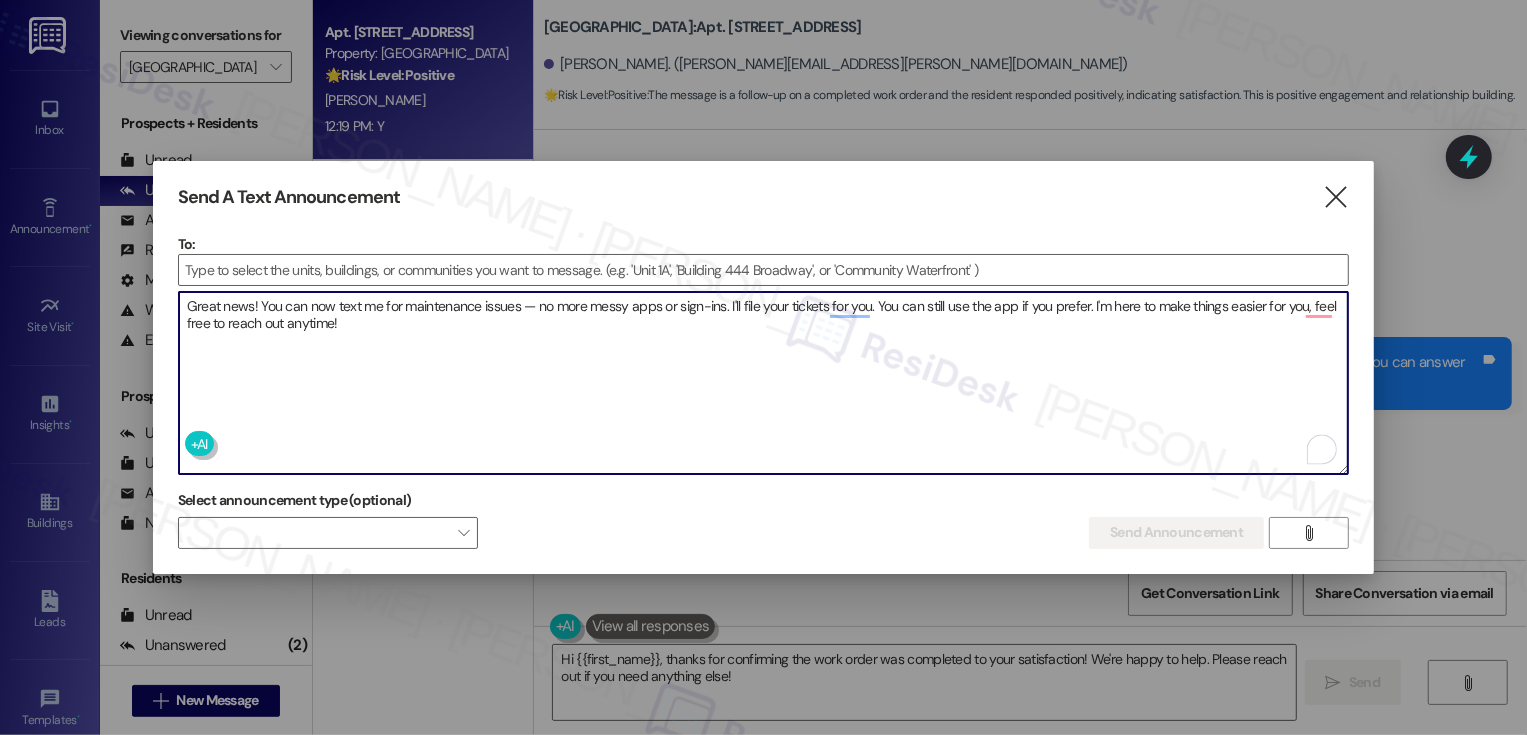 click on "Great news! You can now text me for maintenance issues — no more messy apps or sign-ins. I'll file your tickets for you. You can still use the app if you prefer. I'm here to make things easier for you, feel free to reach out anytime!" at bounding box center [764, 383] 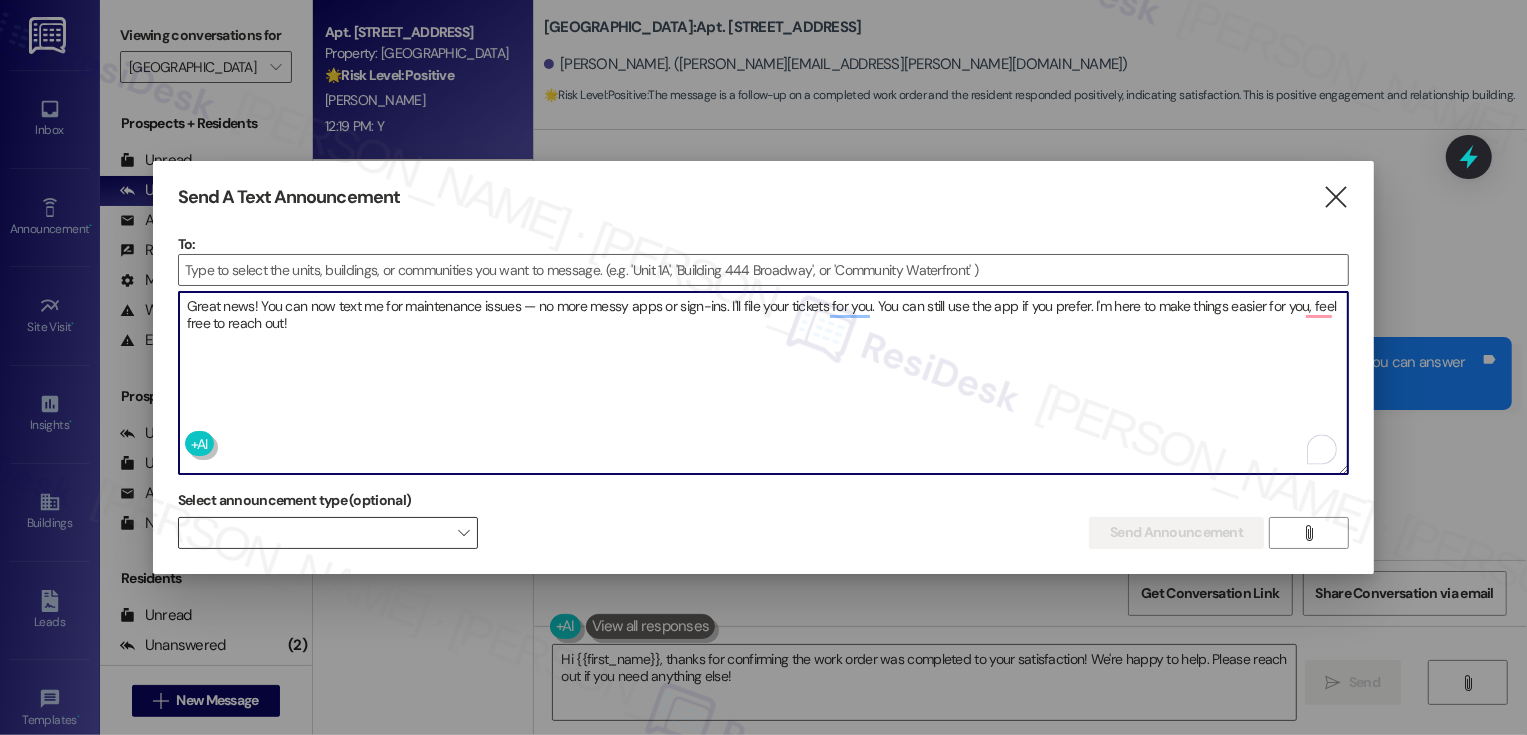 type on "Great news! You can now text me for maintenance issues — no more messy apps or sign-ins. I'll file your tickets for you. You can still use the app if you prefer. I'm here to make things easier for you, feel free to reach out!" 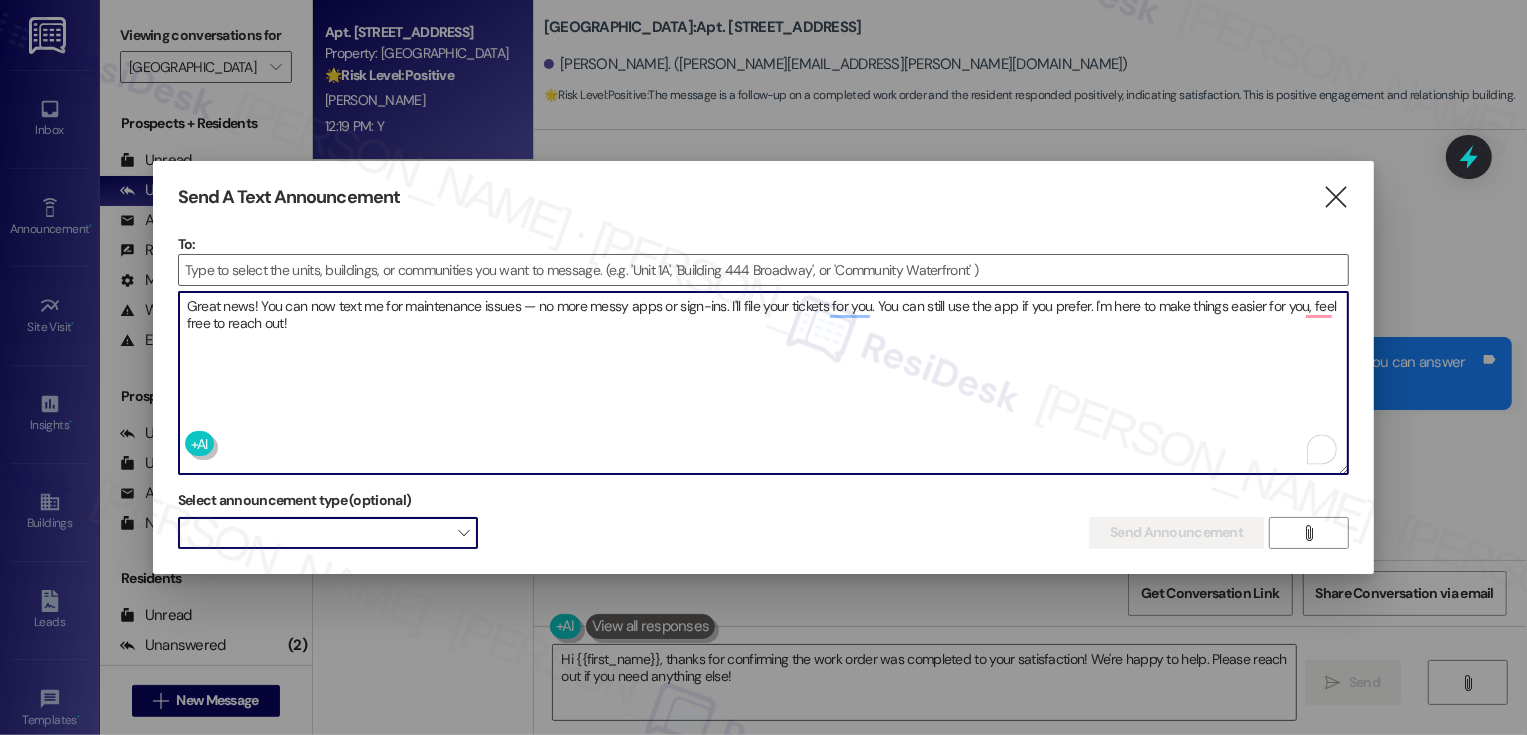 click on "" at bounding box center (463, 533) 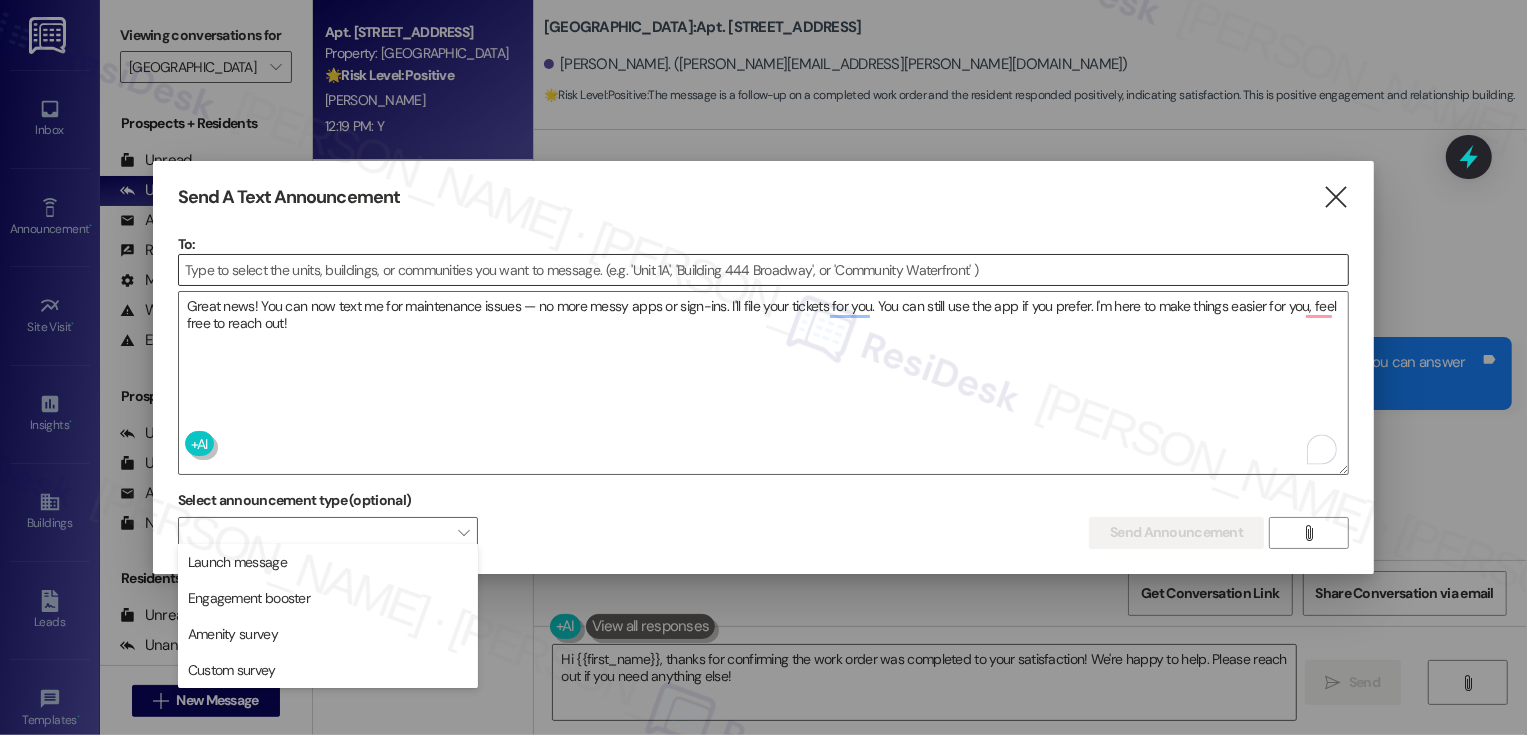click at bounding box center [764, 270] 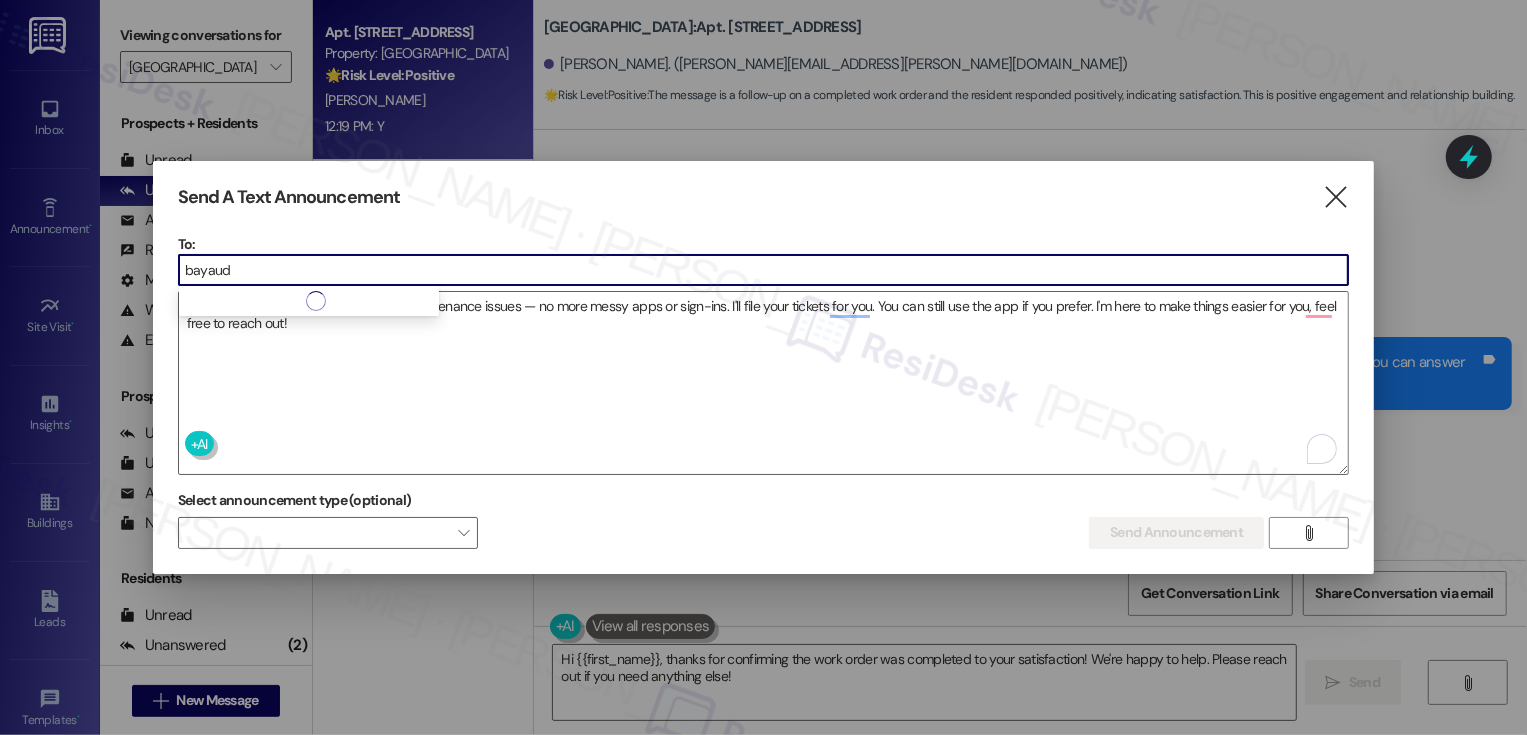 type on "bayaud" 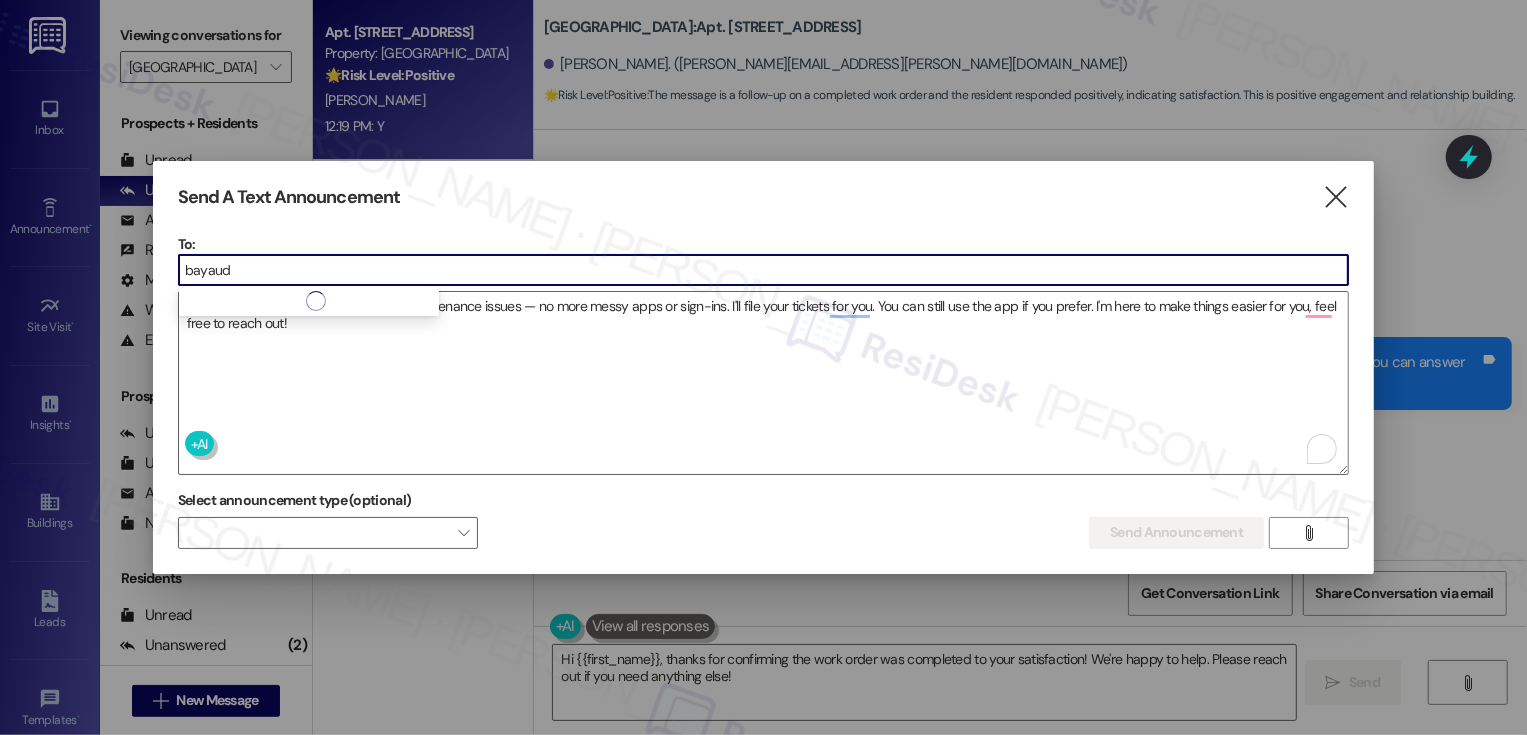 click at bounding box center (309, 301) 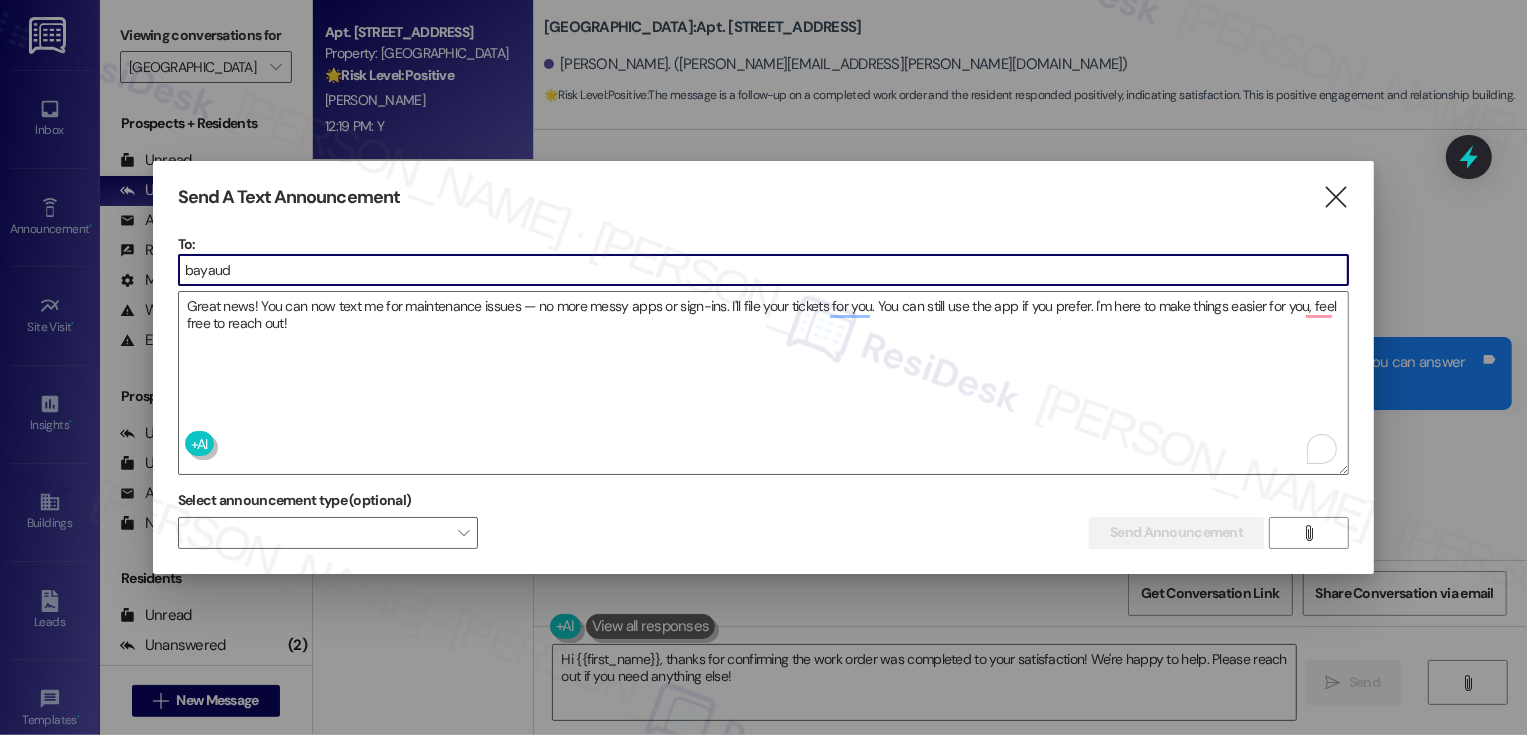 click on "bayaud" at bounding box center [764, 270] 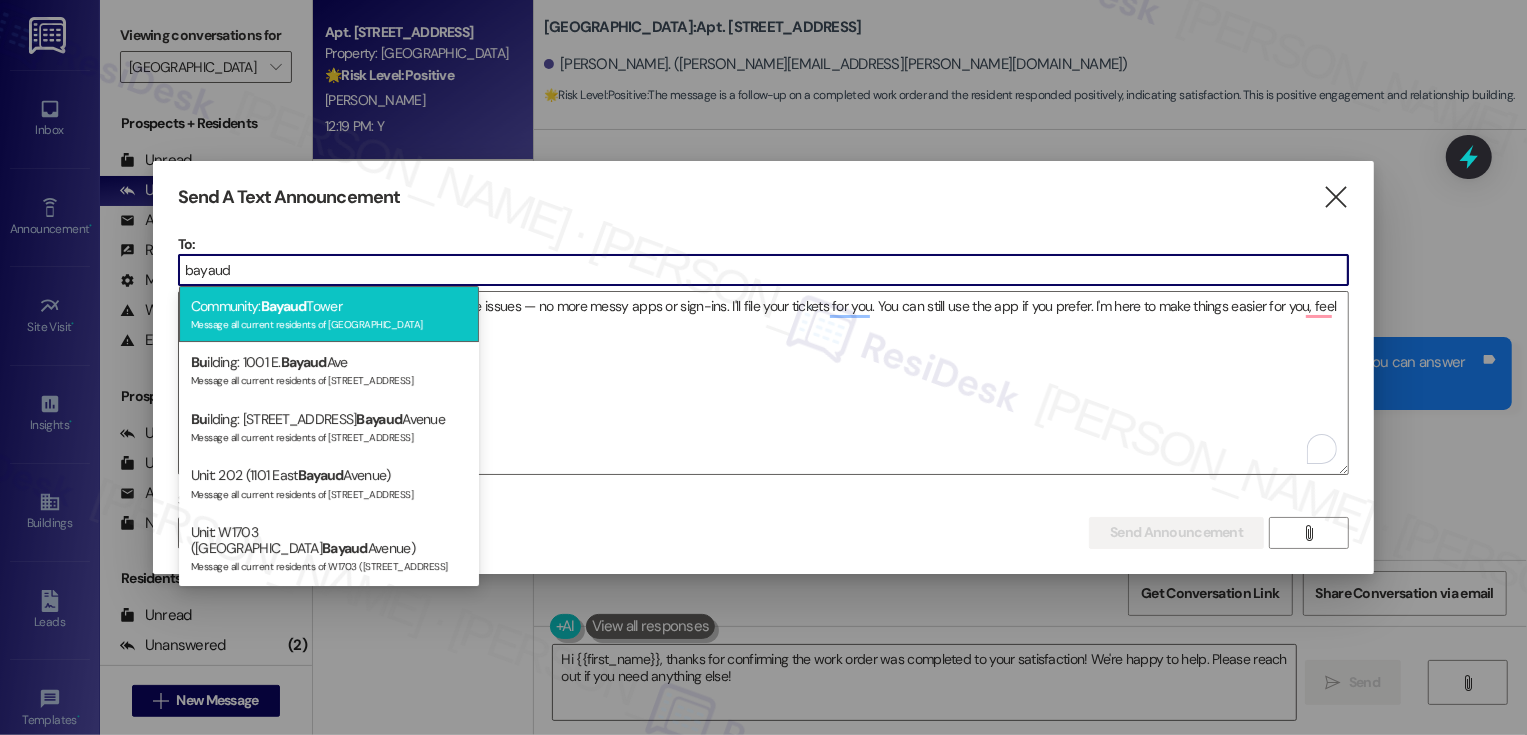 click on "Bayaud" at bounding box center (284, 306) 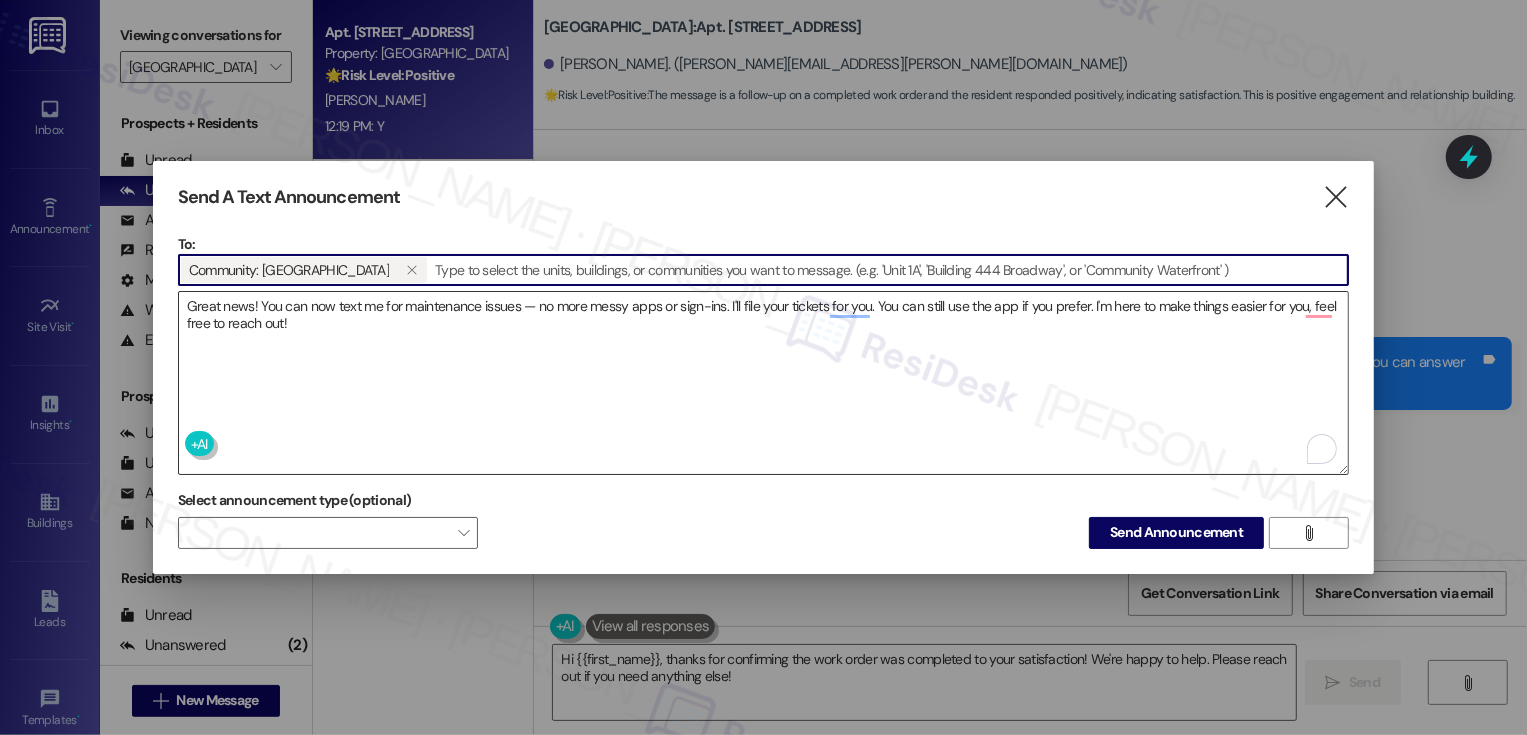 click on "Great news! You can now text me for maintenance issues — no more messy apps or sign-ins. I'll file your tickets for you. You can still use the app if you prefer. I'm here to make things easier for you, feel free to reach out!" at bounding box center (764, 383) 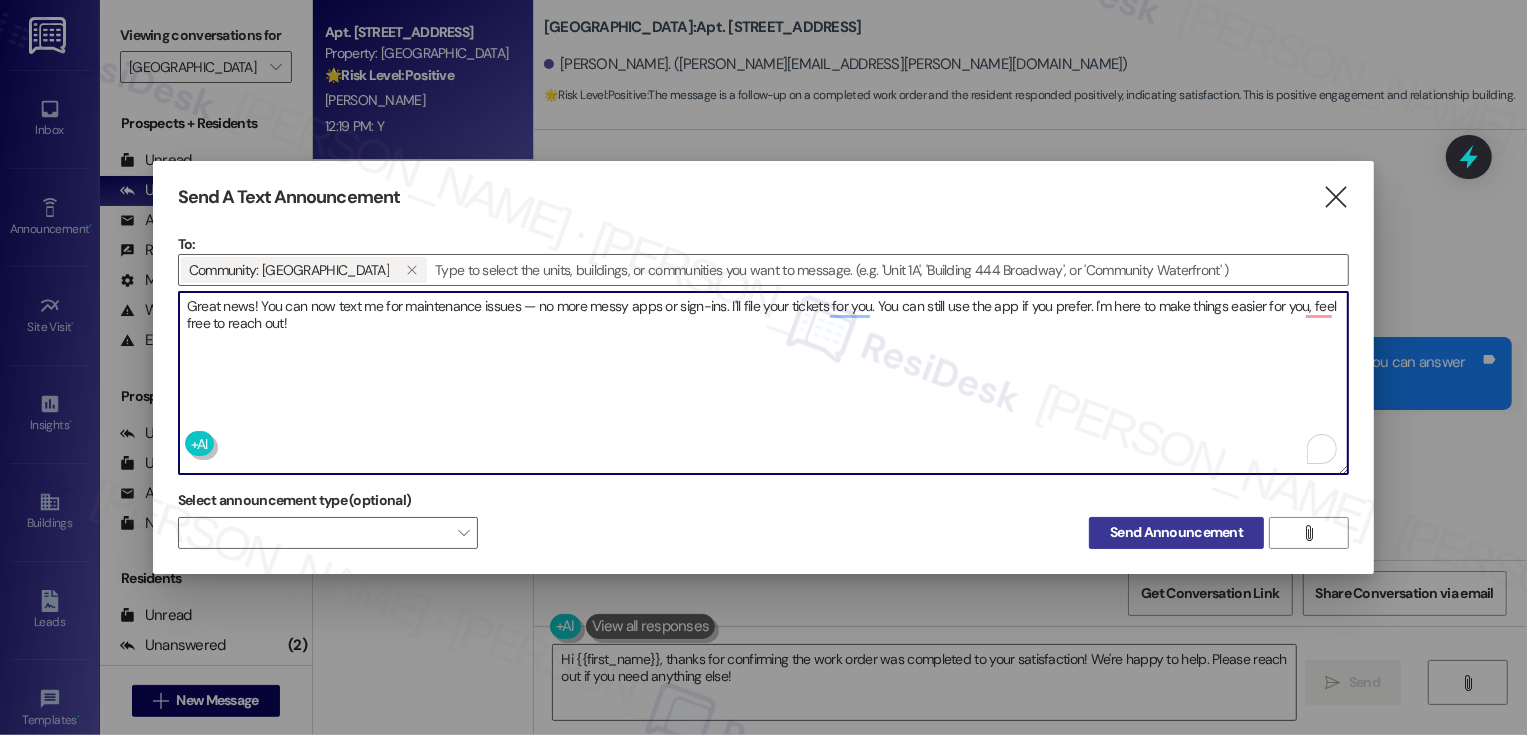 click on "Send Announcement" at bounding box center [1176, 532] 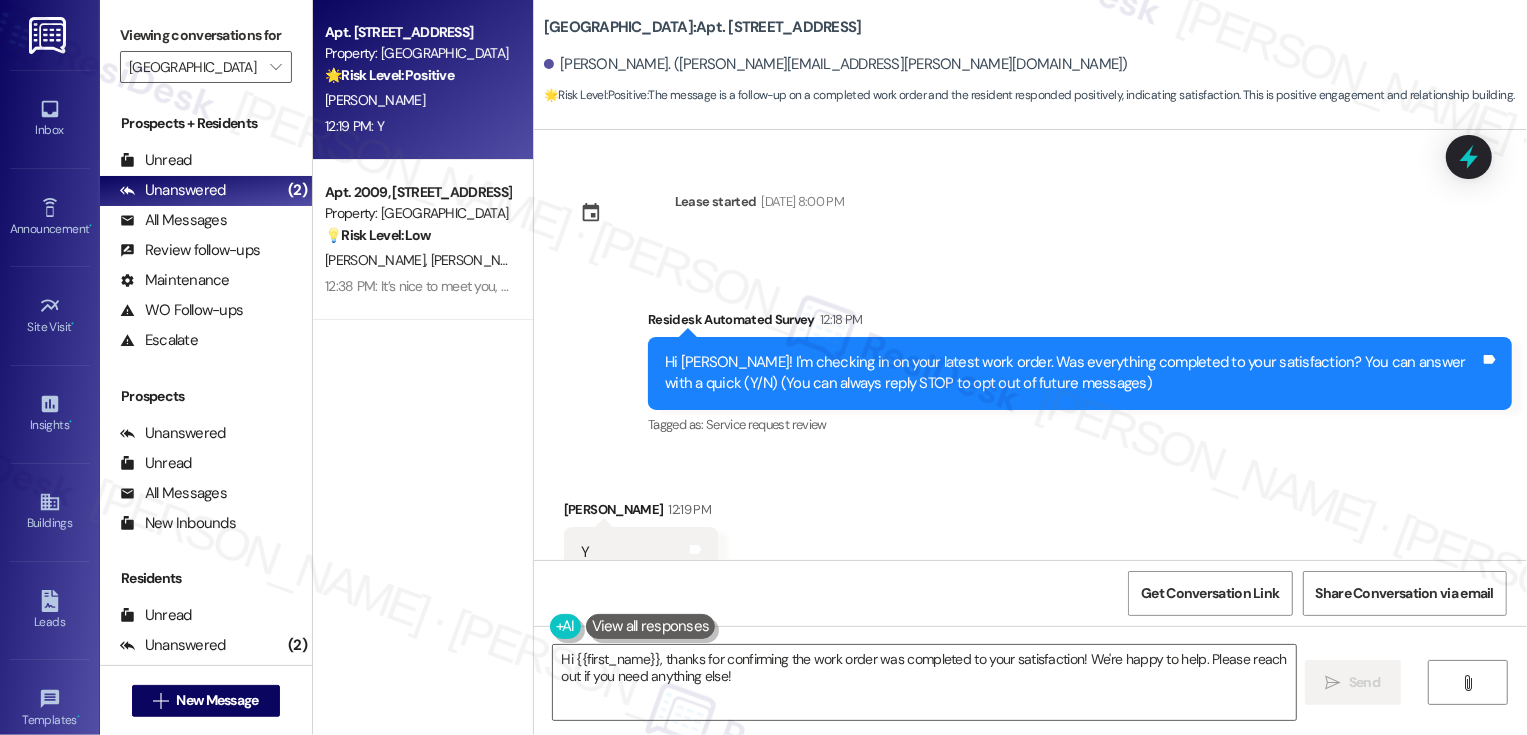 scroll, scrollTop: 63, scrollLeft: 0, axis: vertical 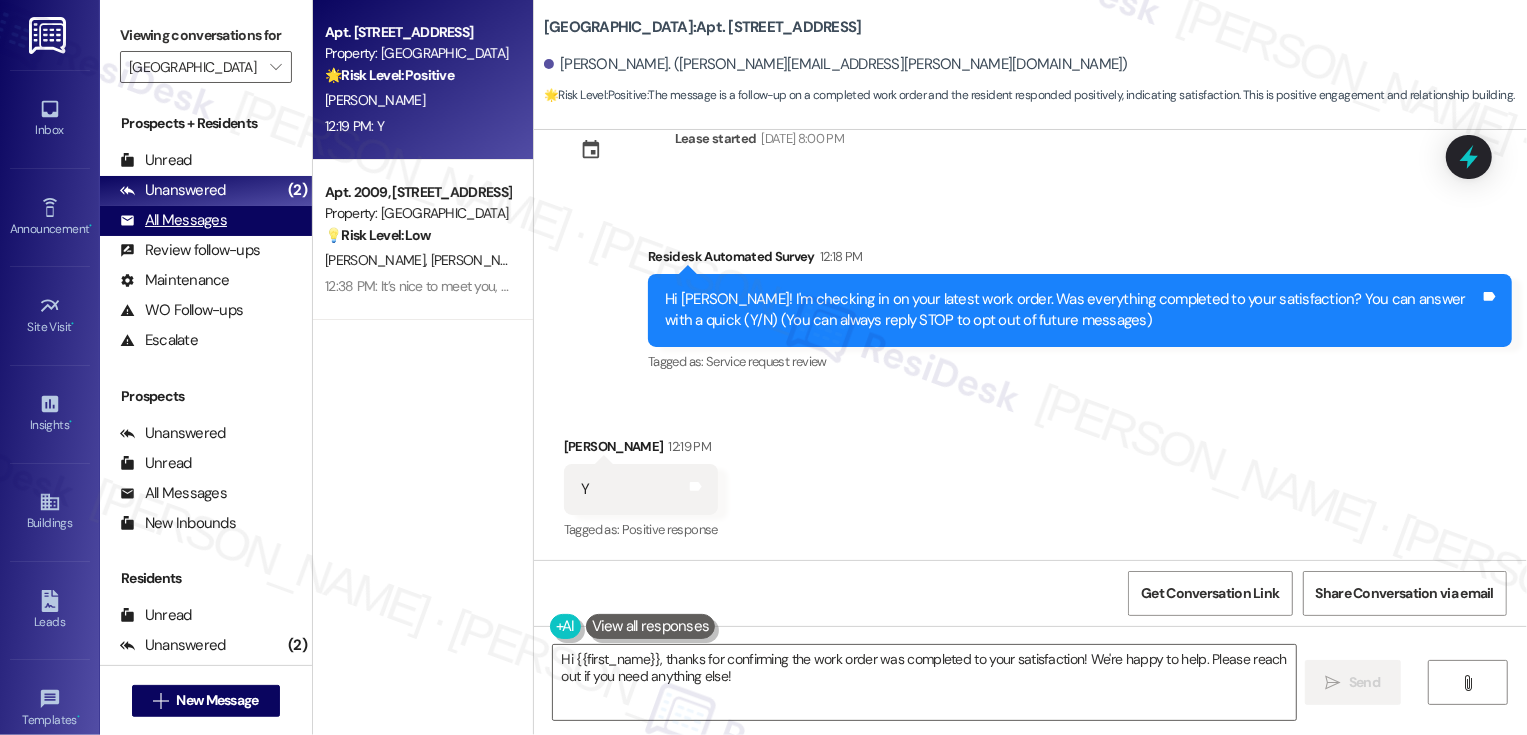 click on "All Messages (undefined)" at bounding box center [206, 221] 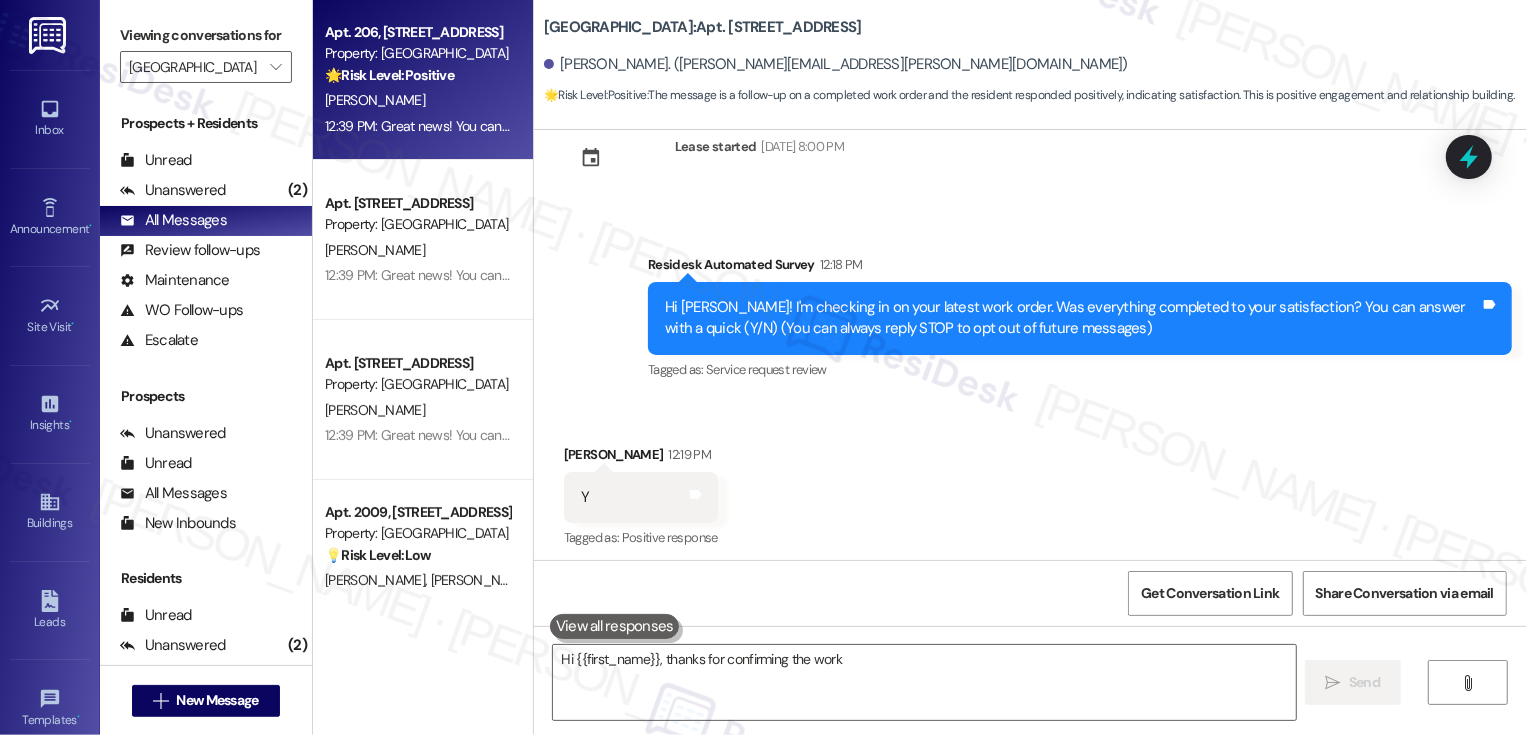 scroll, scrollTop: 62, scrollLeft: 0, axis: vertical 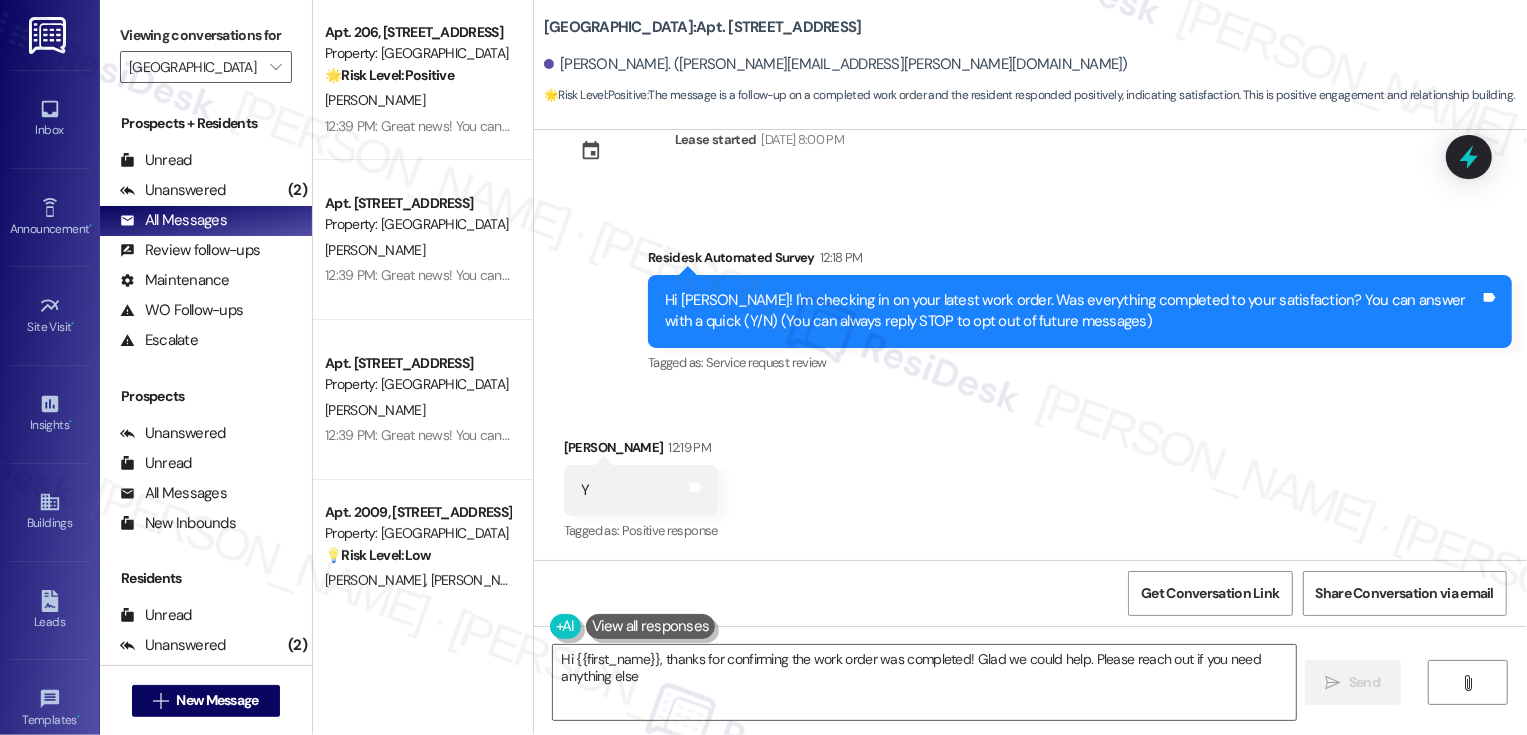type on "Hi {{first_name}}, thanks for confirming the work order was completed! Glad we could help. Please reach out if you need anything else!" 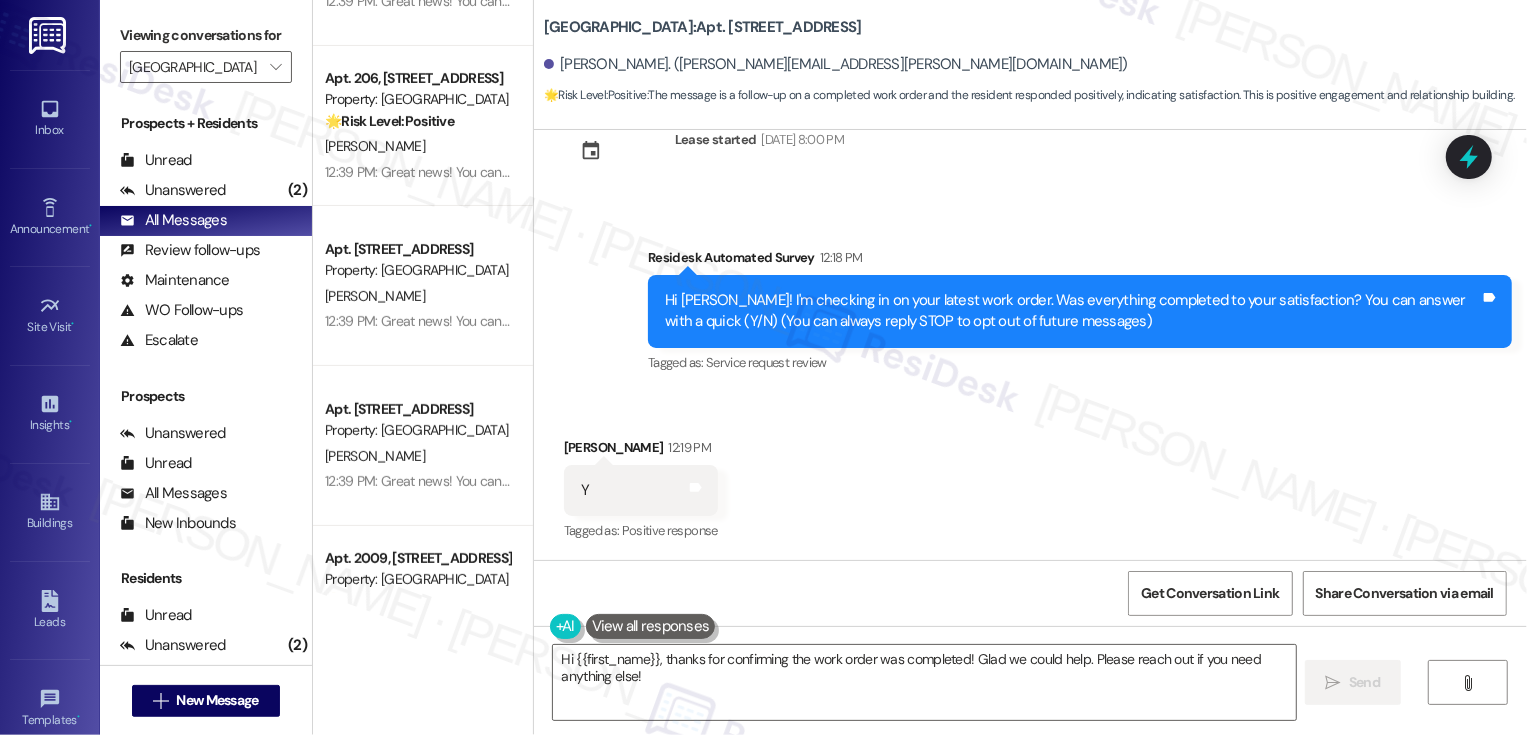 scroll, scrollTop: 0, scrollLeft: 0, axis: both 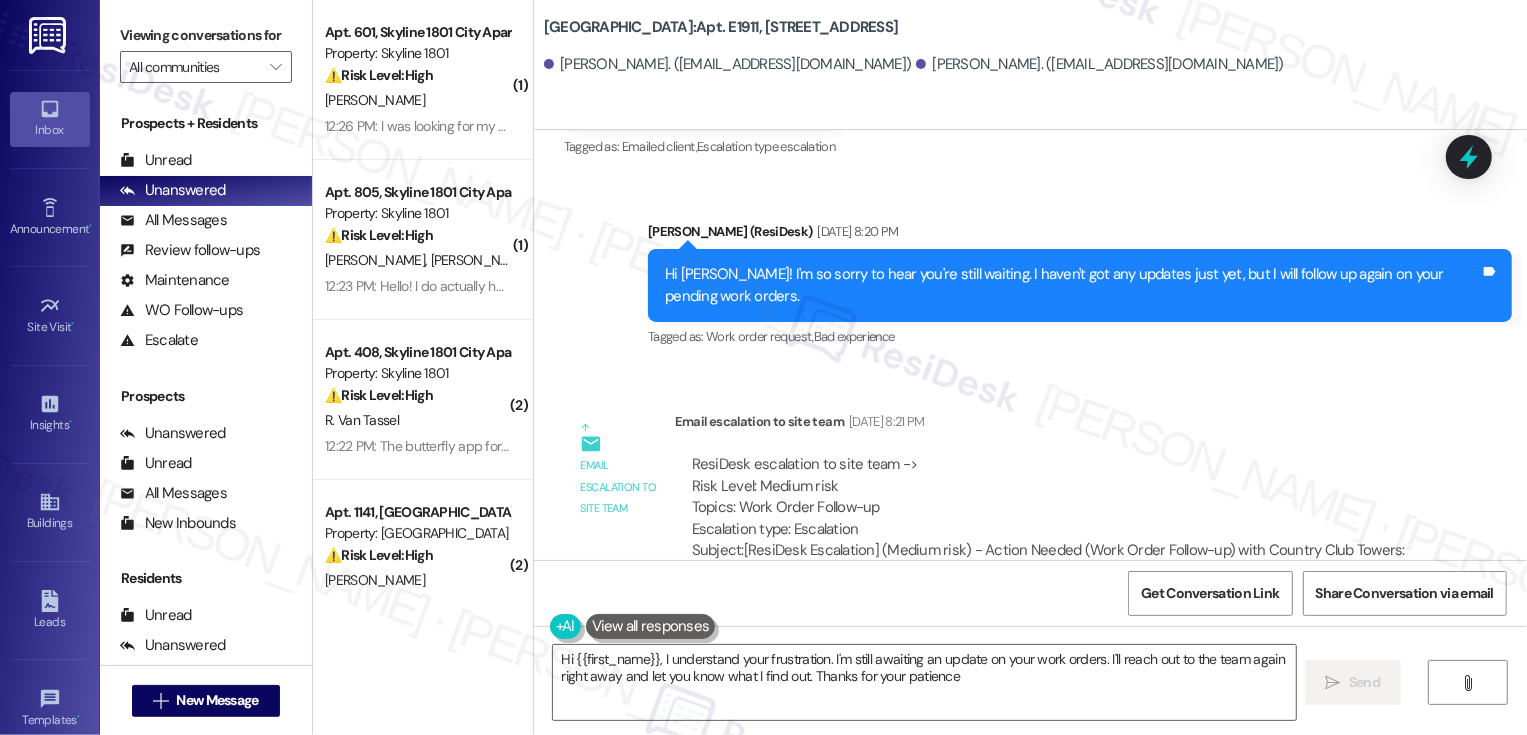type on "Hi {{first_name}}, I understand your frustration. I'm still awaiting an update on your work orders. I'll reach out to the team again right away and let you know what I find out. Thanks for your patience!" 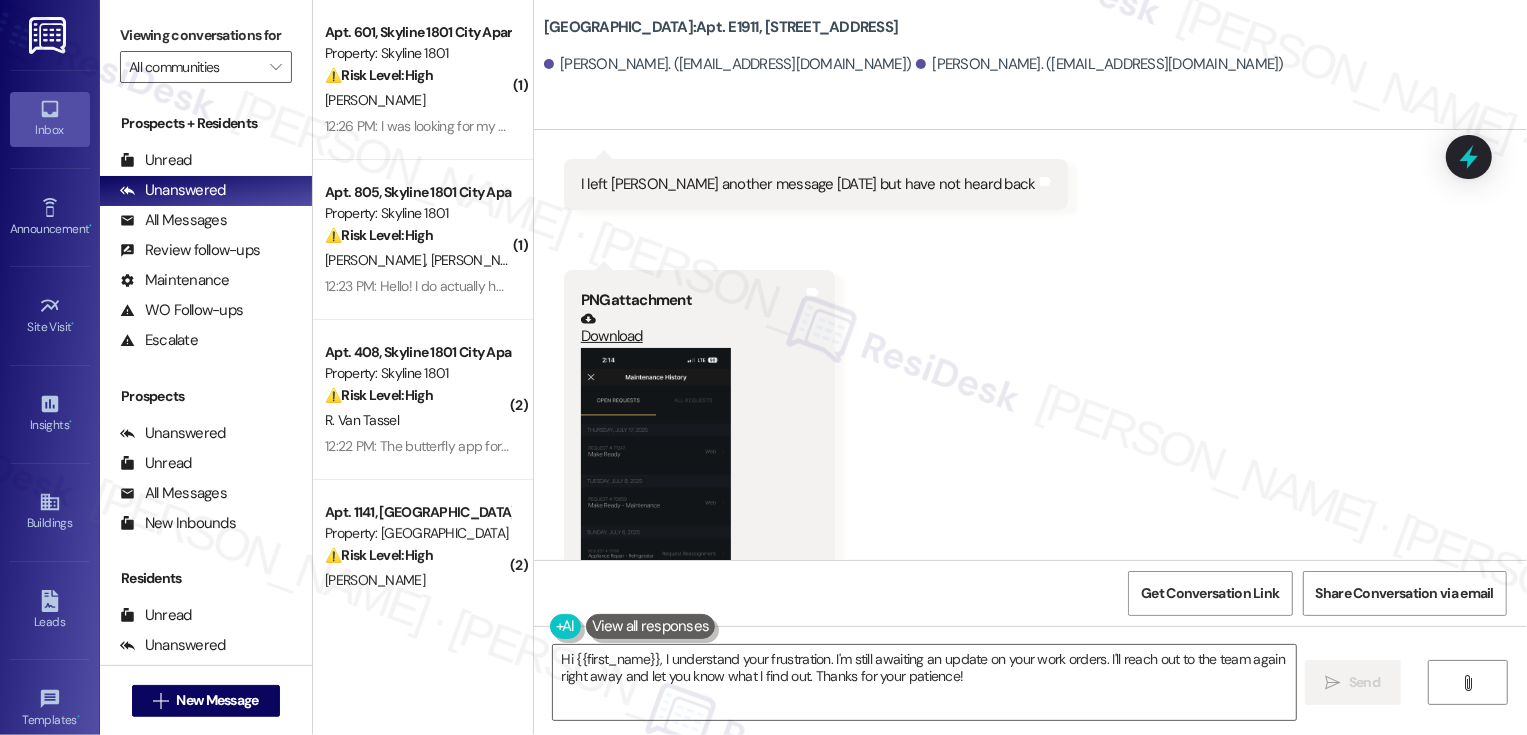 scroll, scrollTop: 1205, scrollLeft: 0, axis: vertical 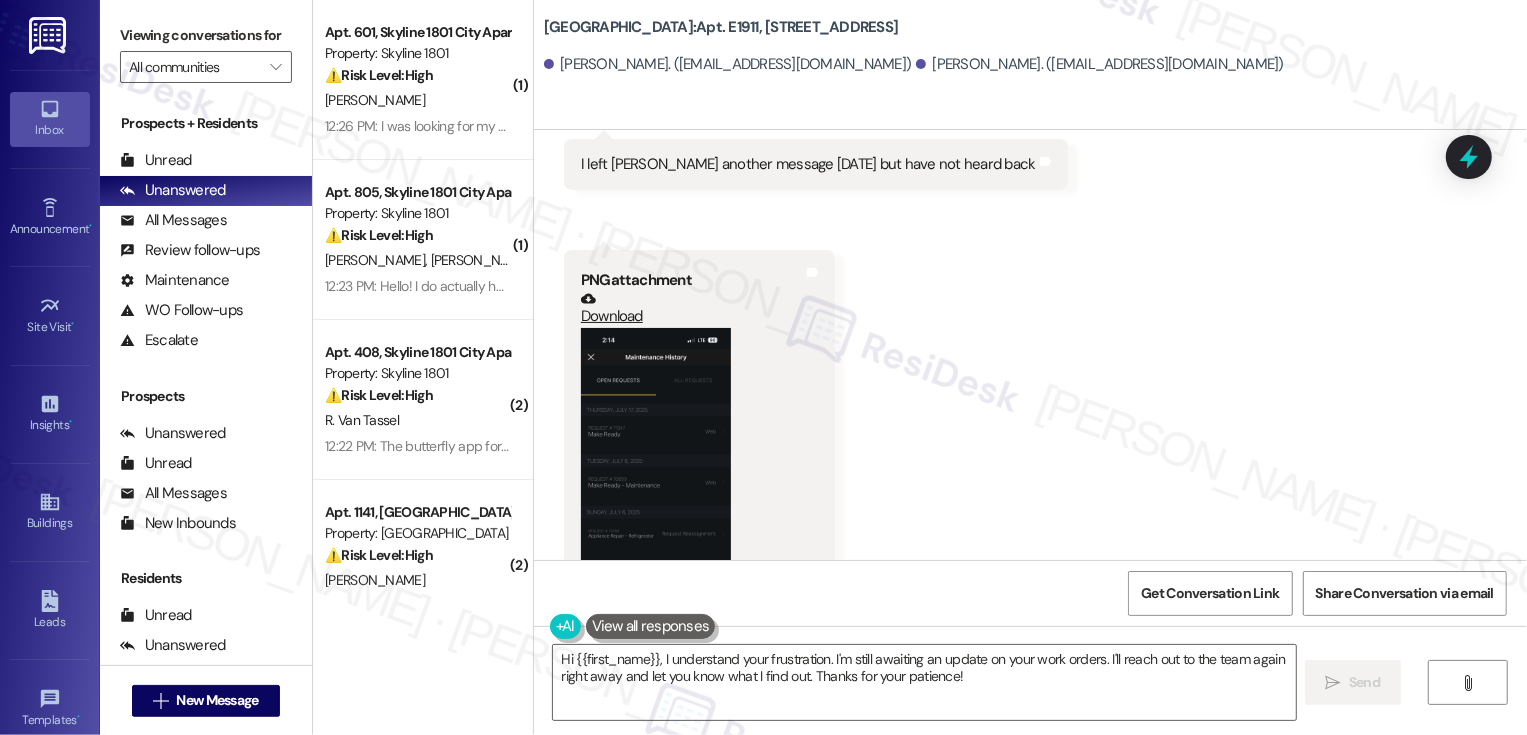click at bounding box center (656, 491) 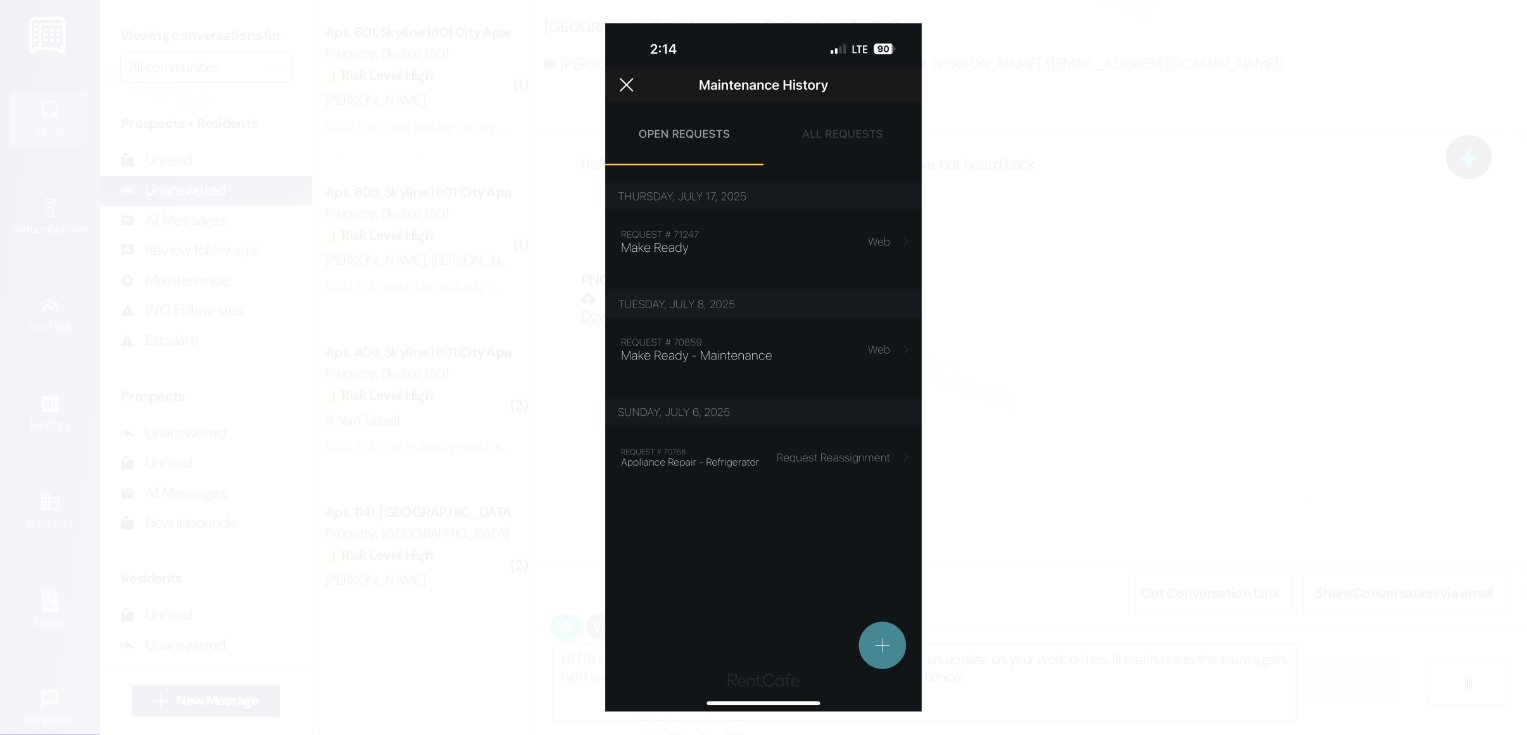 click at bounding box center (763, 367) 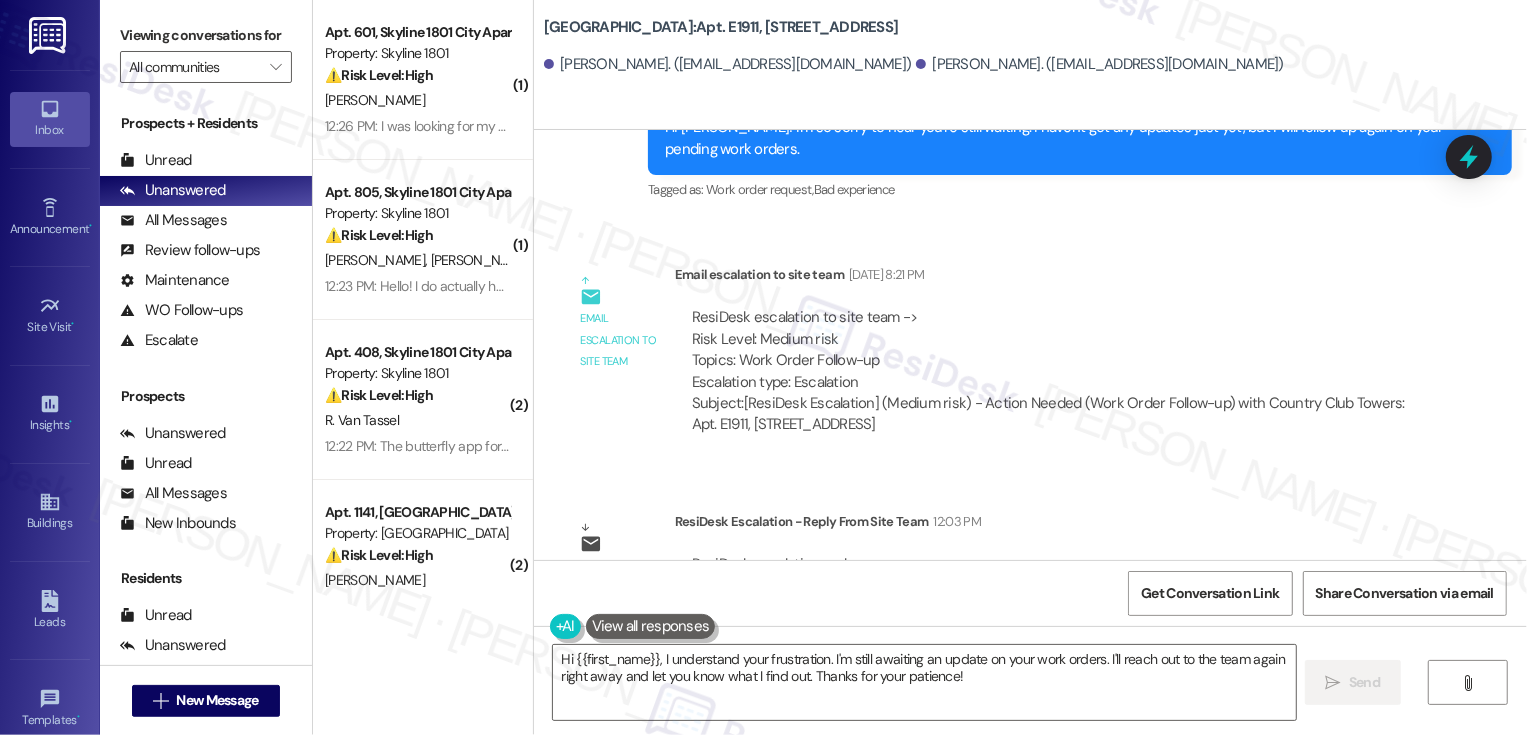 scroll, scrollTop: 3015, scrollLeft: 0, axis: vertical 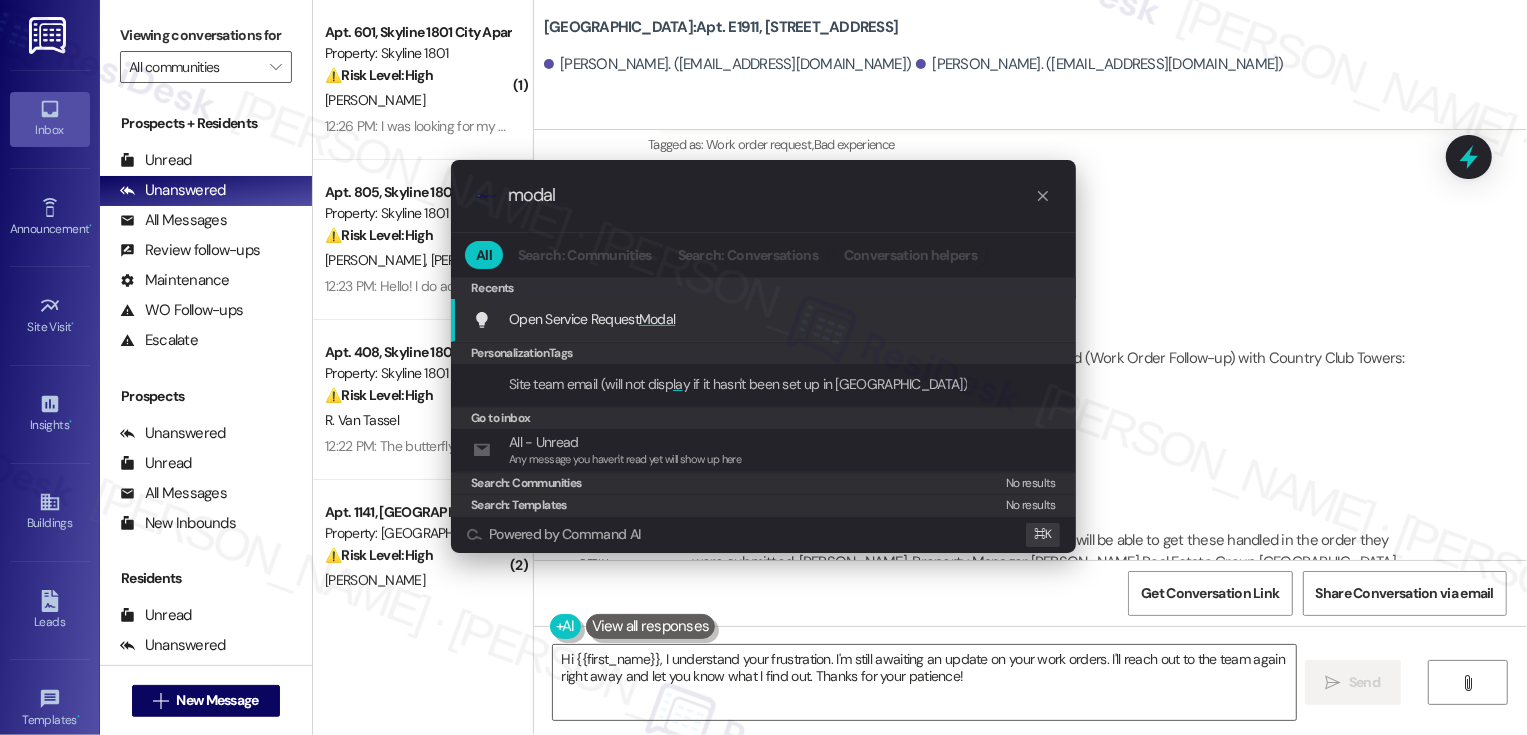 click on "Modal" at bounding box center [657, 319] 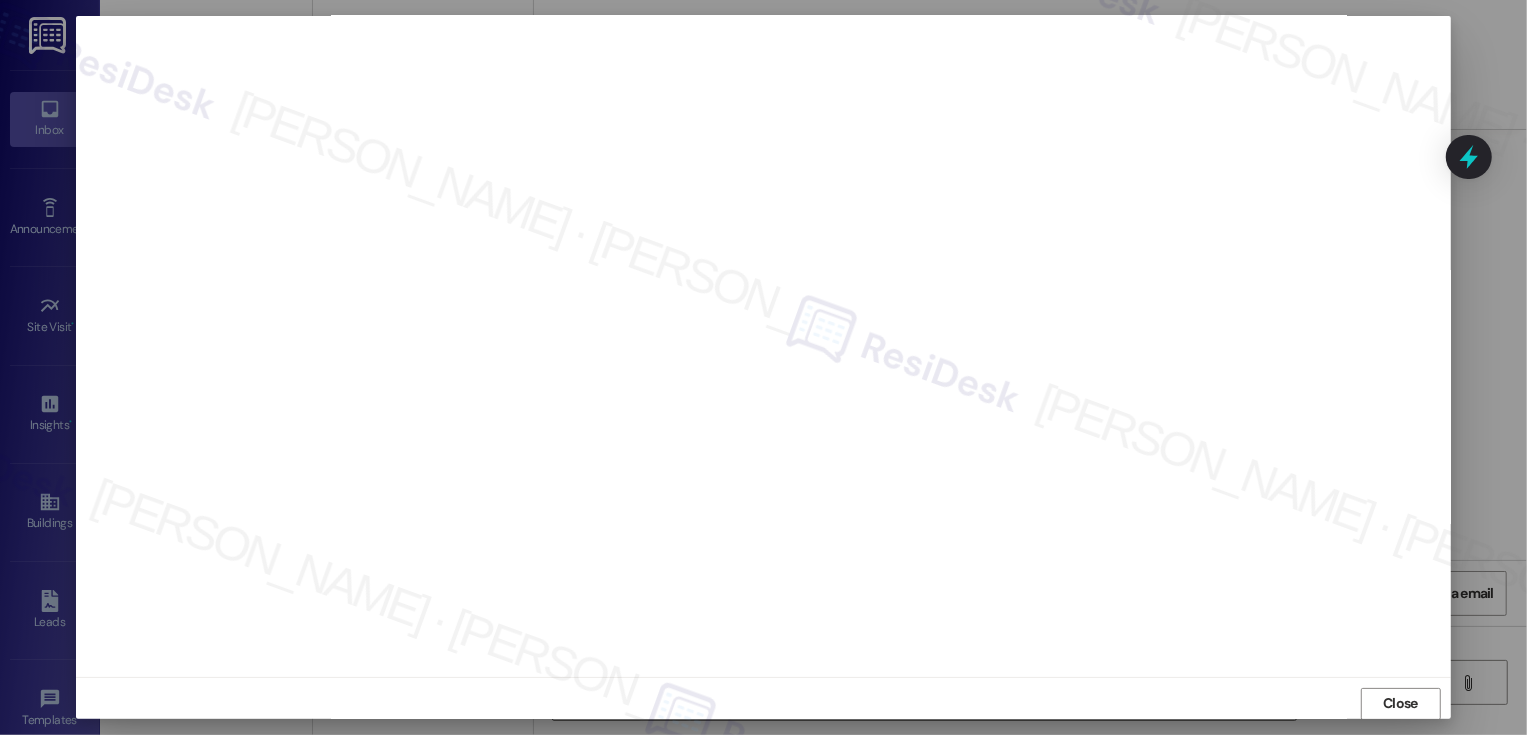 scroll, scrollTop: 0, scrollLeft: 0, axis: both 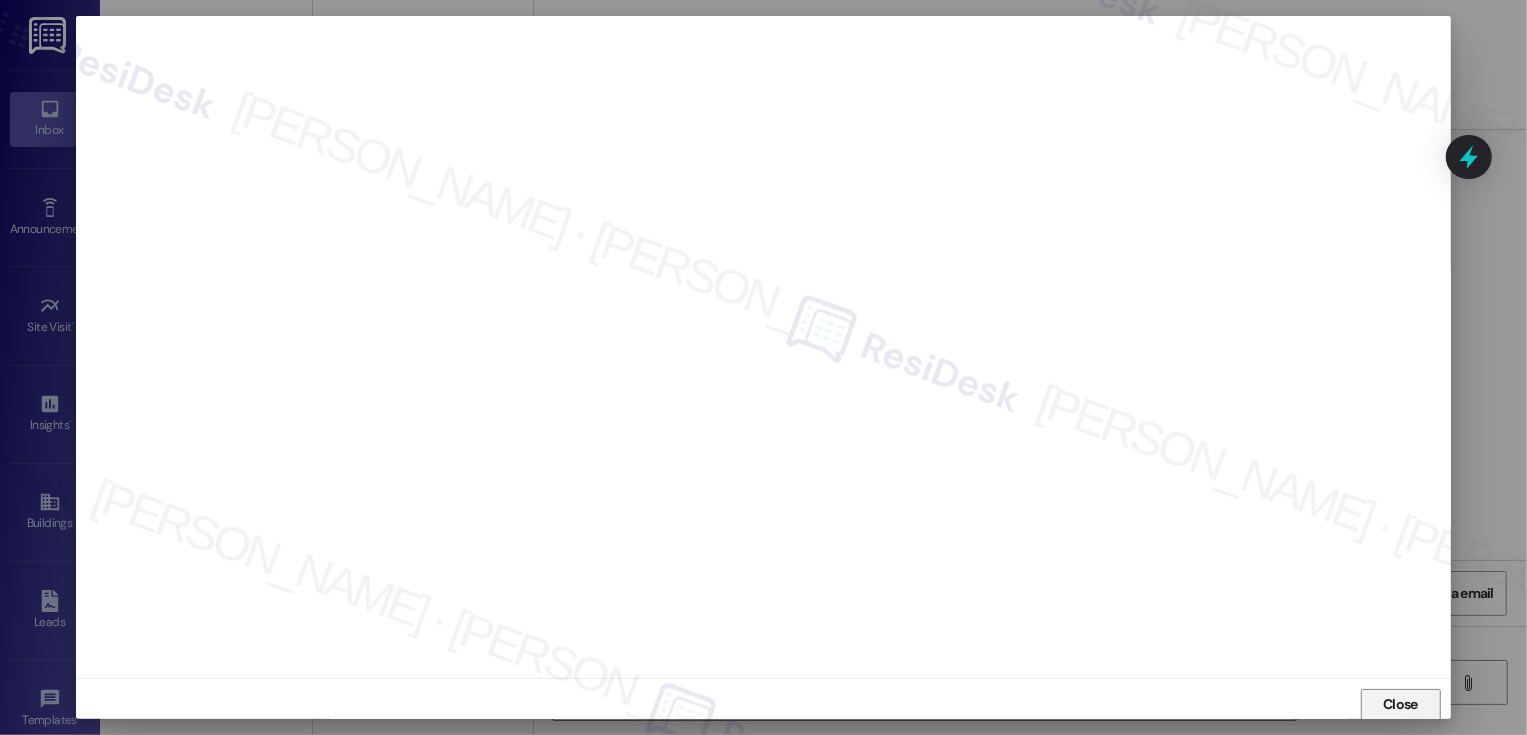 click on "Close" at bounding box center (1400, 704) 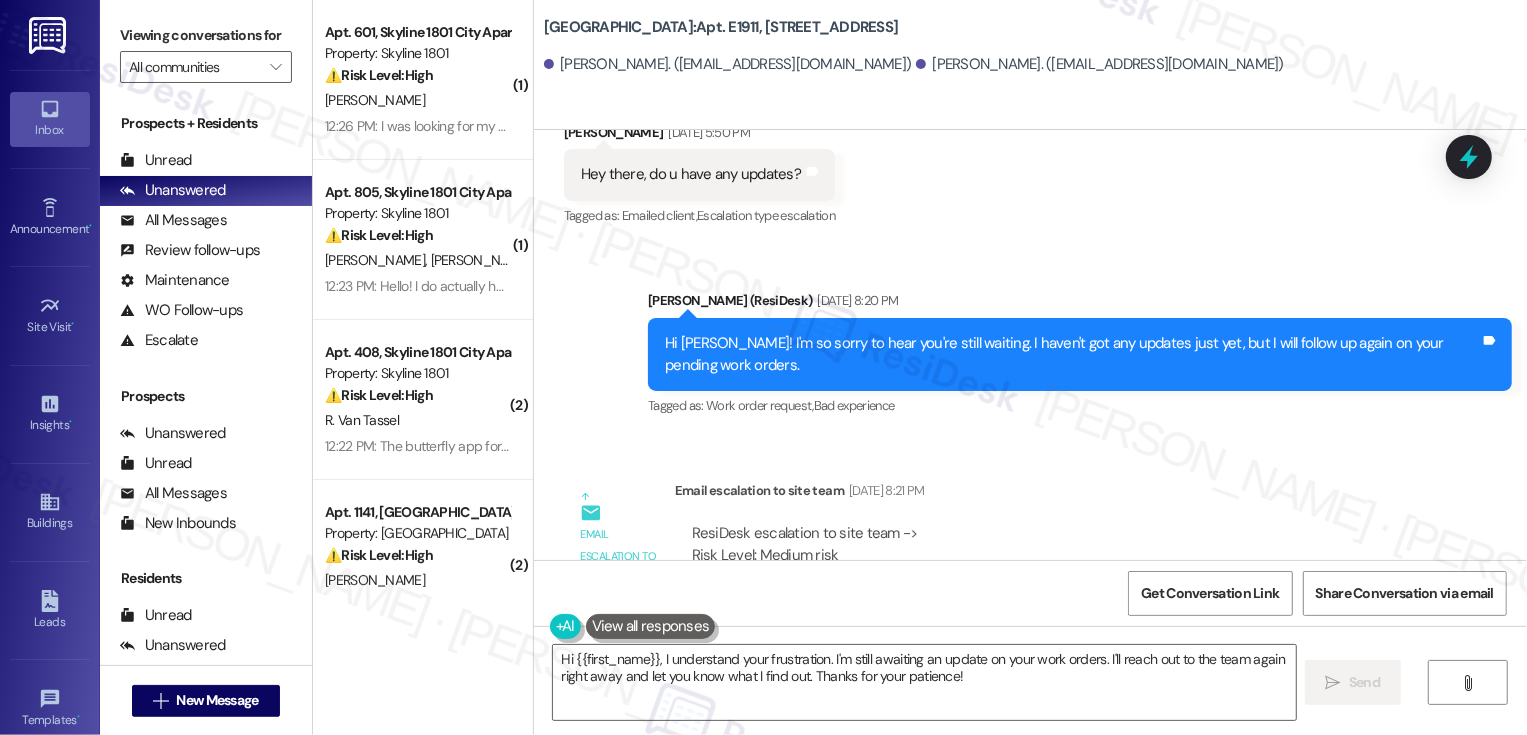 scroll, scrollTop: 2751, scrollLeft: 0, axis: vertical 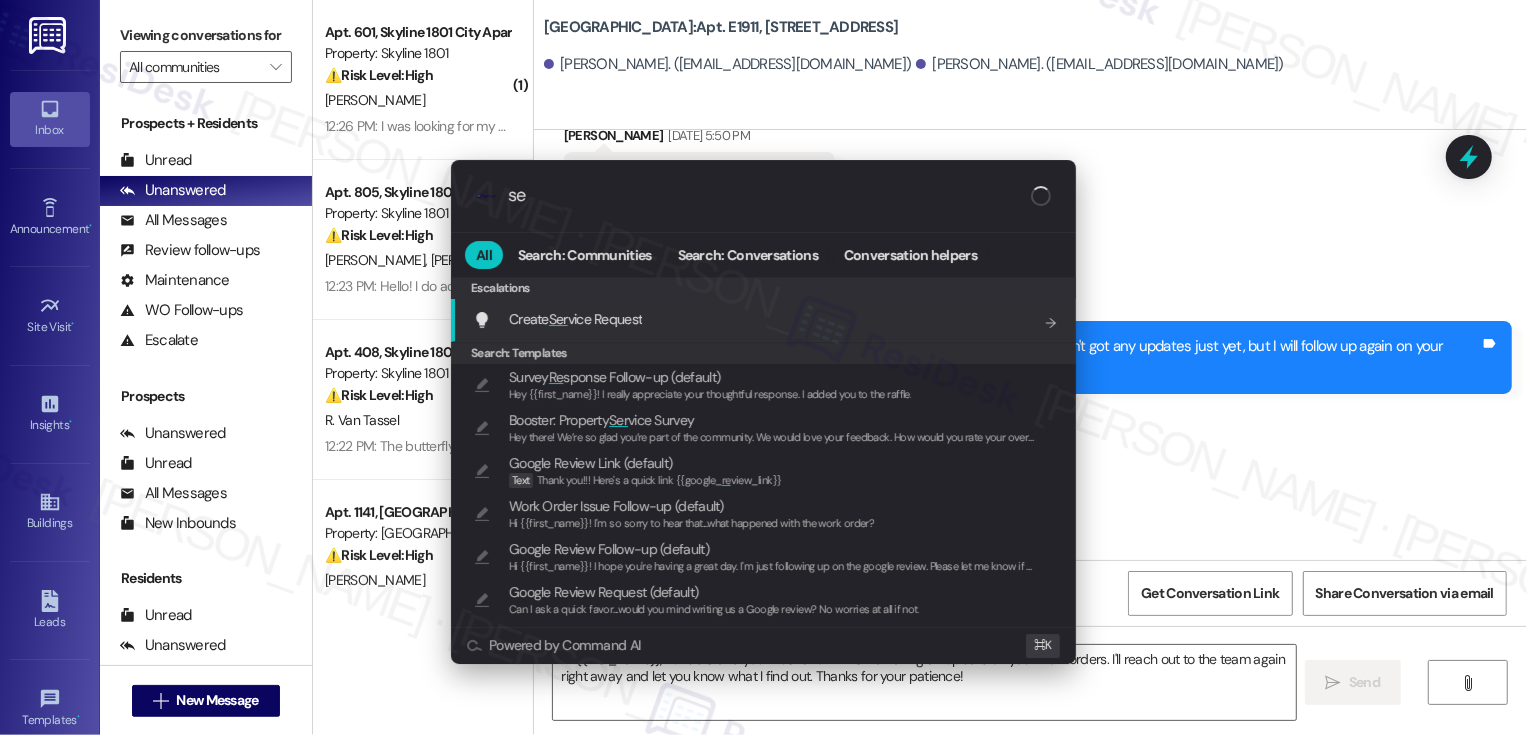 type on "s" 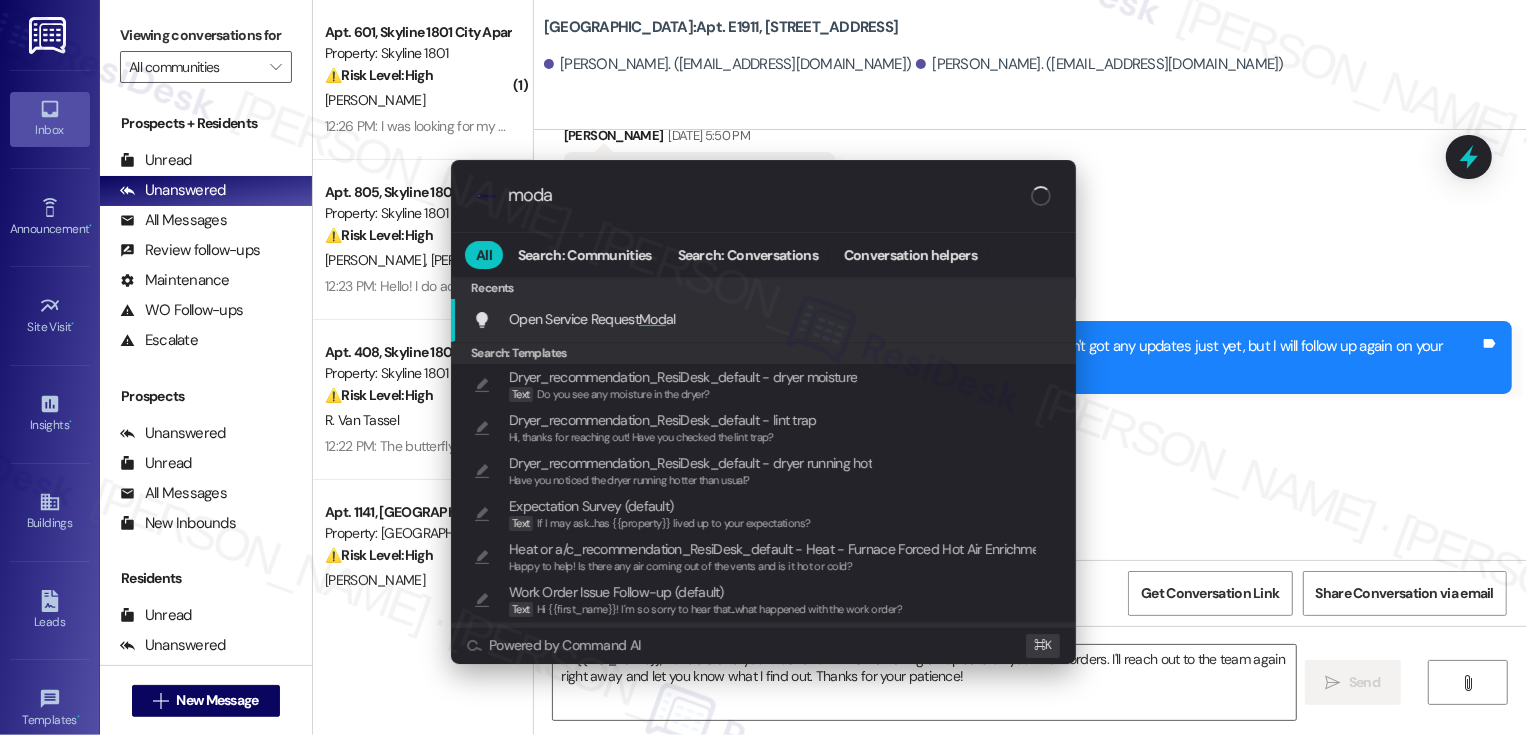 type on "modal" 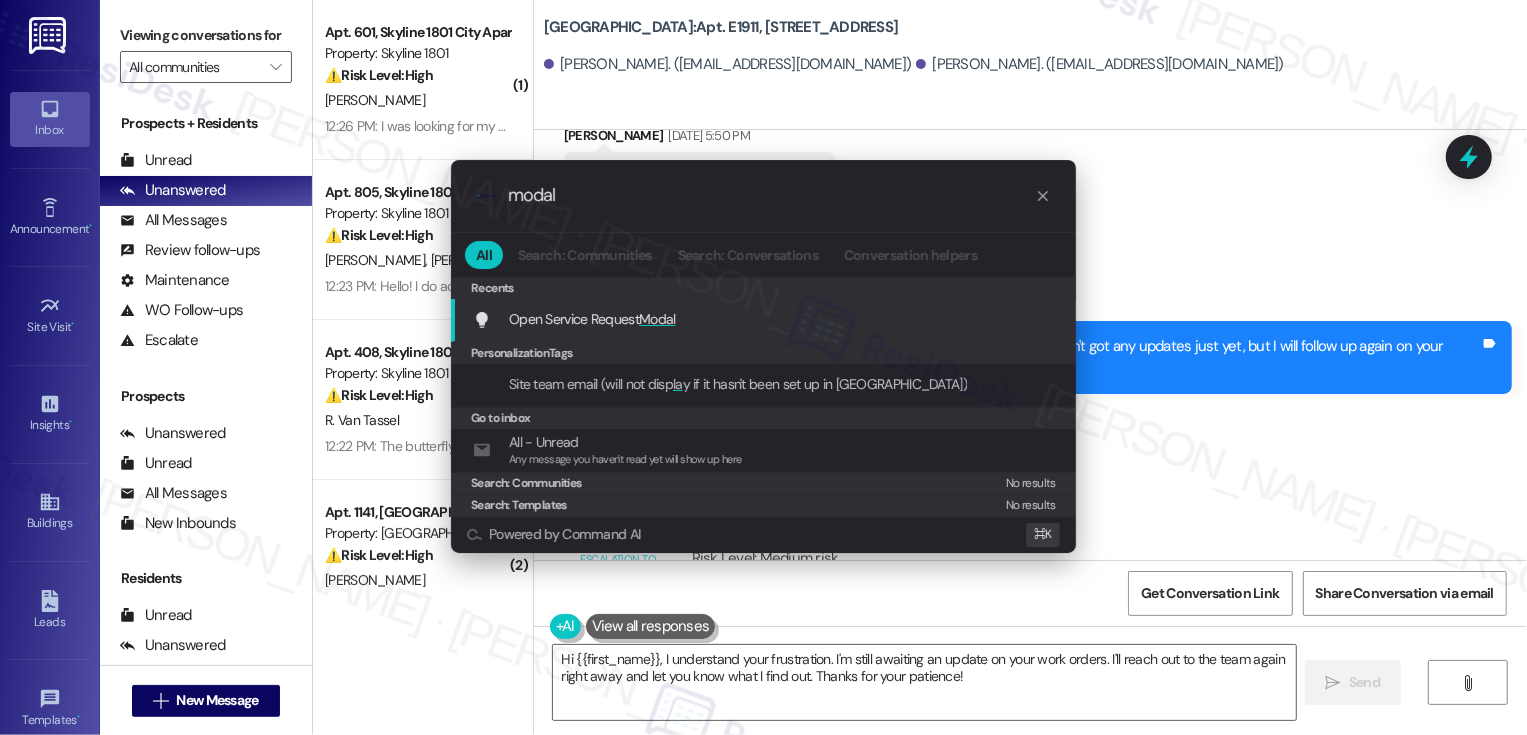 click on "Open Service Request  Modal Add shortcut" at bounding box center [765, 319] 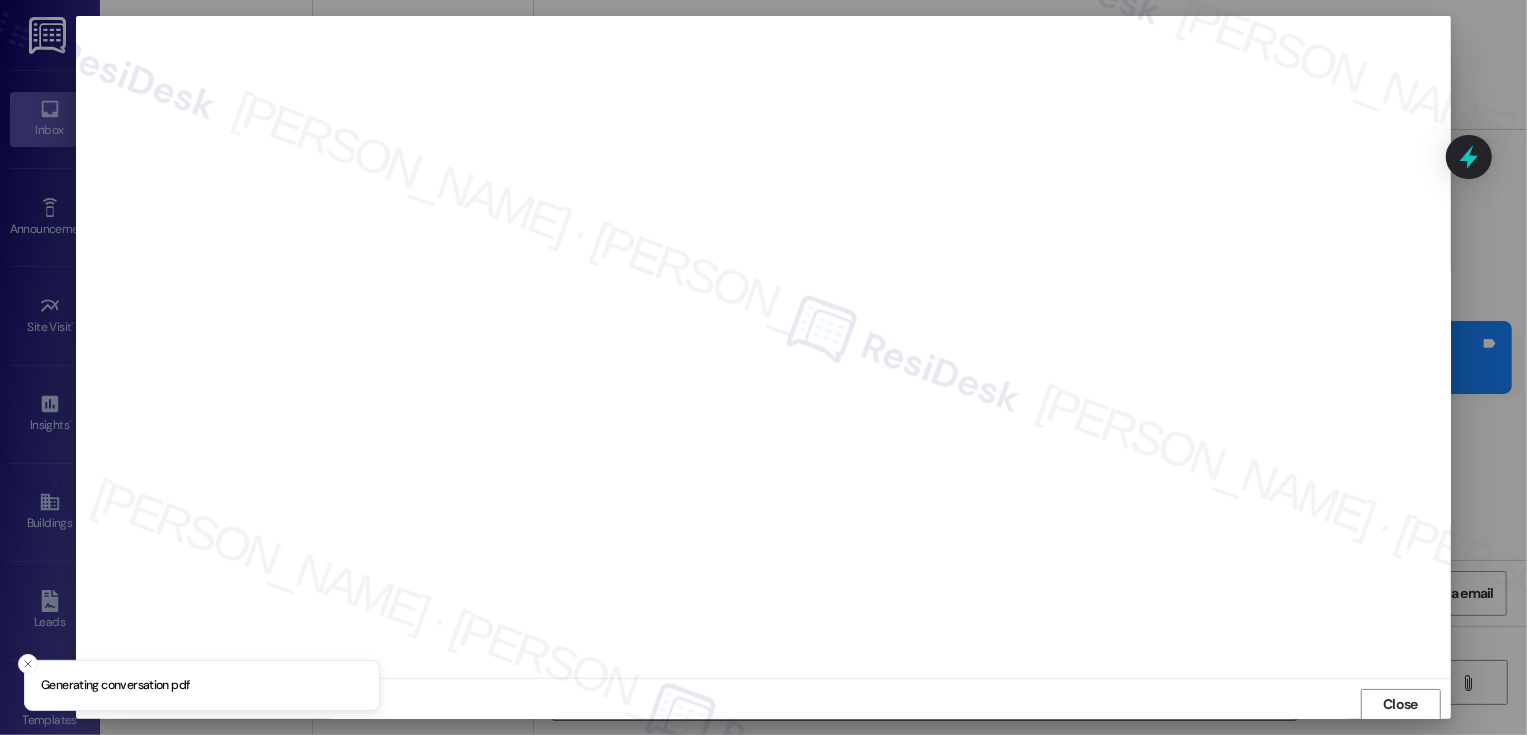 scroll, scrollTop: 1, scrollLeft: 0, axis: vertical 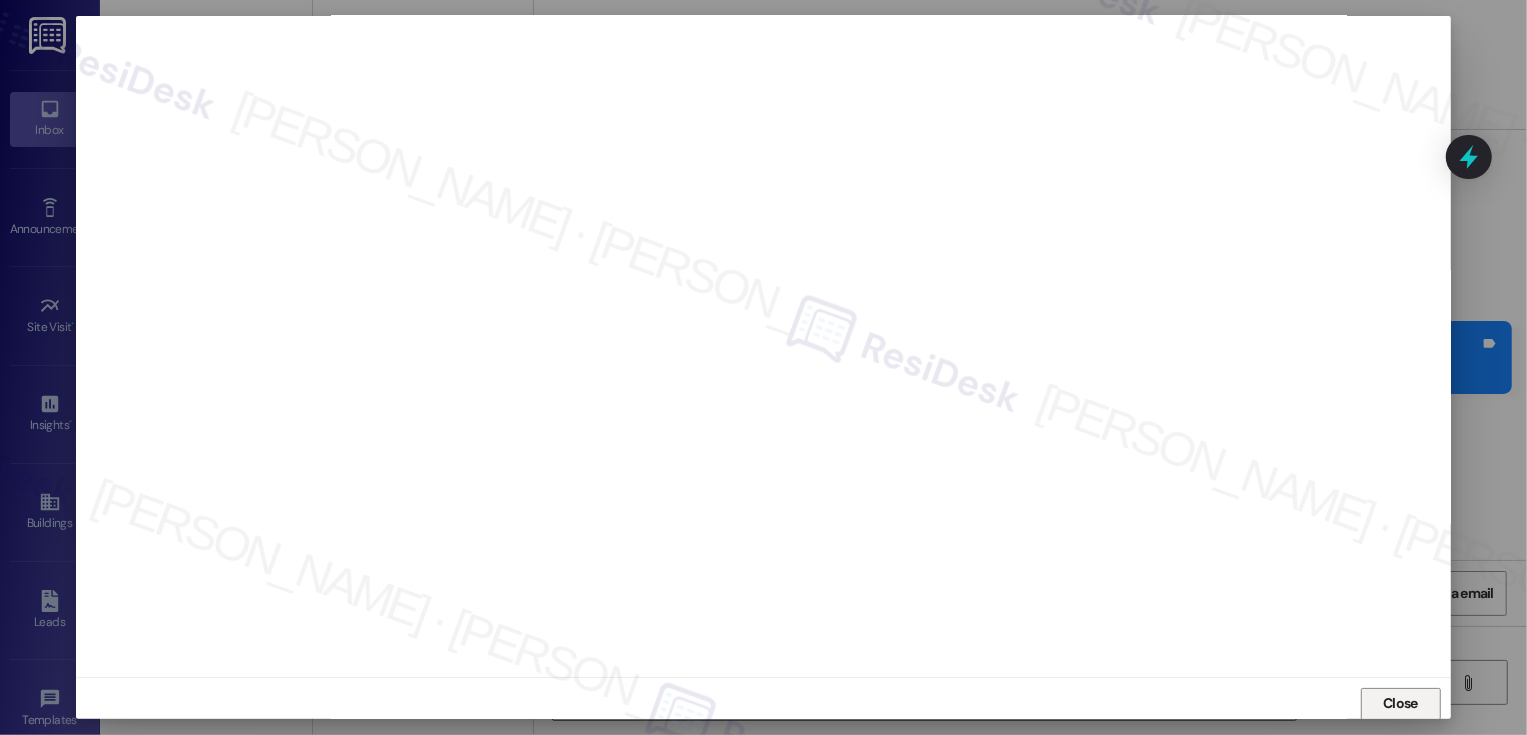 click on "Close" at bounding box center [1401, 704] 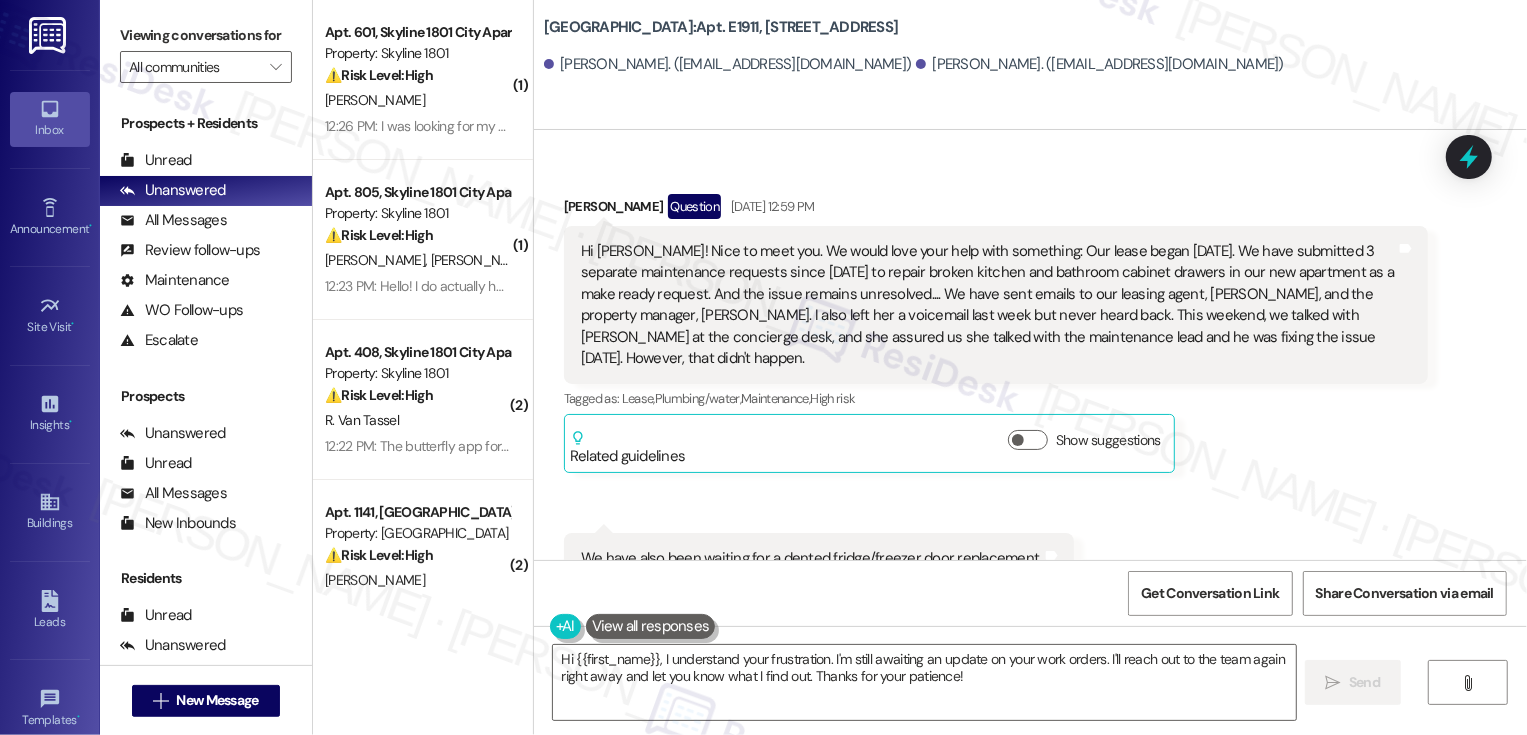 scroll, scrollTop: 265, scrollLeft: 0, axis: vertical 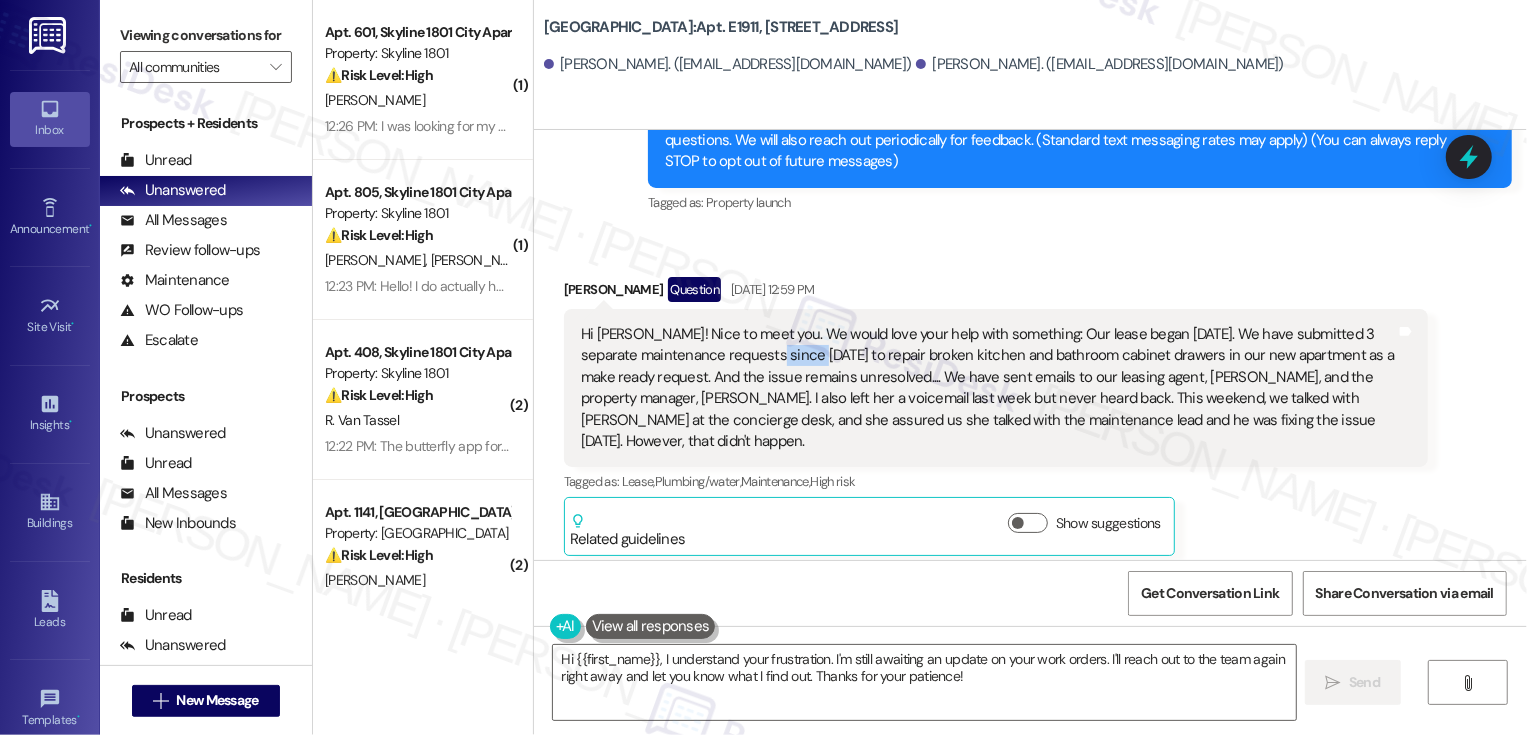 drag, startPoint x: 749, startPoint y: 332, endPoint x: 791, endPoint y: 336, distance: 42.190044 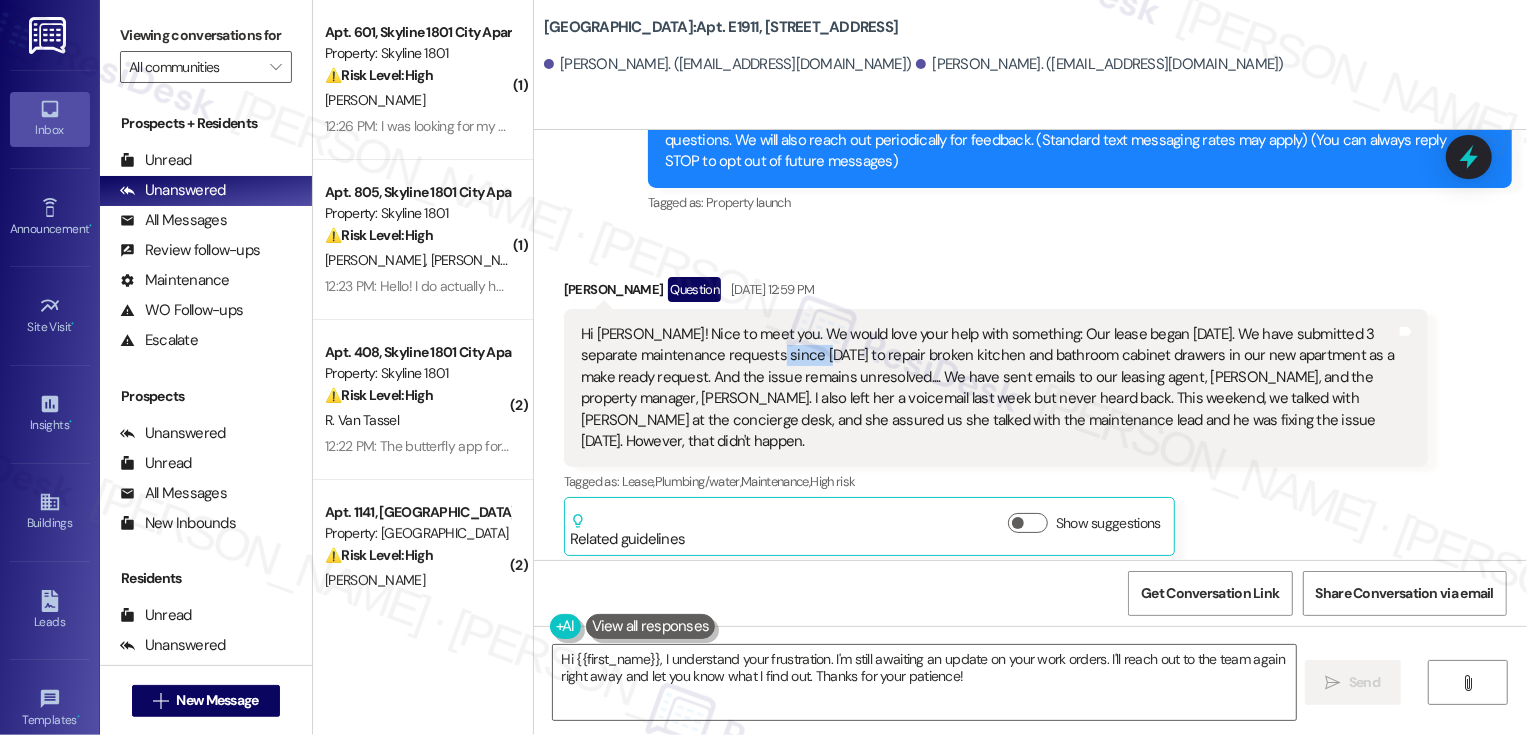 copy on "July 6 t" 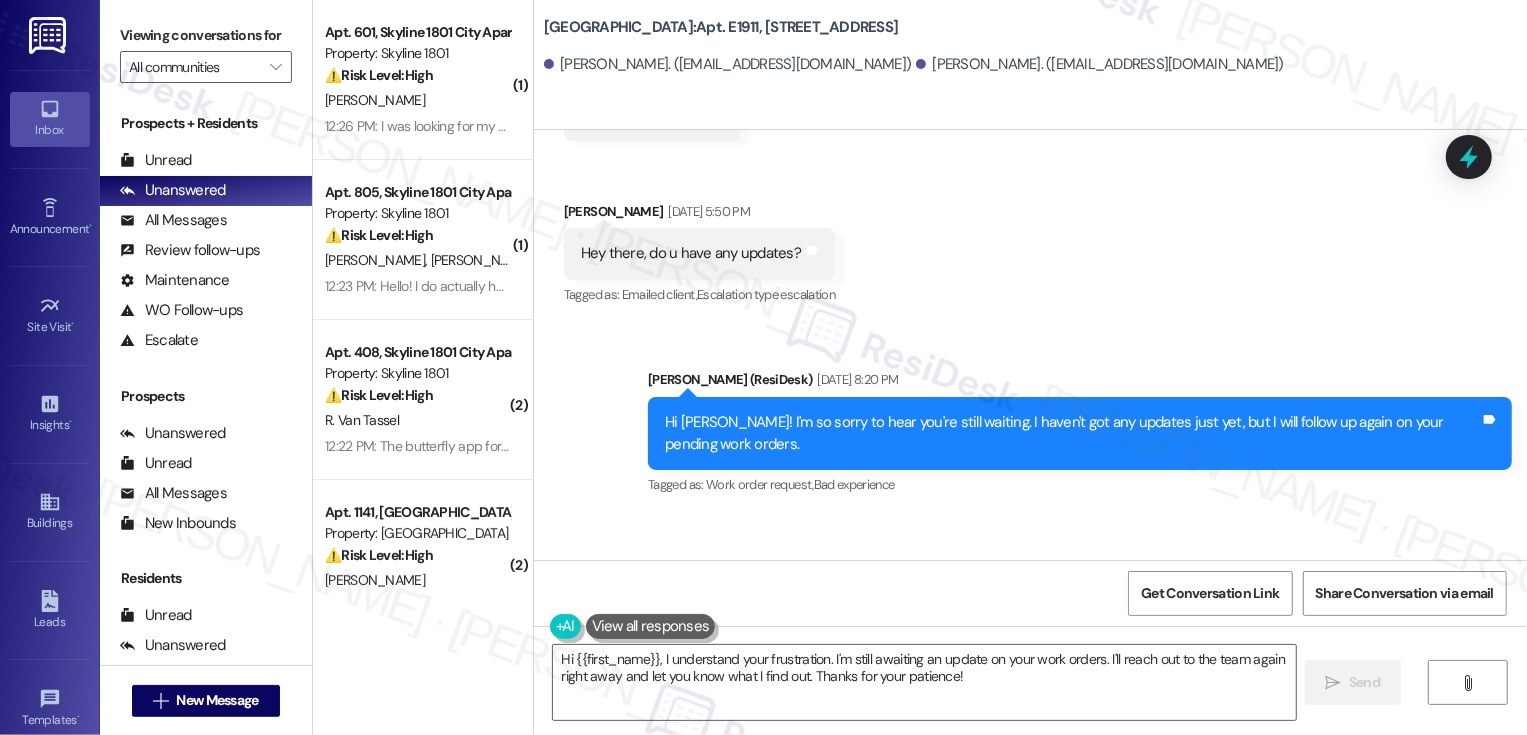 scroll, scrollTop: 3015, scrollLeft: 0, axis: vertical 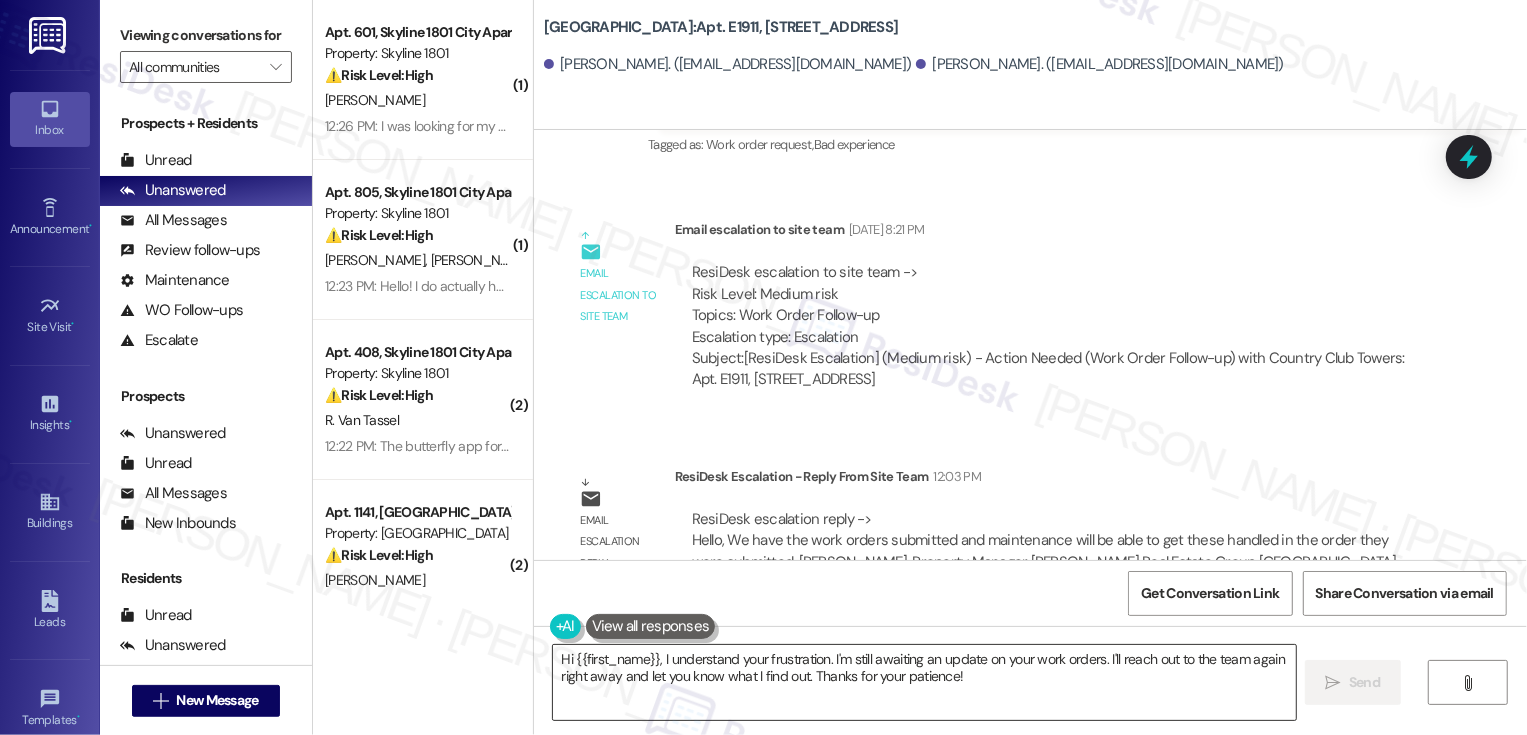click on "Hi {{first_name}}, I understand your frustration. I'm still awaiting an update on your work orders. I'll reach out to the team again right away and let you know what I find out. Thanks for your patience!" at bounding box center (924, 682) 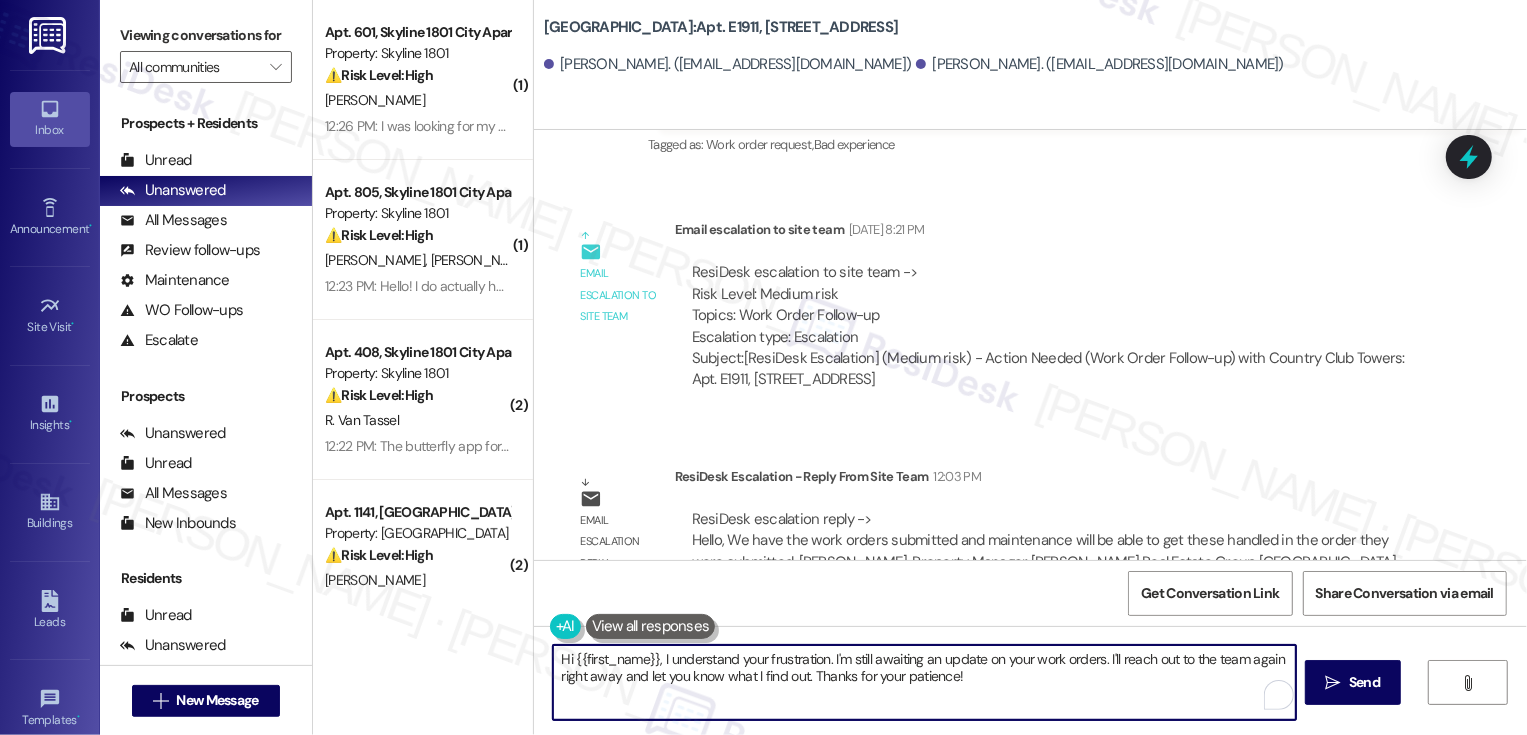 click on "Hi {{first_name}}, I understand your frustration. I'm still awaiting an update on your work orders. I'll reach out to the team again right away and let you know what I find out. Thanks for your patience!" at bounding box center [924, 682] 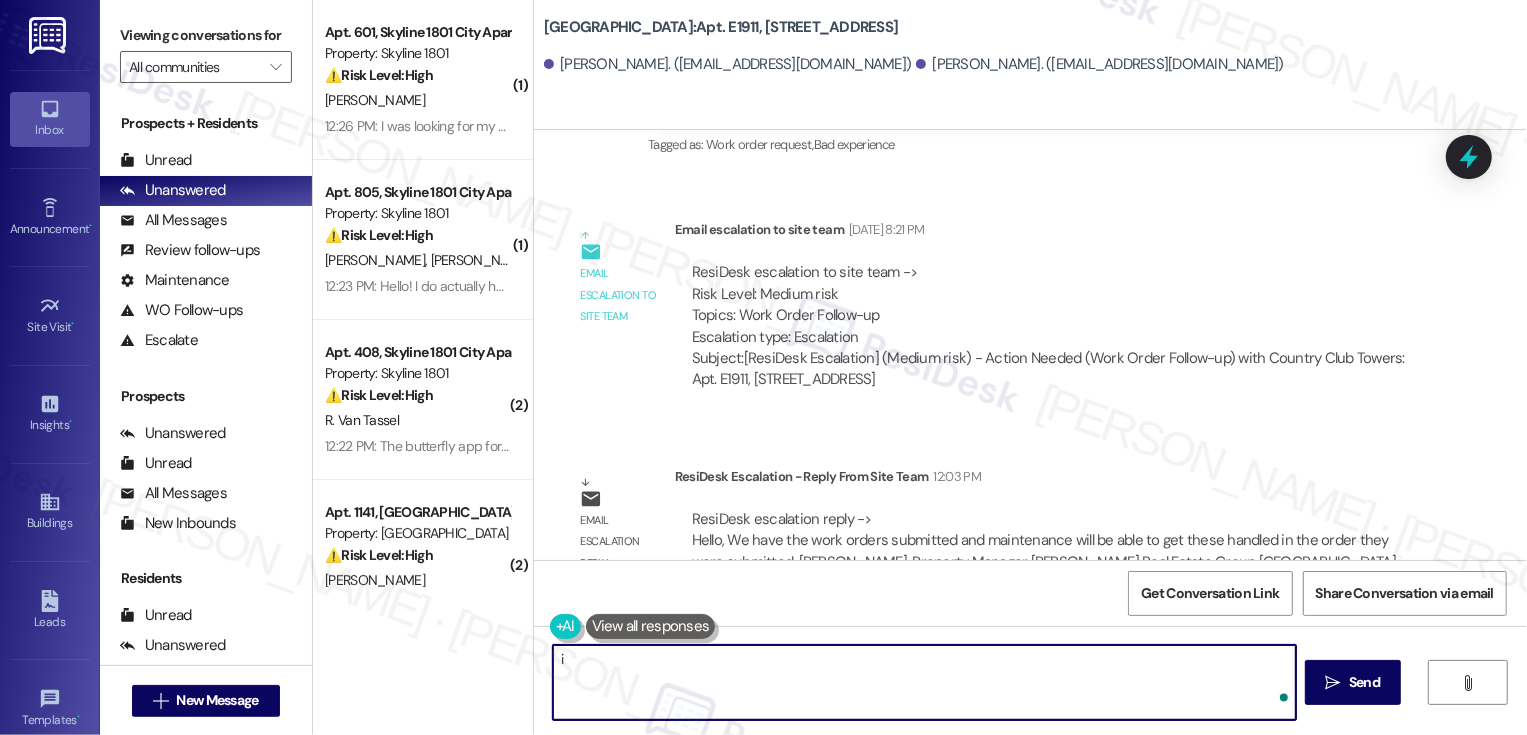 type on "i" 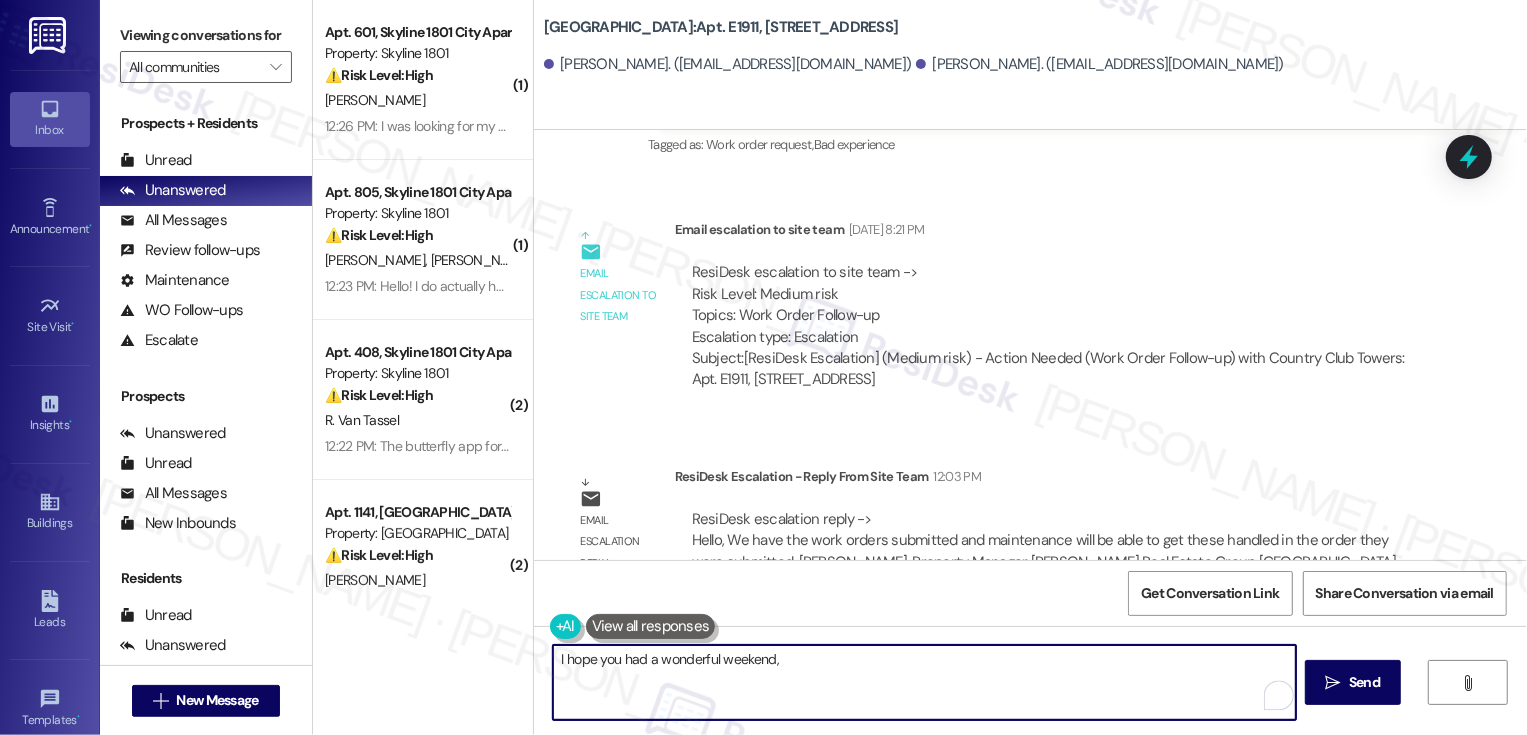 click on "Kathryn Banks. (kbanks001@gmail.com)" at bounding box center (728, 64) 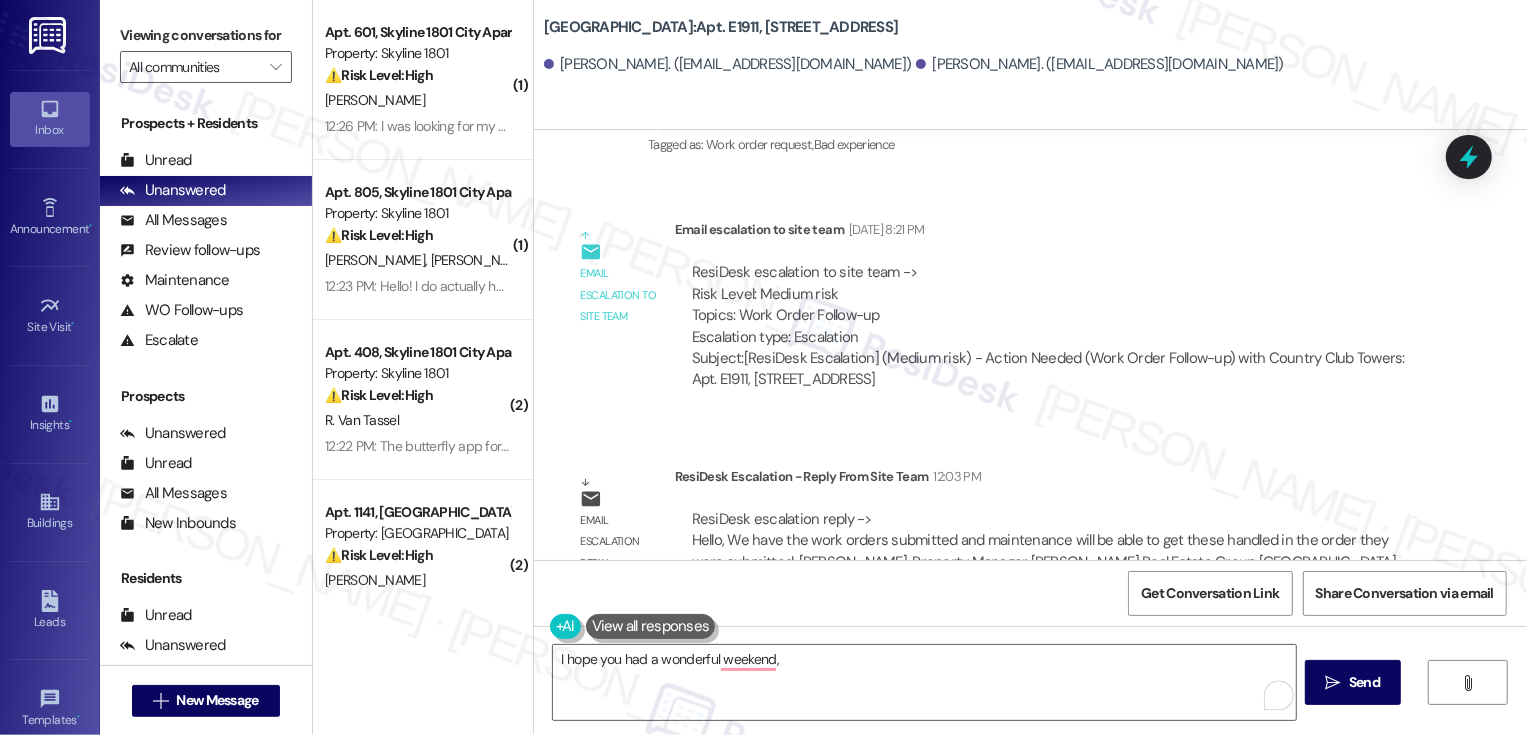 click on "Kathryn Banks. (kbanks001@gmail.com)" at bounding box center [728, 64] 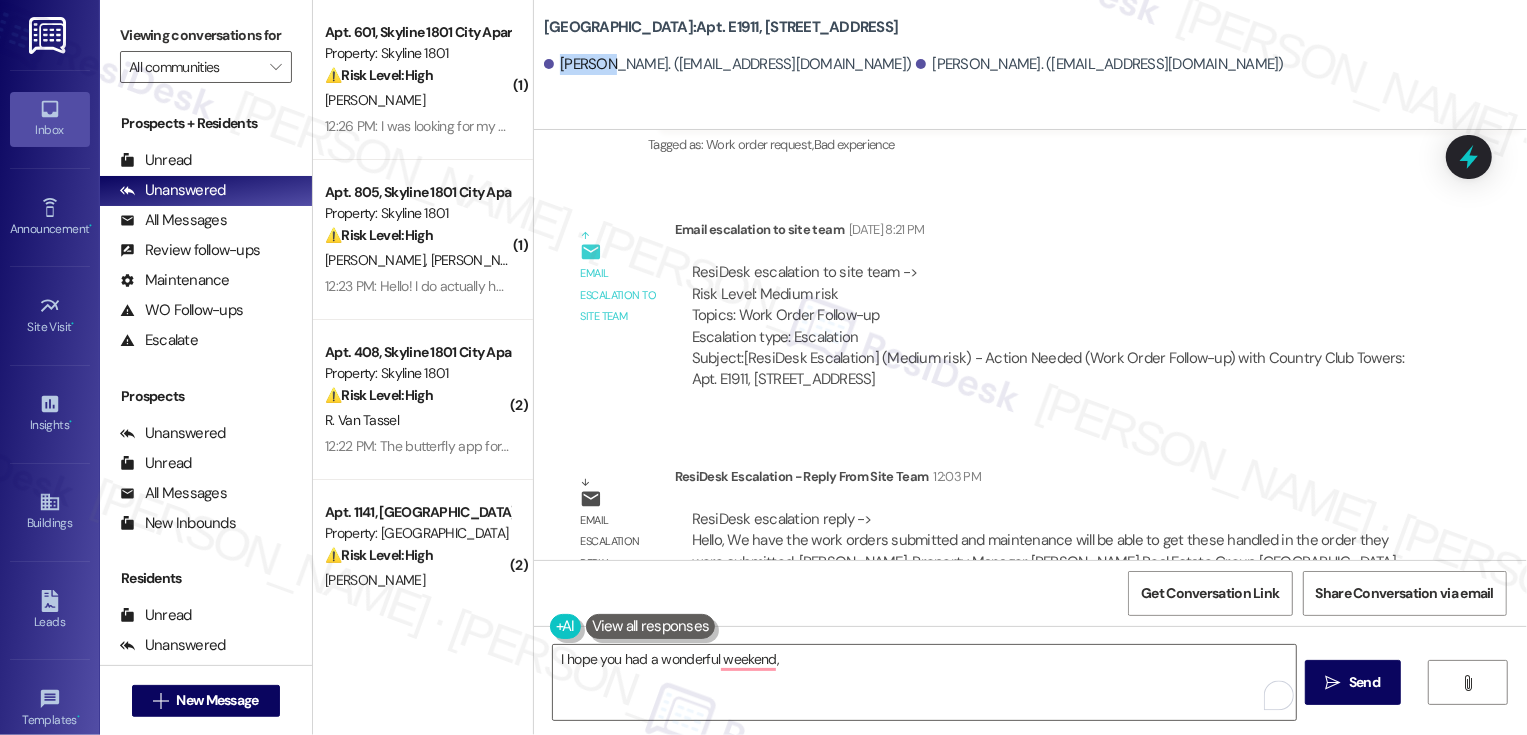 copy on "Kathryn" 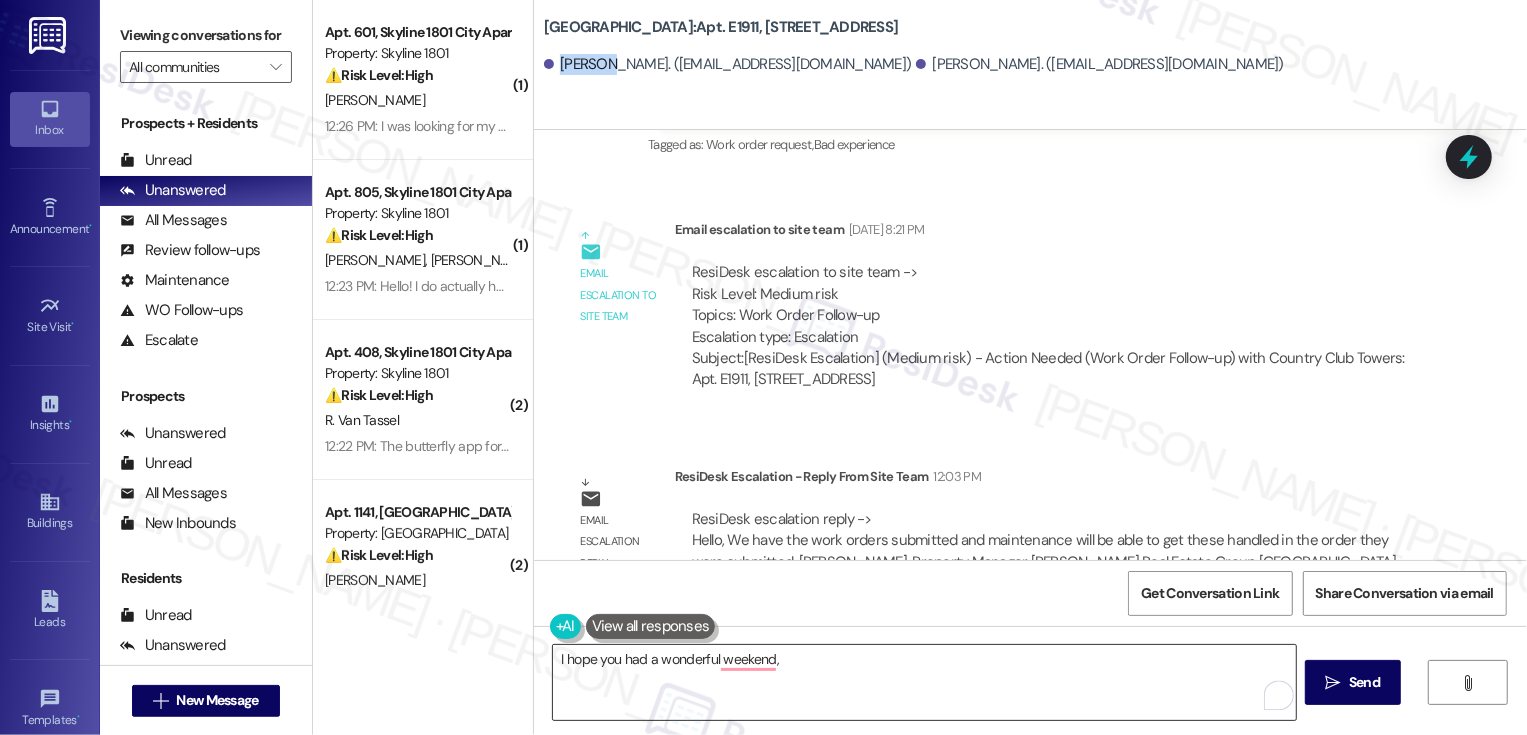 click on "I hope you had a wonderful weekend," at bounding box center [924, 682] 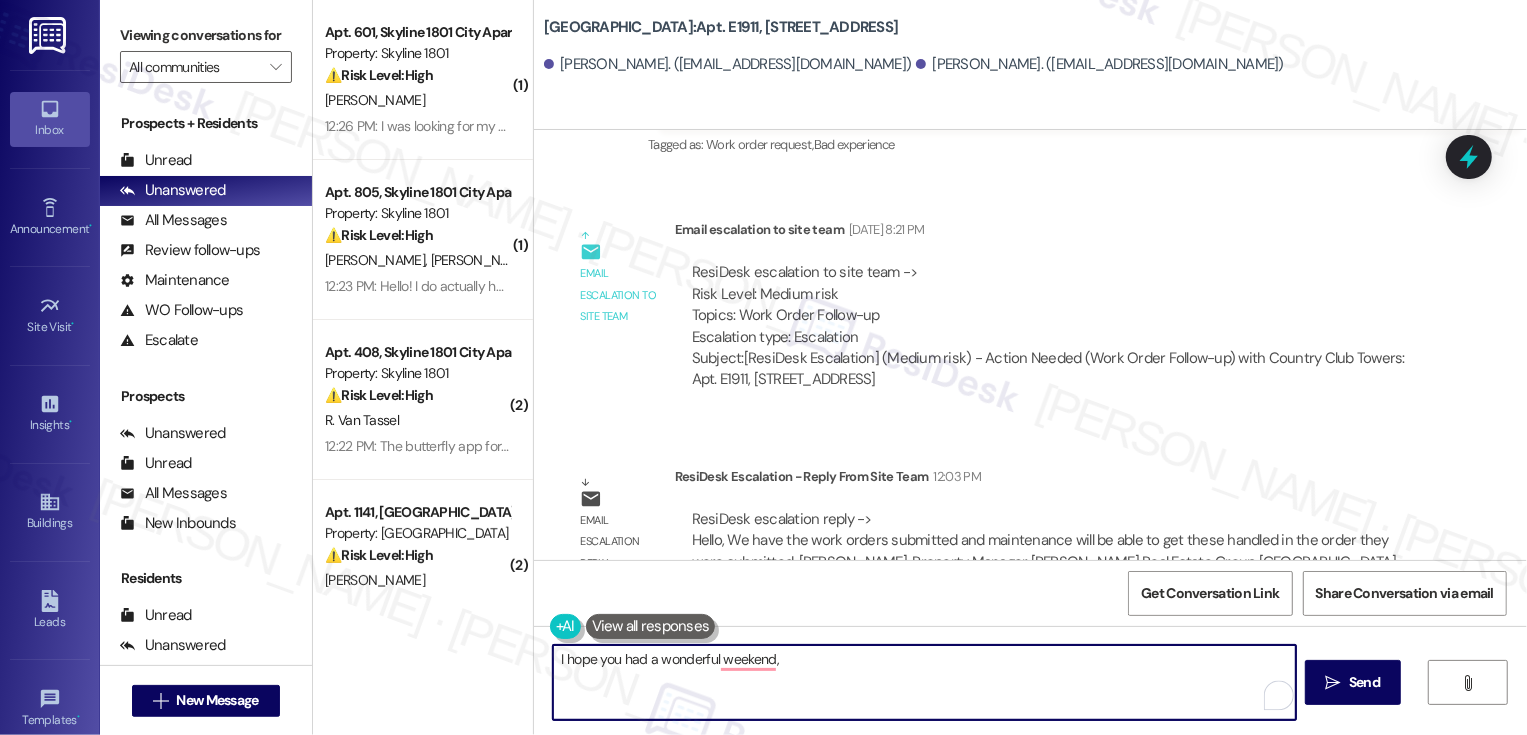paste on "Kathryn" 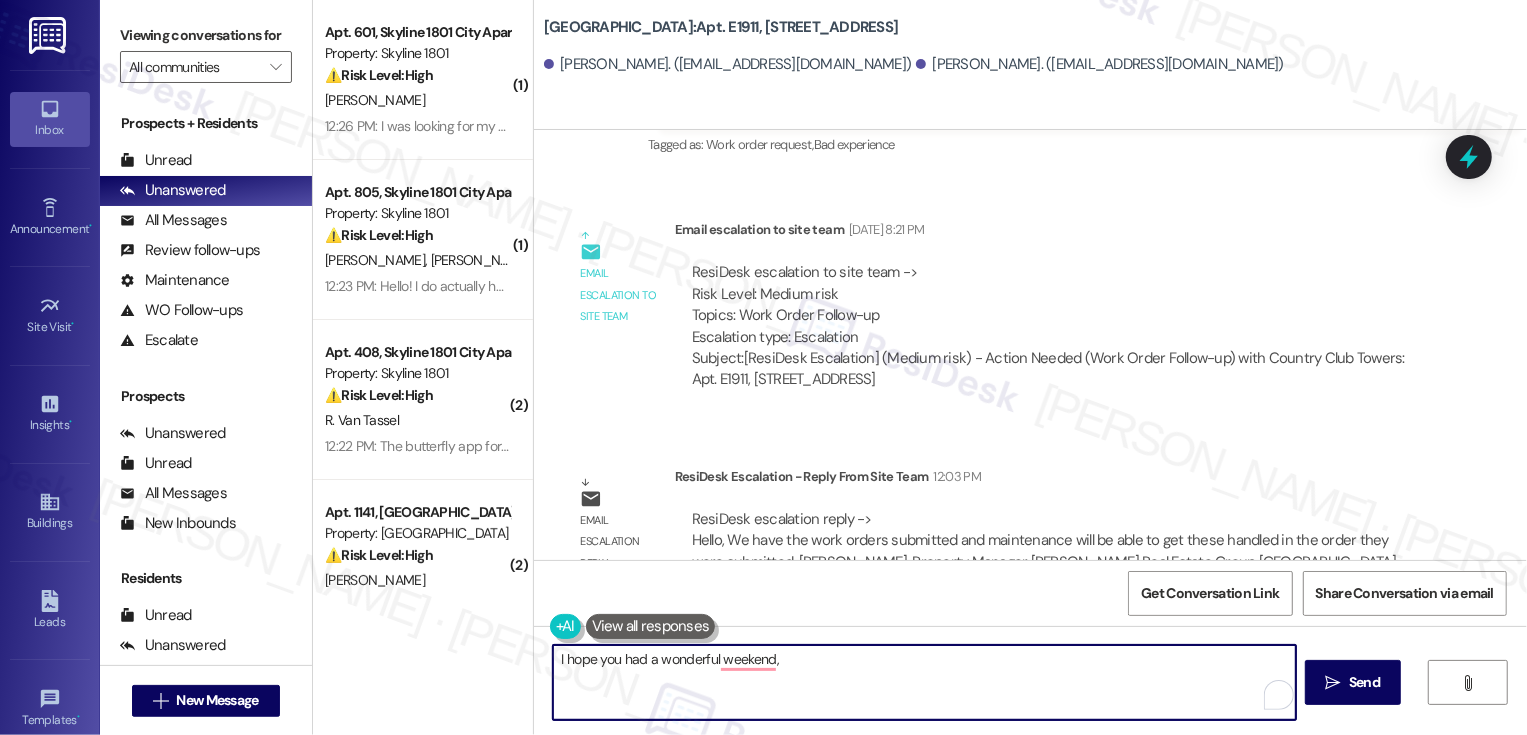 click on "I hope you had a wonderful weekend," at bounding box center (924, 682) 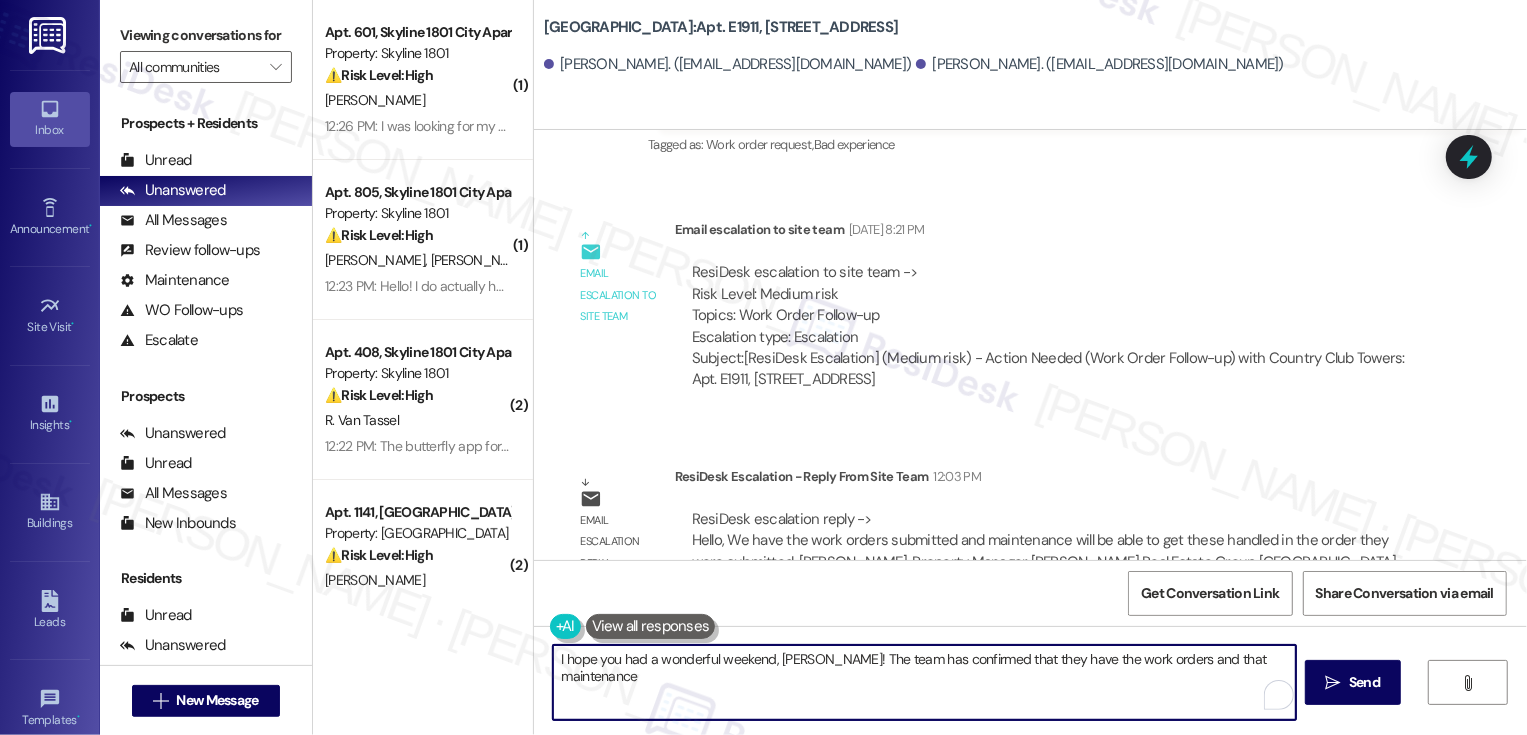 type on "I hope you had a wonderful weekend, Kathryn! The team has confirmed that they have the work orders and that maintenance" 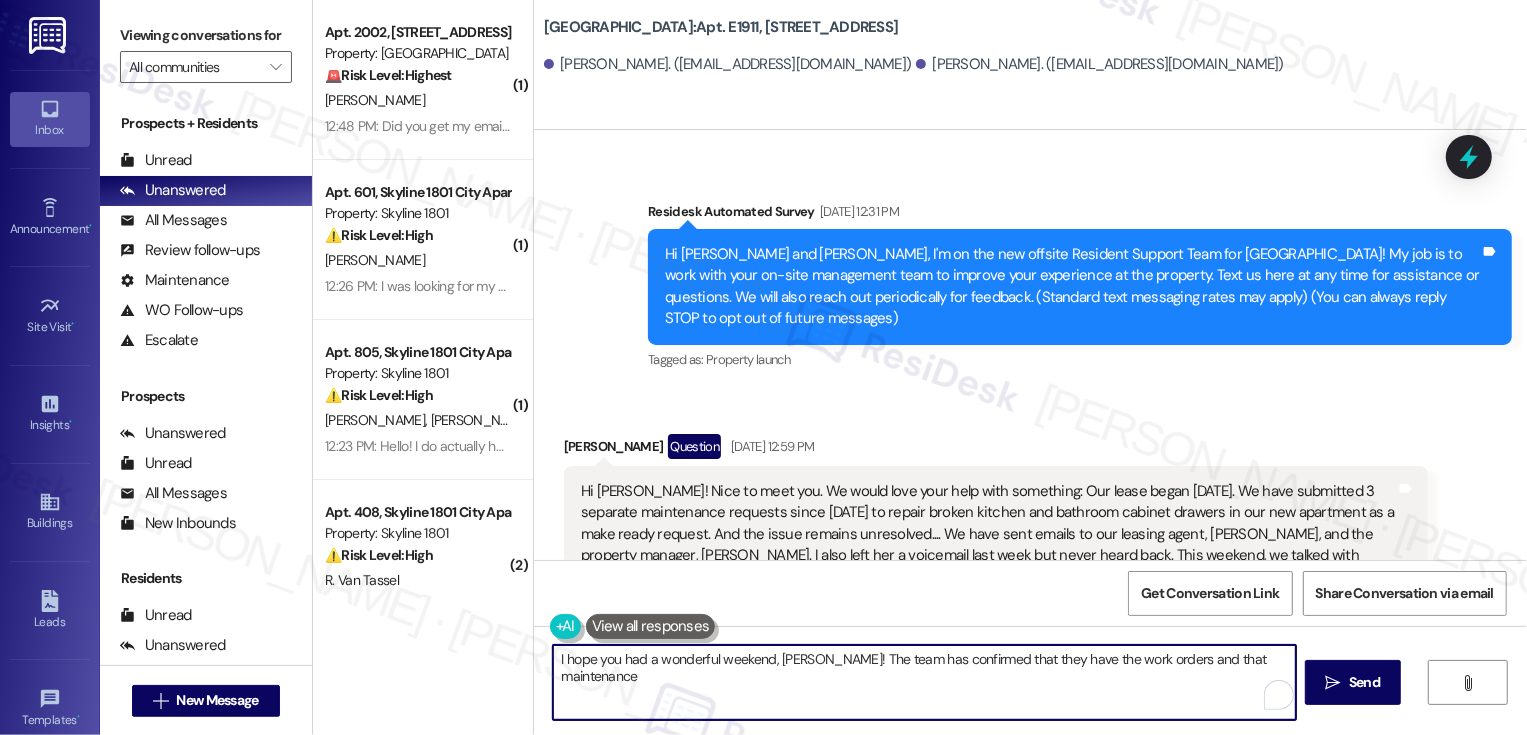 scroll, scrollTop: 186, scrollLeft: 0, axis: vertical 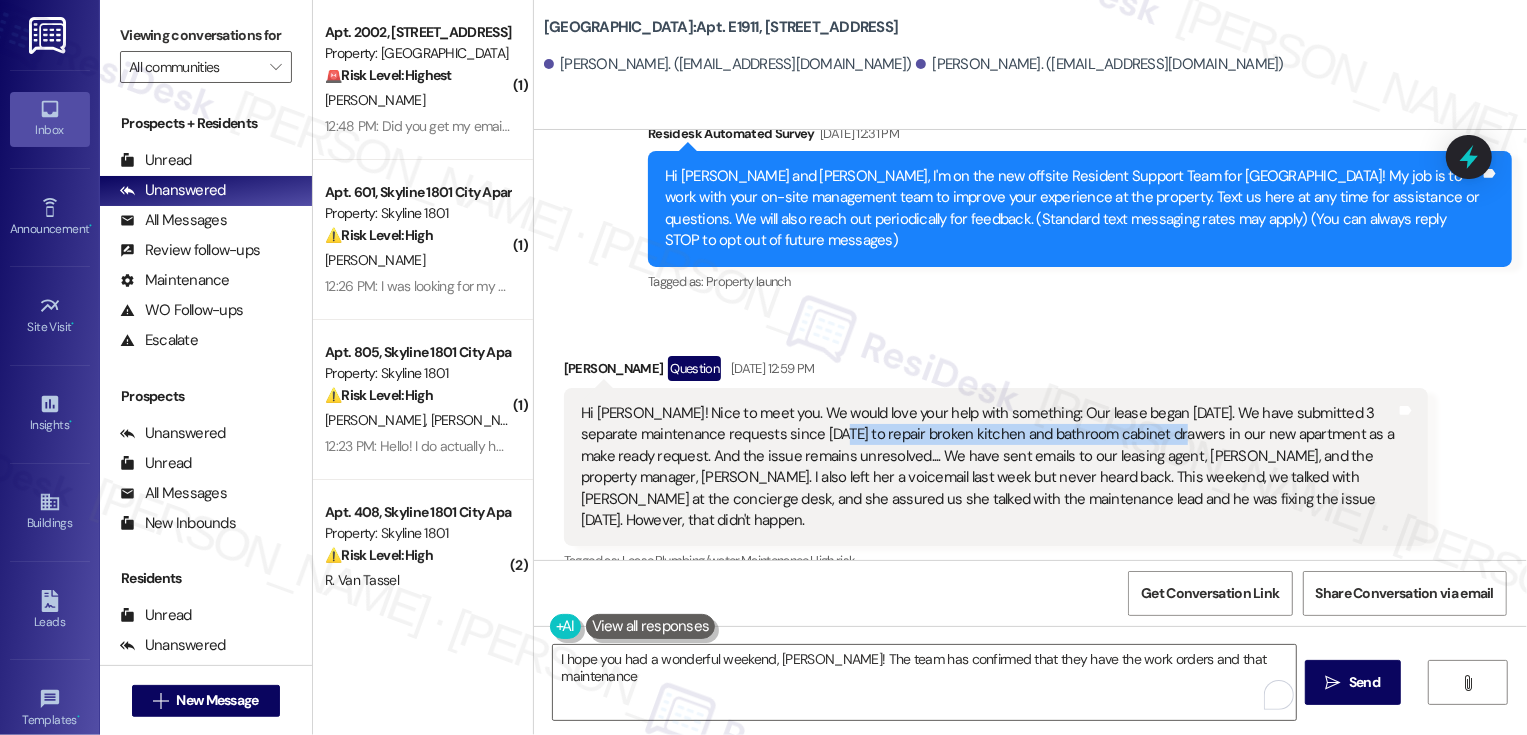 drag, startPoint x: 804, startPoint y: 413, endPoint x: 1134, endPoint y: 407, distance: 330.05453 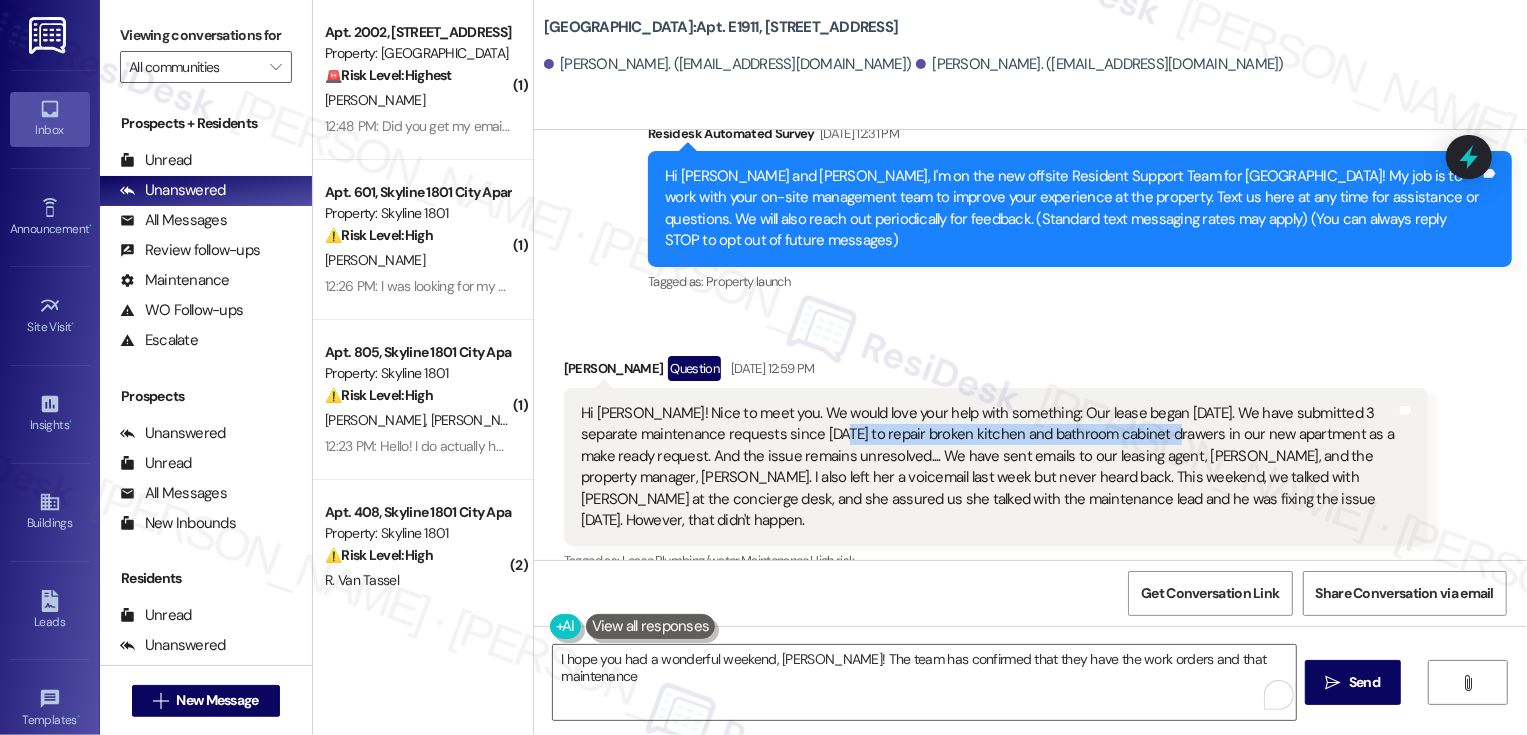 copy on "repair broken kitchen and bathroom cabinet drawers" 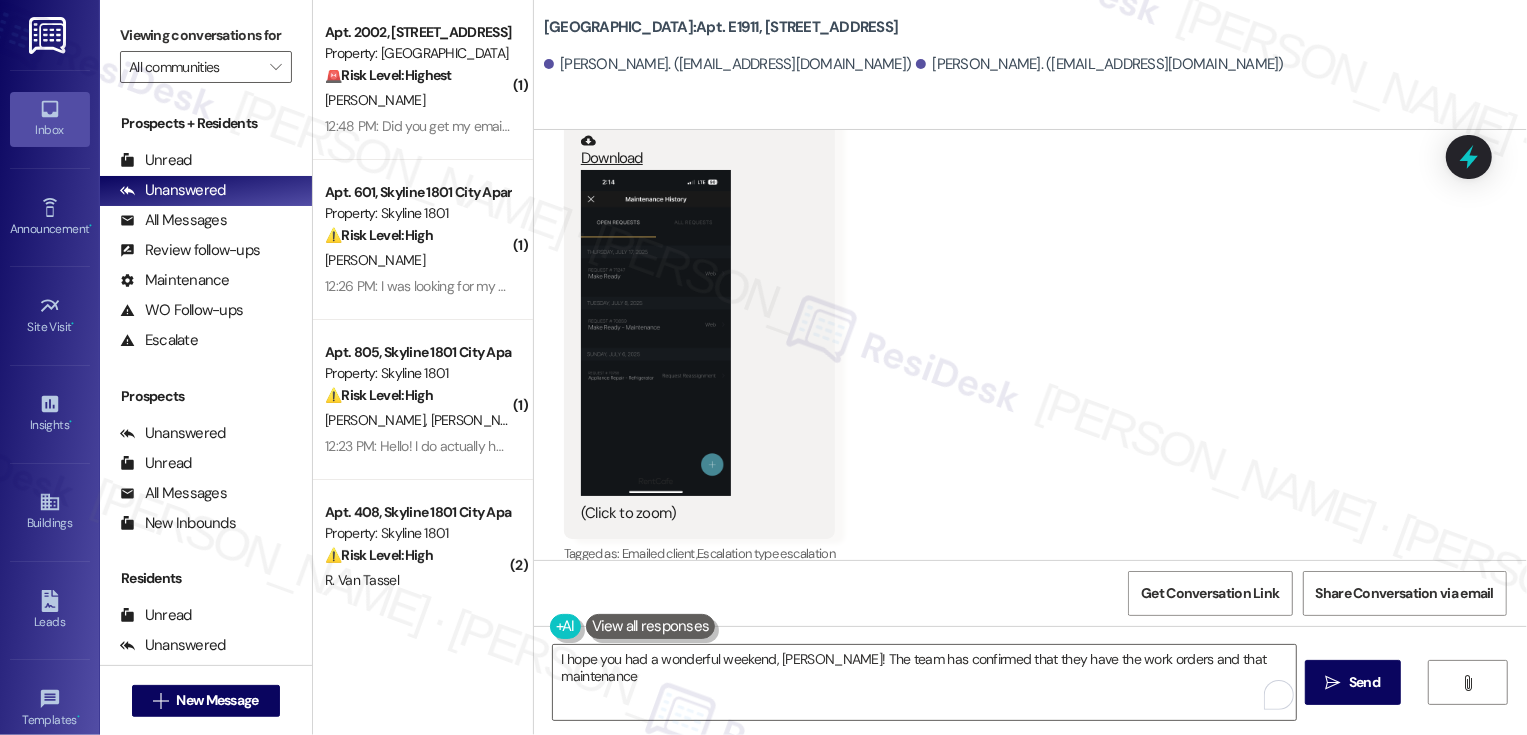 scroll, scrollTop: 1374, scrollLeft: 0, axis: vertical 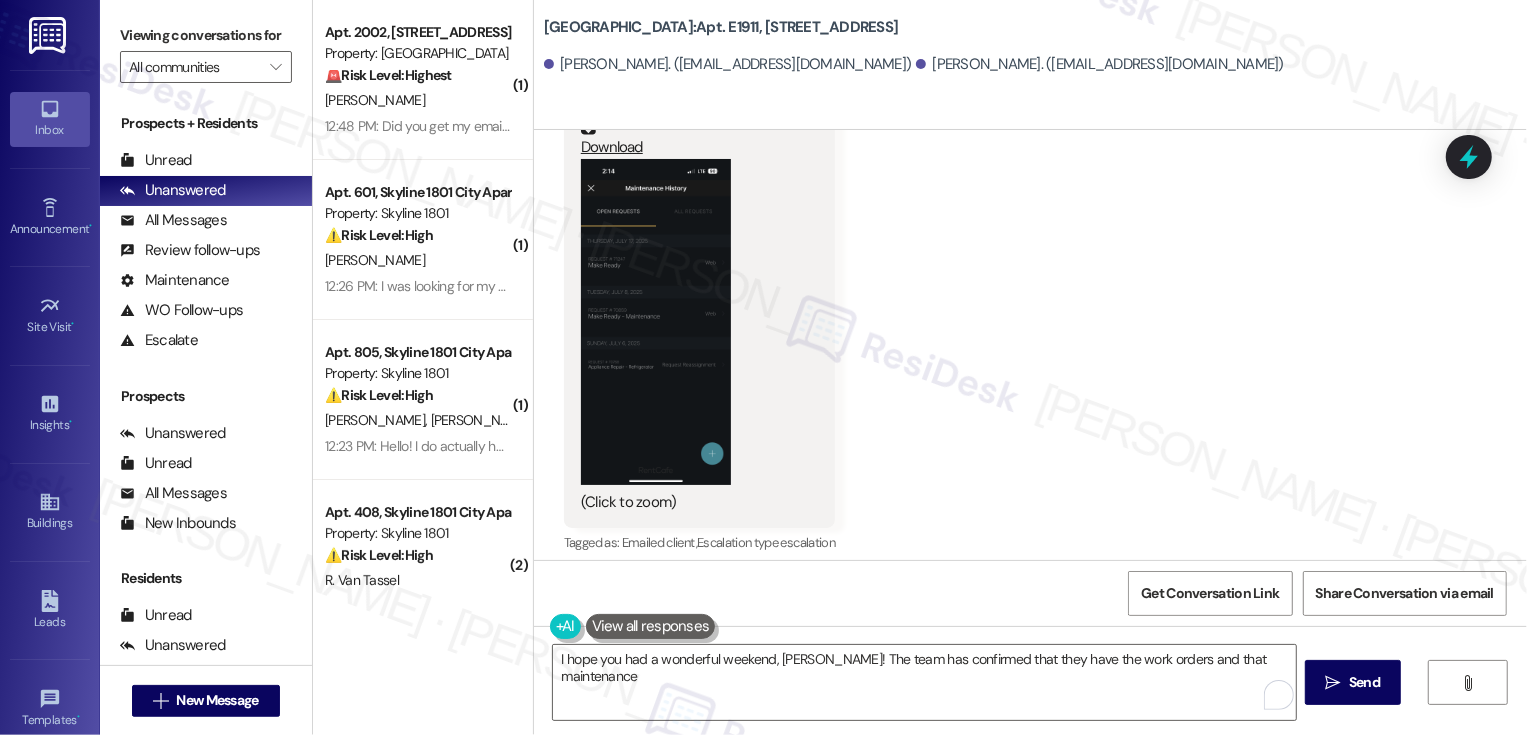 click at bounding box center (656, 322) 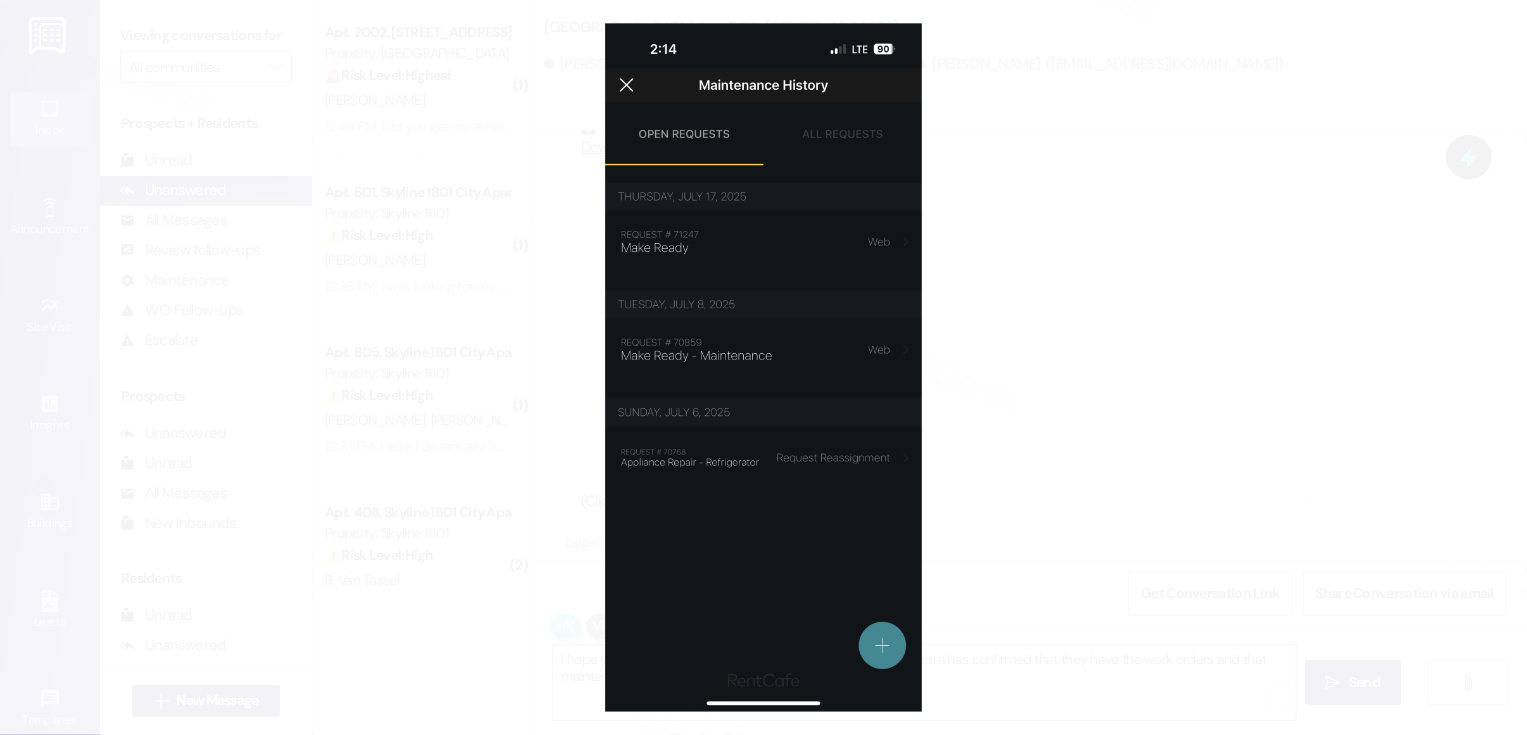 click at bounding box center [763, 367] 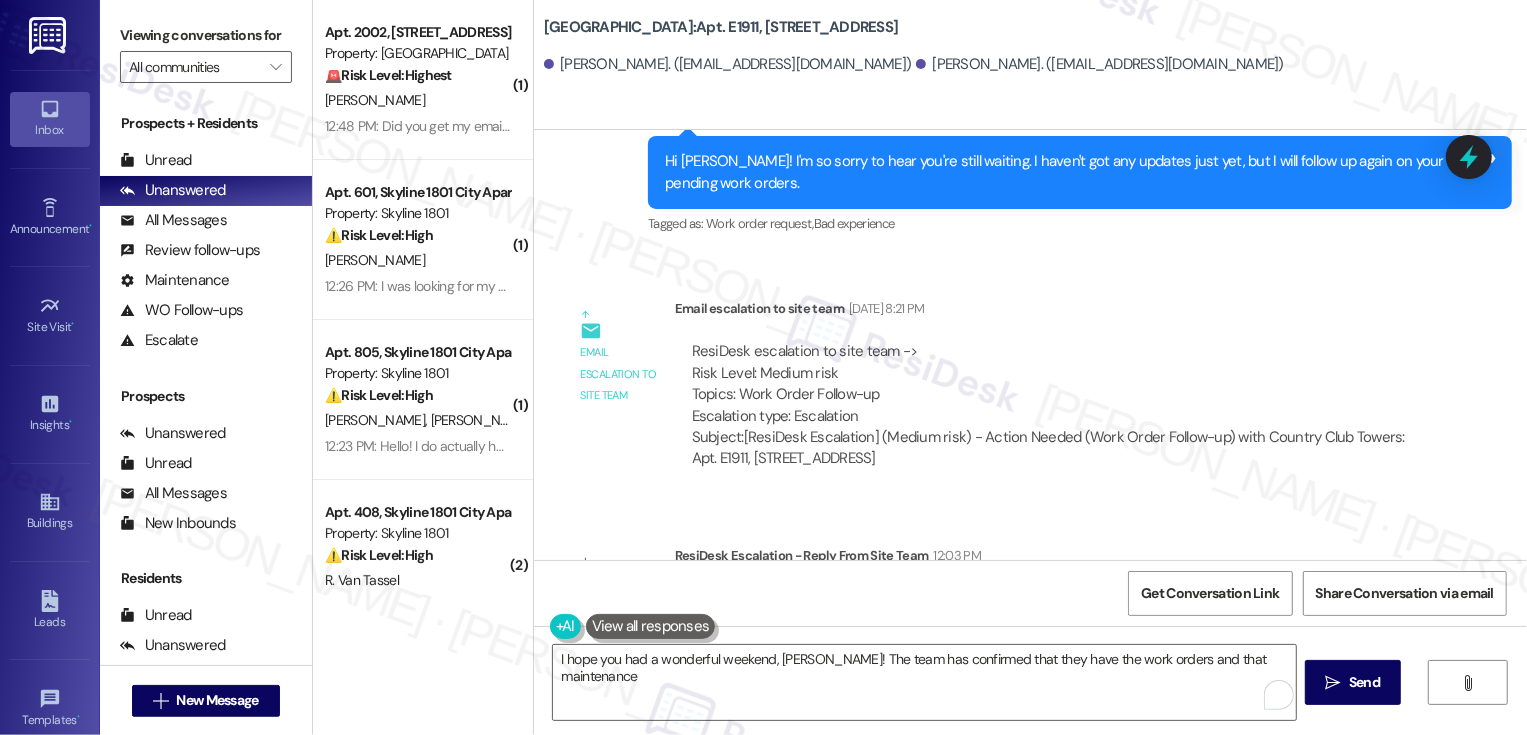 scroll, scrollTop: 3015, scrollLeft: 0, axis: vertical 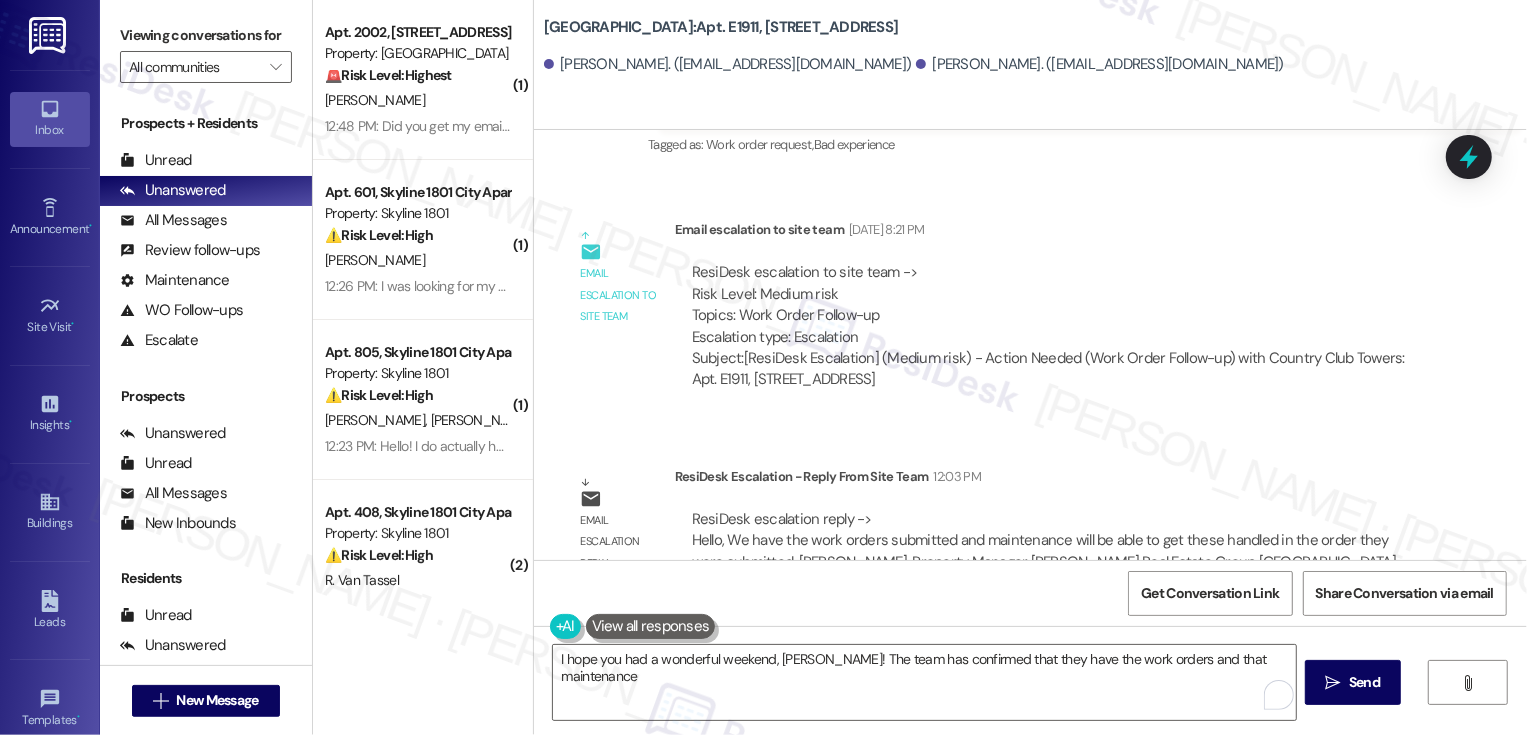 click on "Lease started Jun 29, 2025 at 8:00 PM Survey, sent via SMS Residesk Automated Survey Jul 21, 2025 at 12:31 PM Hi Kathryn and Ri, I'm on the new offsite Resident Support Team for Bayaud Tower! My job is to work with your on-site management team to improve your experience at the property. Text us here at any time for assistance or questions. We will also reach out periodically for feedback. (Standard text messaging rates may apply) (You can always reply STOP to opt out of future messages) Tags and notes Tagged as:   Property launch Click to highlight conversations about Property launch Received via SMS Kathryn Banks Question Jul 21, 2025 at 12:59 PM Tags and notes Tagged as:   Lease ,  Click to highlight conversations about Lease Plumbing/water ,  Click to highlight conversations about Plumbing/water Maintenance ,  Click to highlight conversations about Maintenance High risk Click to highlight conversations about High risk  Related guidelines Show suggestions Received via SMS 12:59 PM Kathryn Banks   Neutral" at bounding box center [1030, 345] 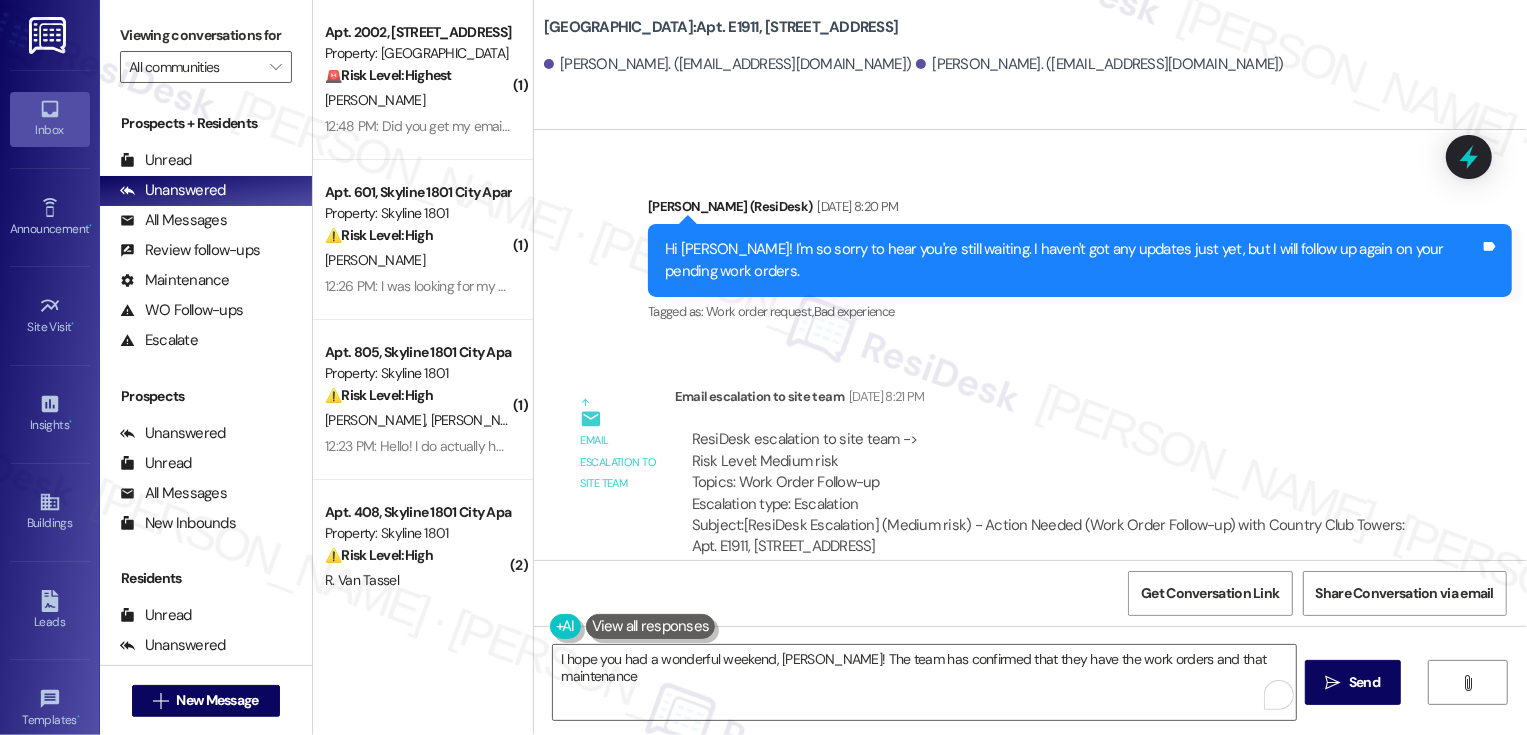 scroll, scrollTop: 2880, scrollLeft: 0, axis: vertical 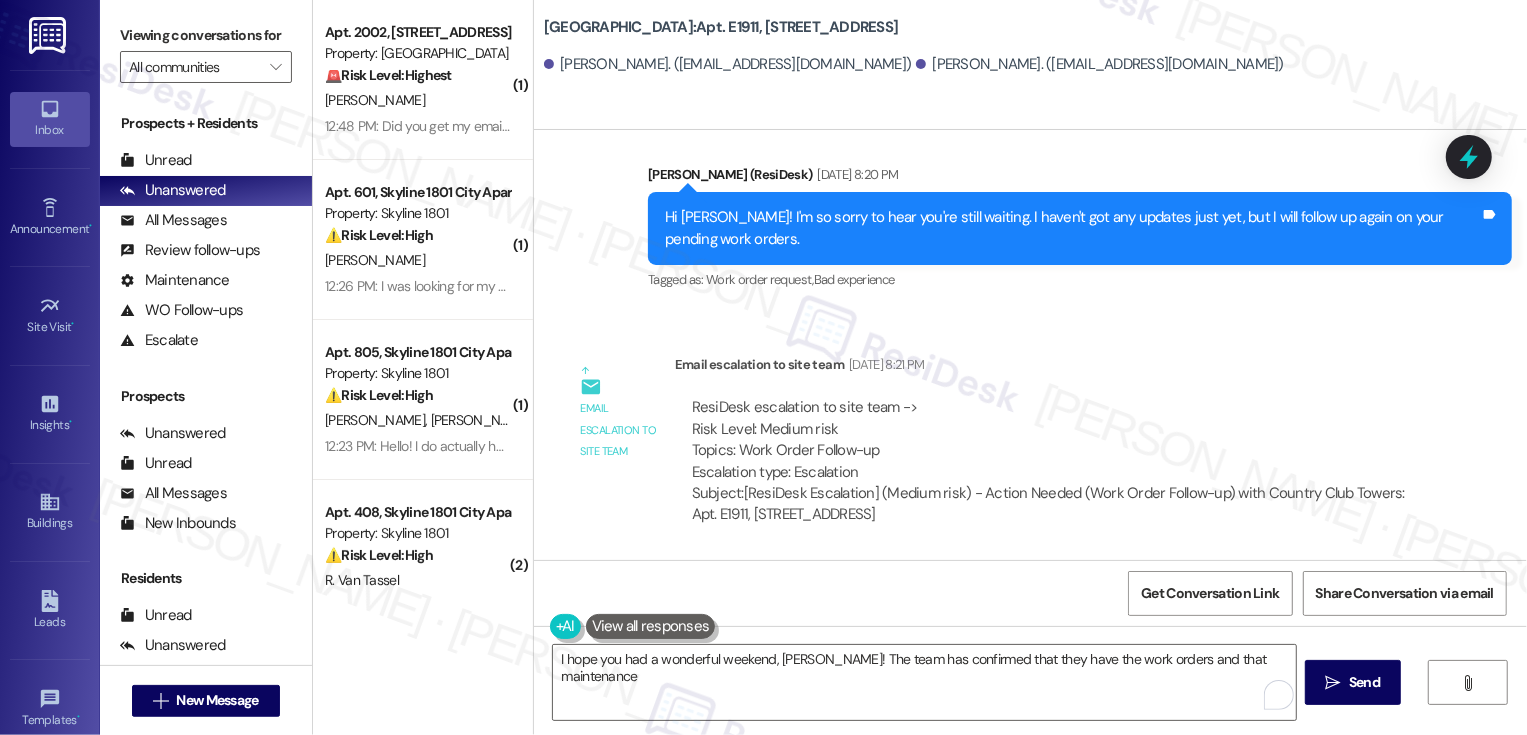 click on "Email escalation to site team Jul 25, 2025 at 8:21 PM" at bounding box center (1051, 368) 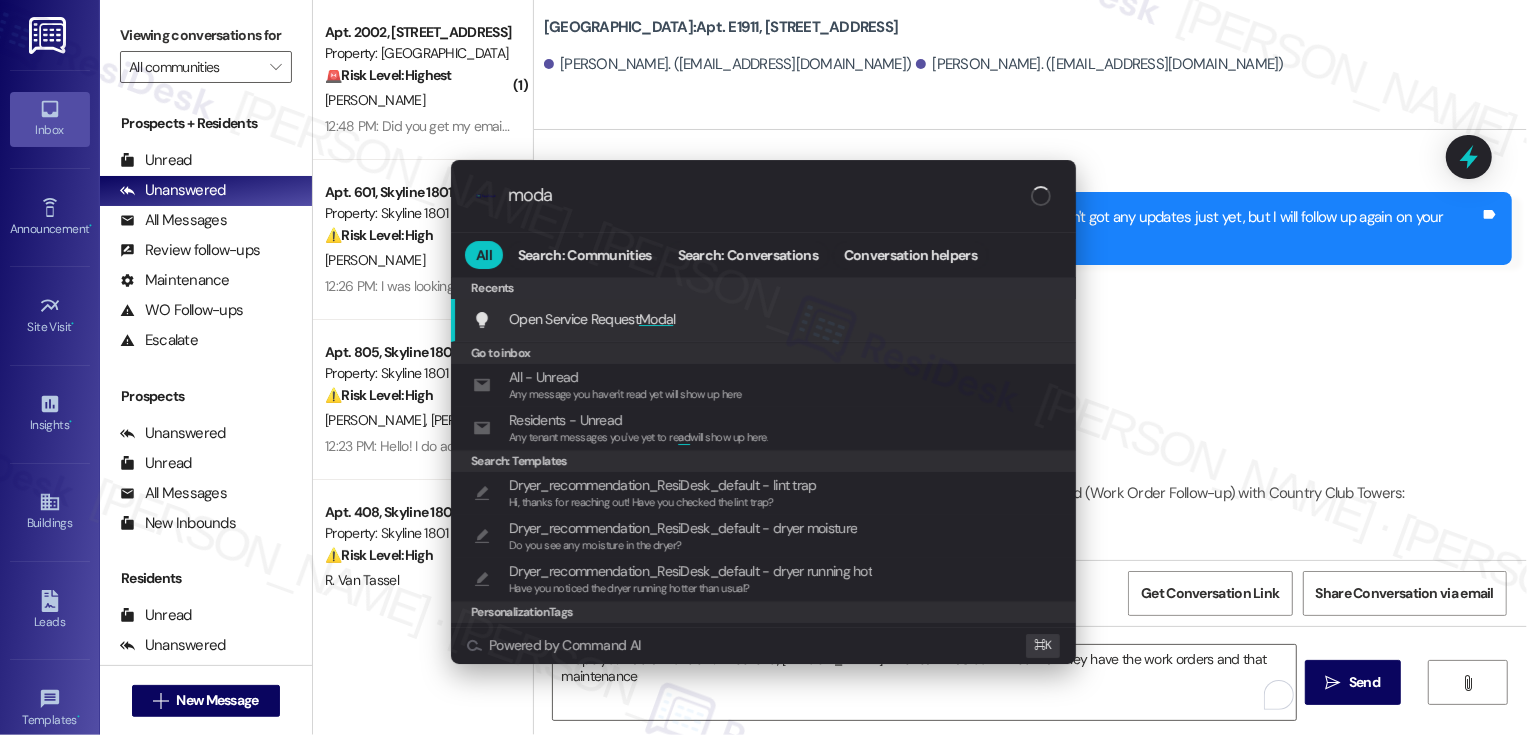 type on "modal" 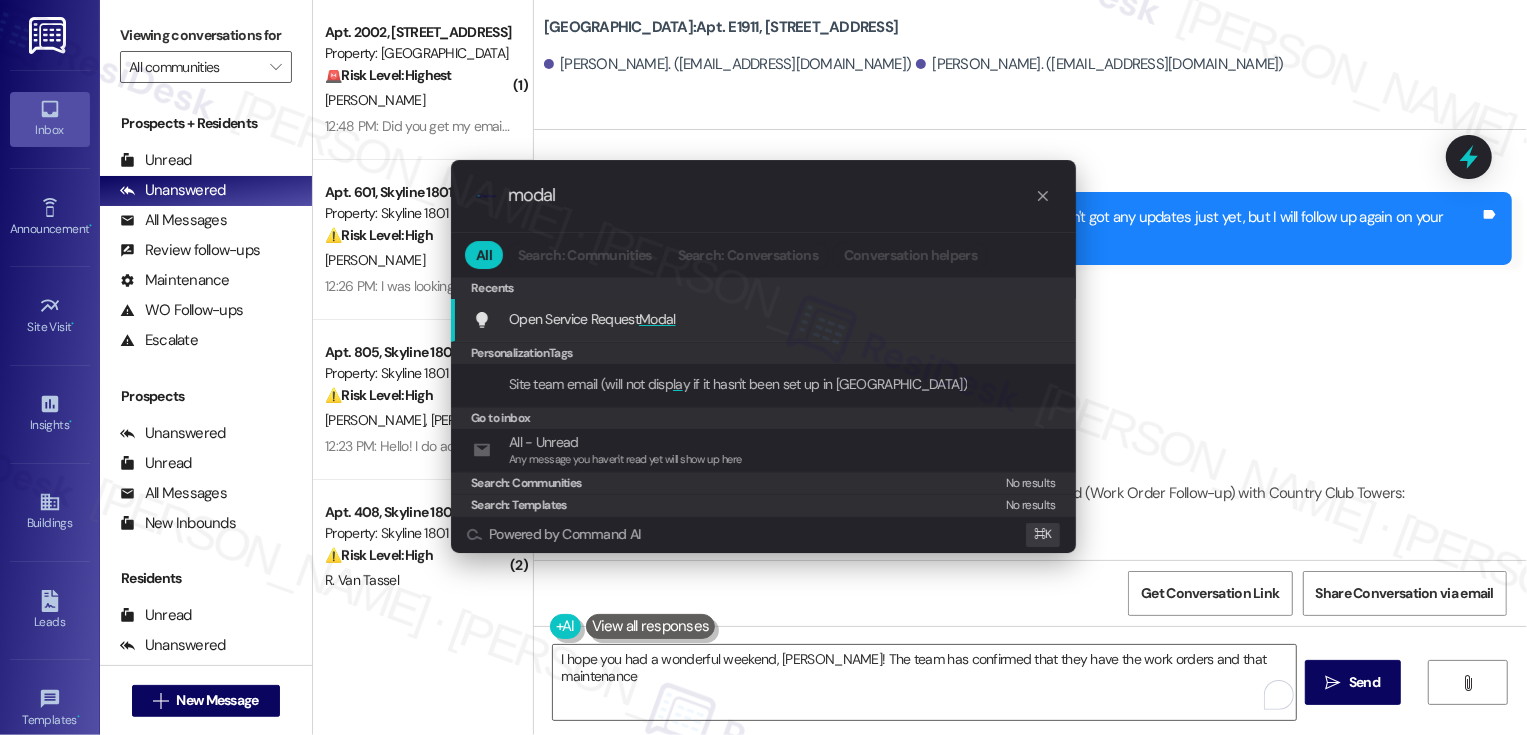 click on "Open Service Request  Modal Add shortcut" at bounding box center (765, 319) 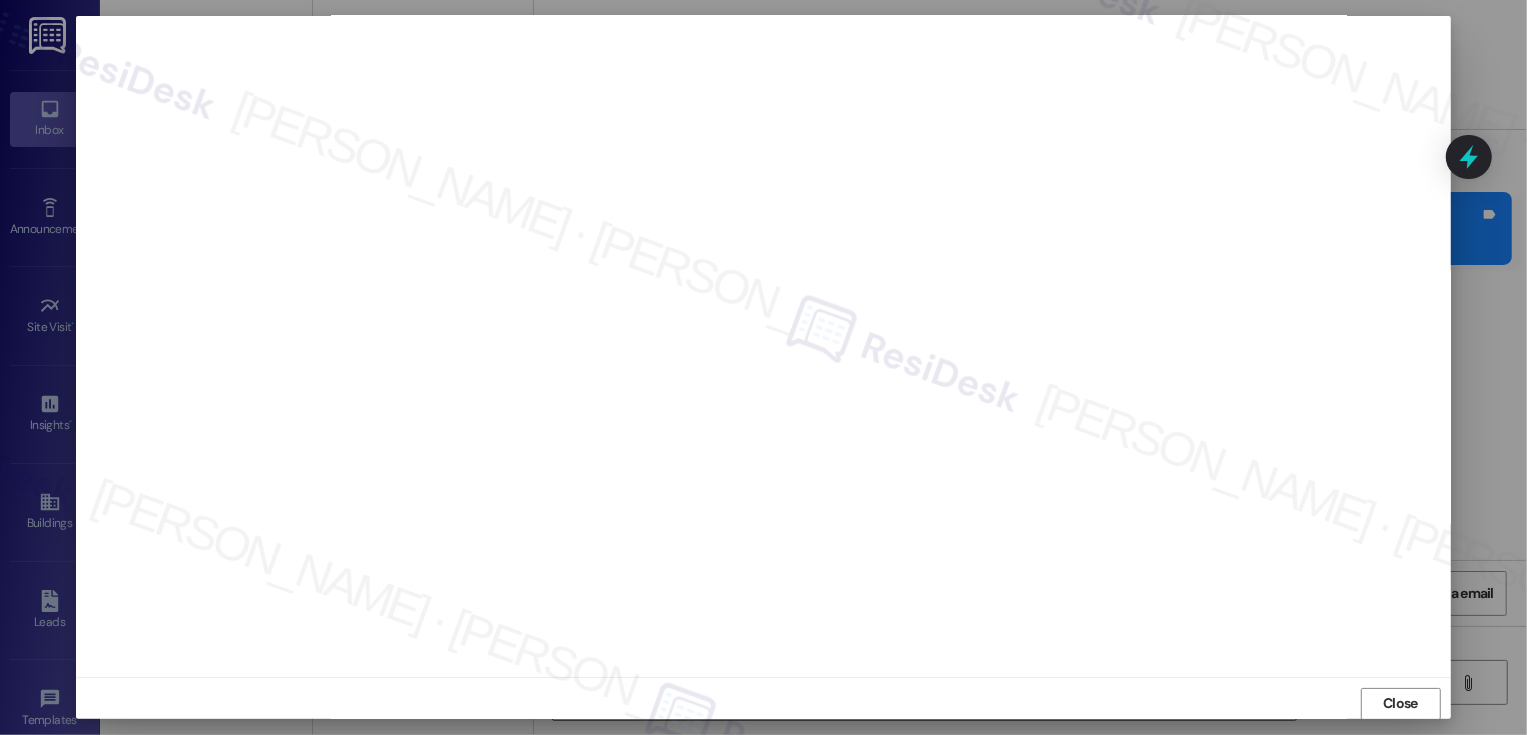 scroll, scrollTop: 0, scrollLeft: 0, axis: both 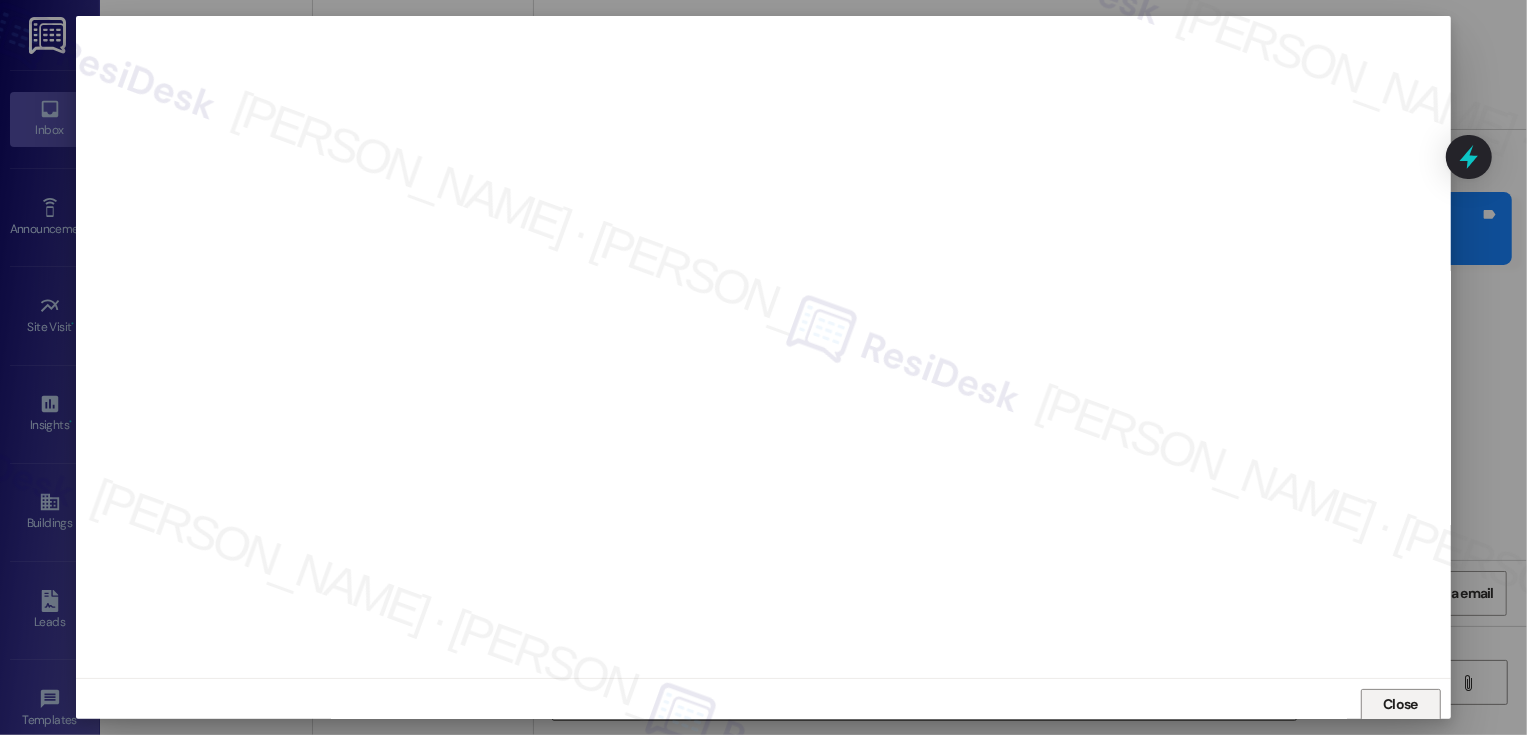 click on "Close" at bounding box center [1400, 704] 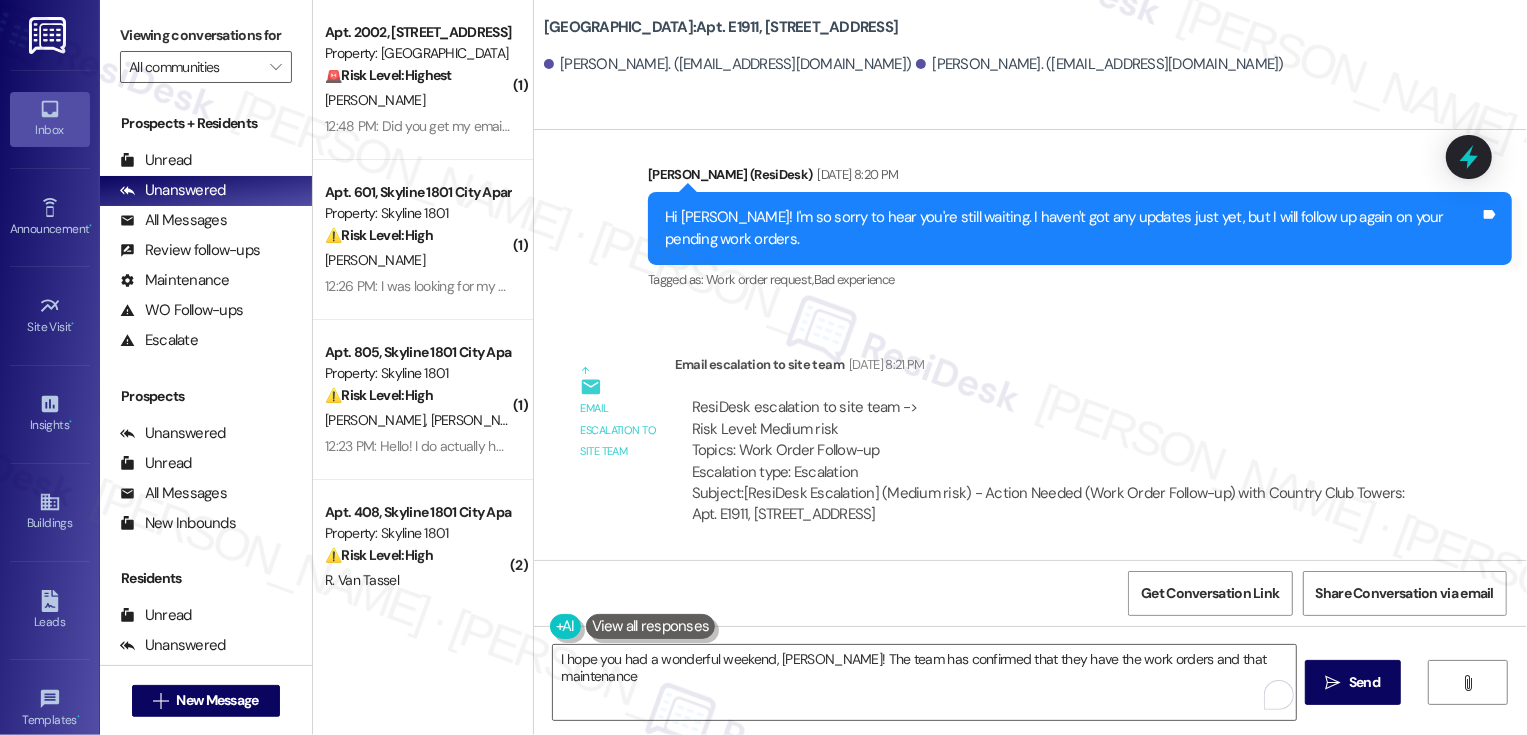 scroll, scrollTop: 3015, scrollLeft: 0, axis: vertical 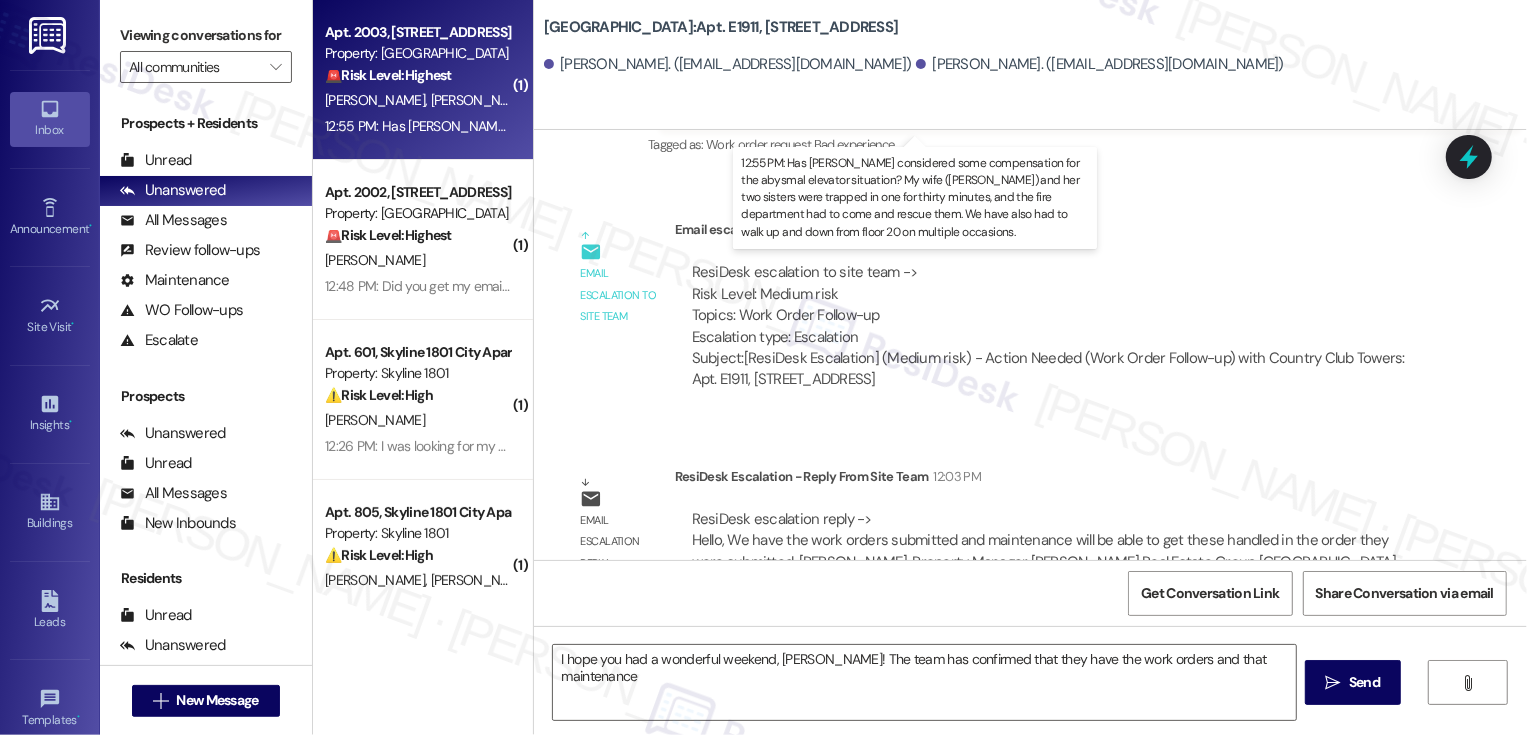 click on "12:55 PM: Has Broe considered some compensation for the abysmal elevator situation? My wife (Ramona) and her two sisters were trapped in one for thirty minutes, and the fire department had to come and rescue them. We have also had to walk up and down from floor 20 on multiple occasions. 12:55 PM: Has Broe considered some compensation for the abysmal elevator situation? My wife (Ramona) and her two sisters were trapped in one for thirty minutes, and the fire department had to come and rescue them. We have also had to walk up and down from floor 20 on multiple occasions." at bounding box center [1248, 126] 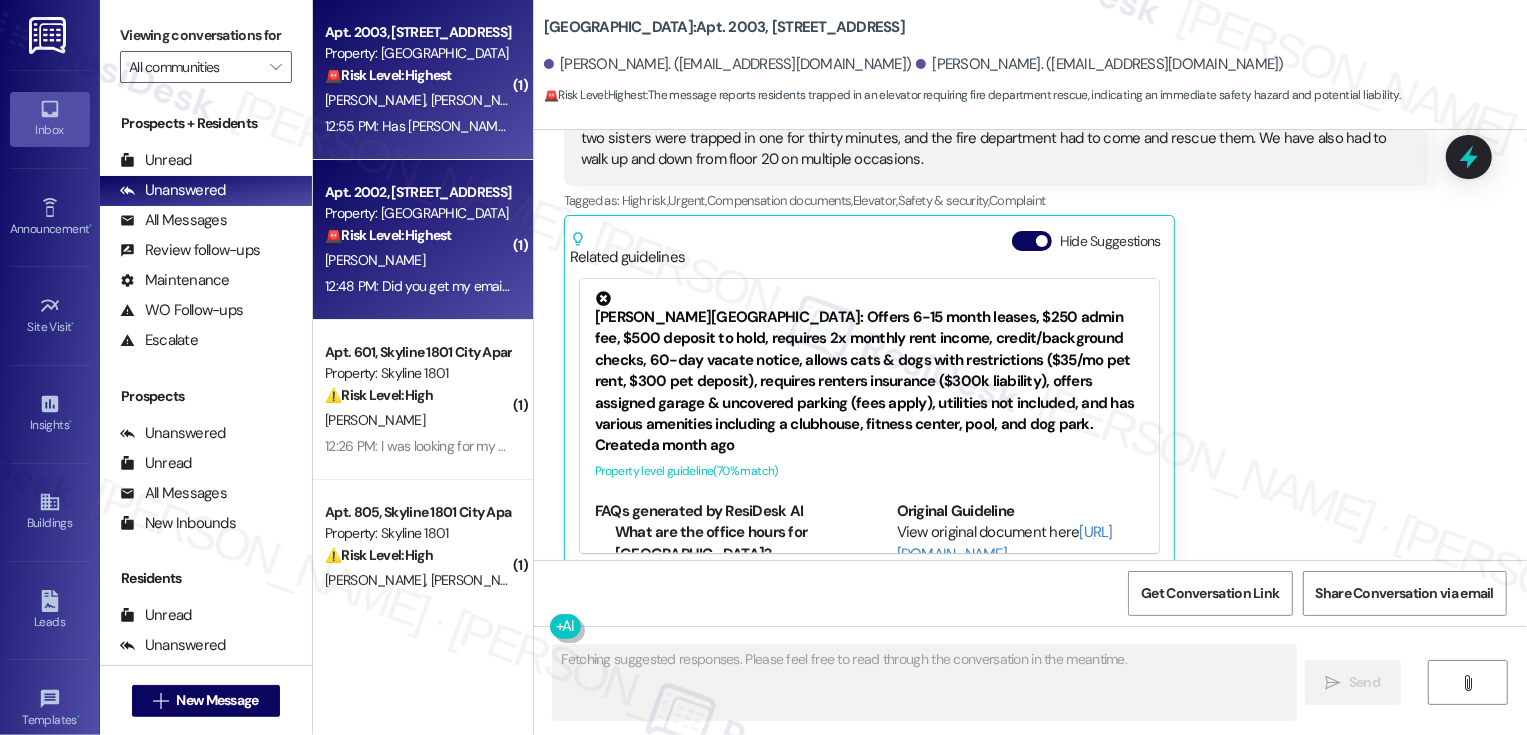 scroll, scrollTop: 2233, scrollLeft: 0, axis: vertical 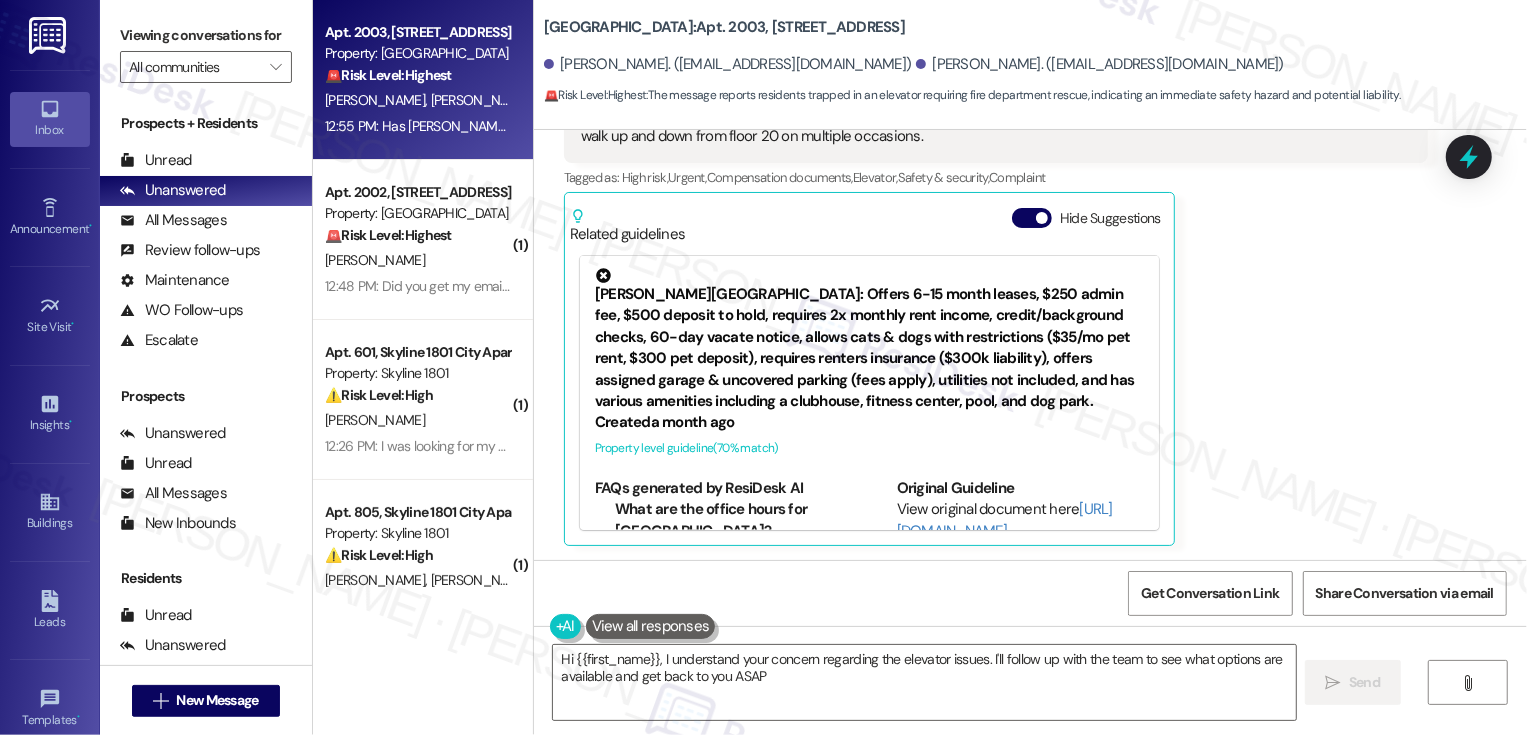 type on "Hi {{first_name}}, I understand your concern regarding the elevator issues. I'll follow up with the team to see what options are available and get back to you ASAP." 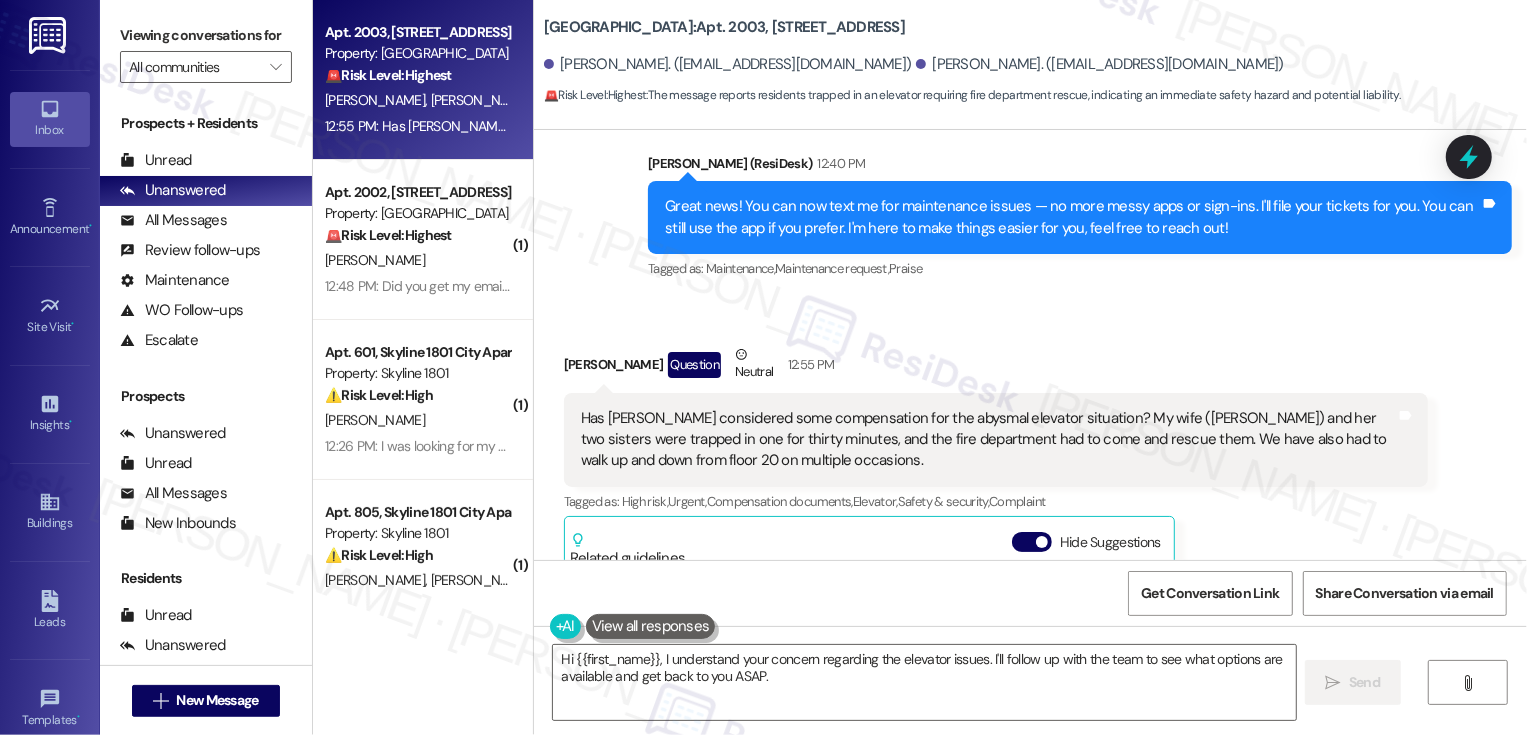 scroll, scrollTop: 1906, scrollLeft: 0, axis: vertical 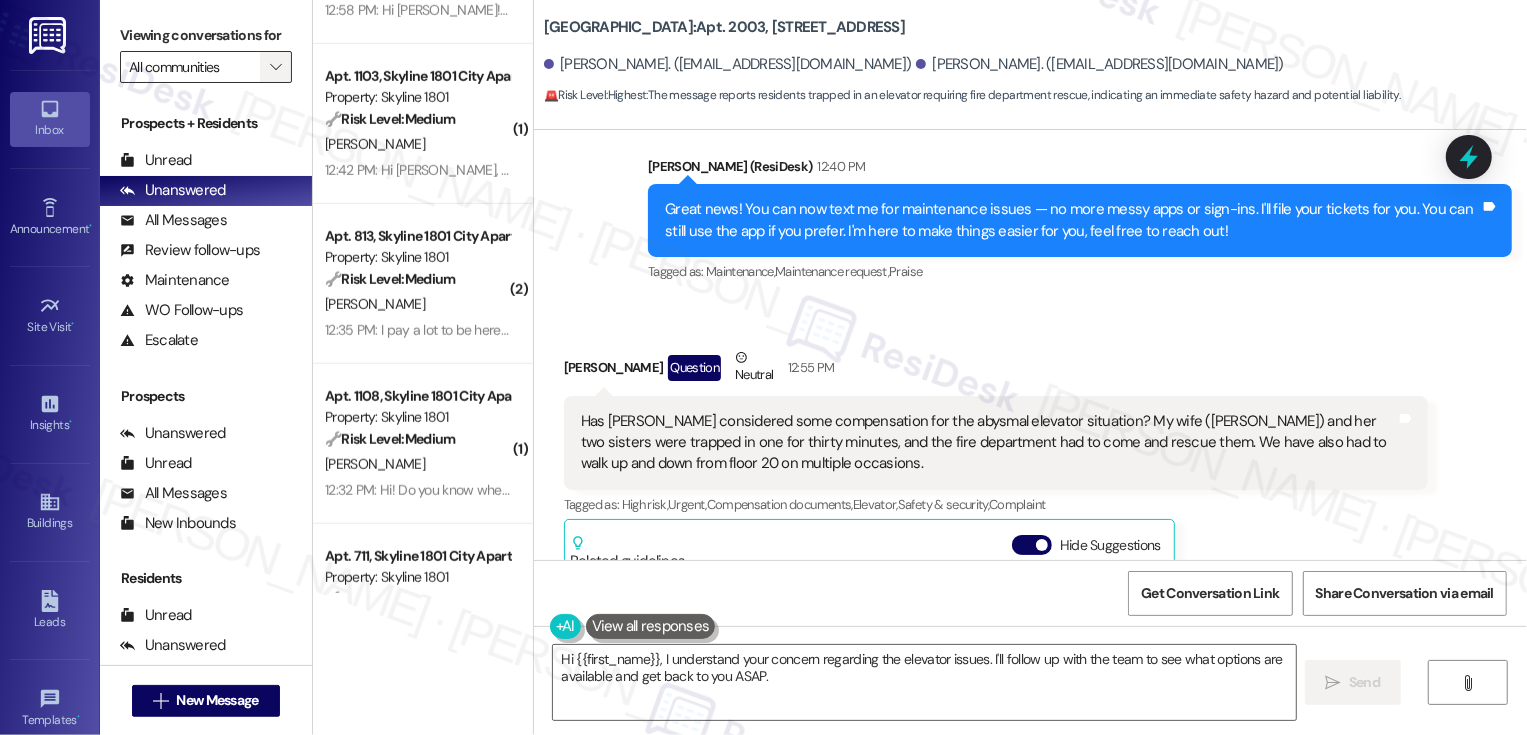 click on "" at bounding box center (275, 67) 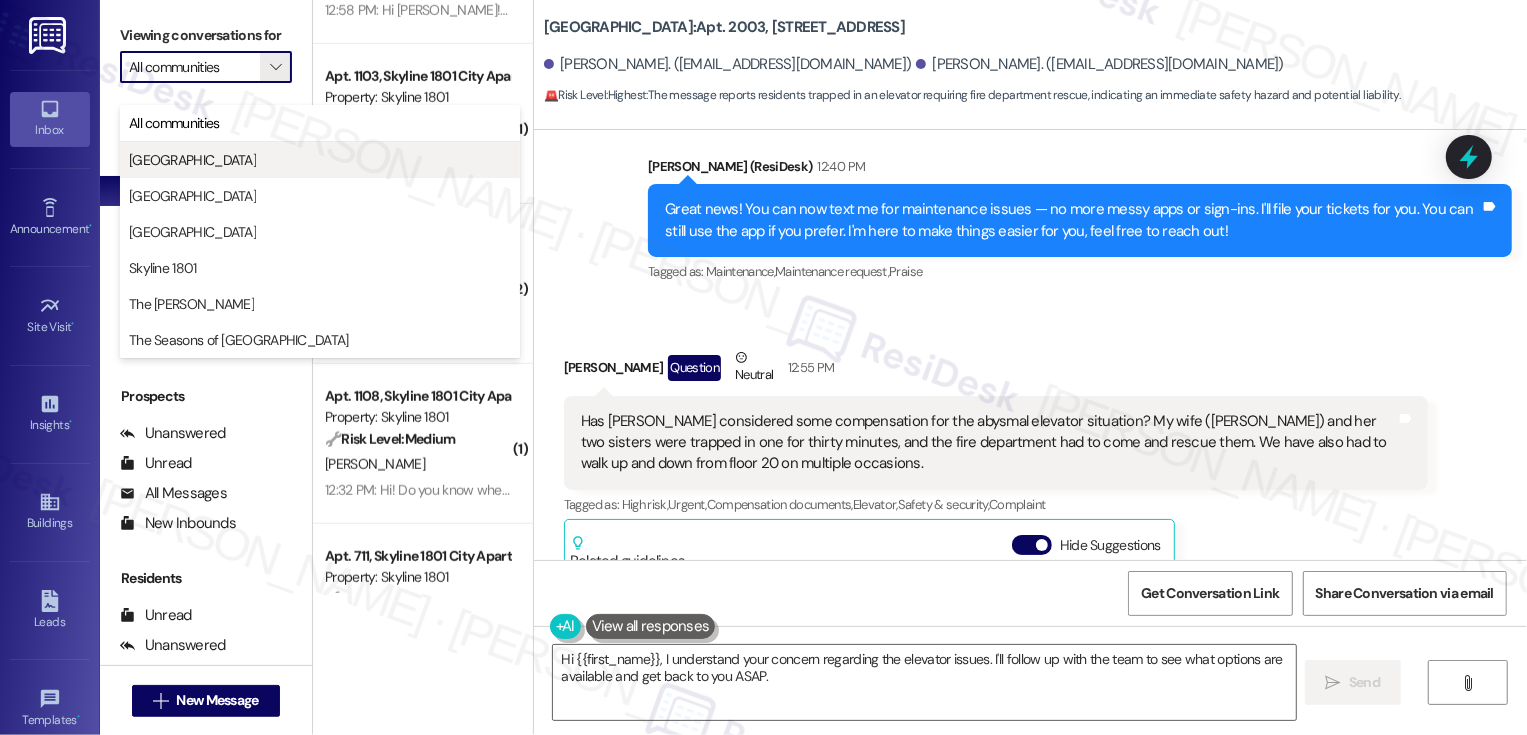 click on "[GEOGRAPHIC_DATA]" at bounding box center (320, 160) 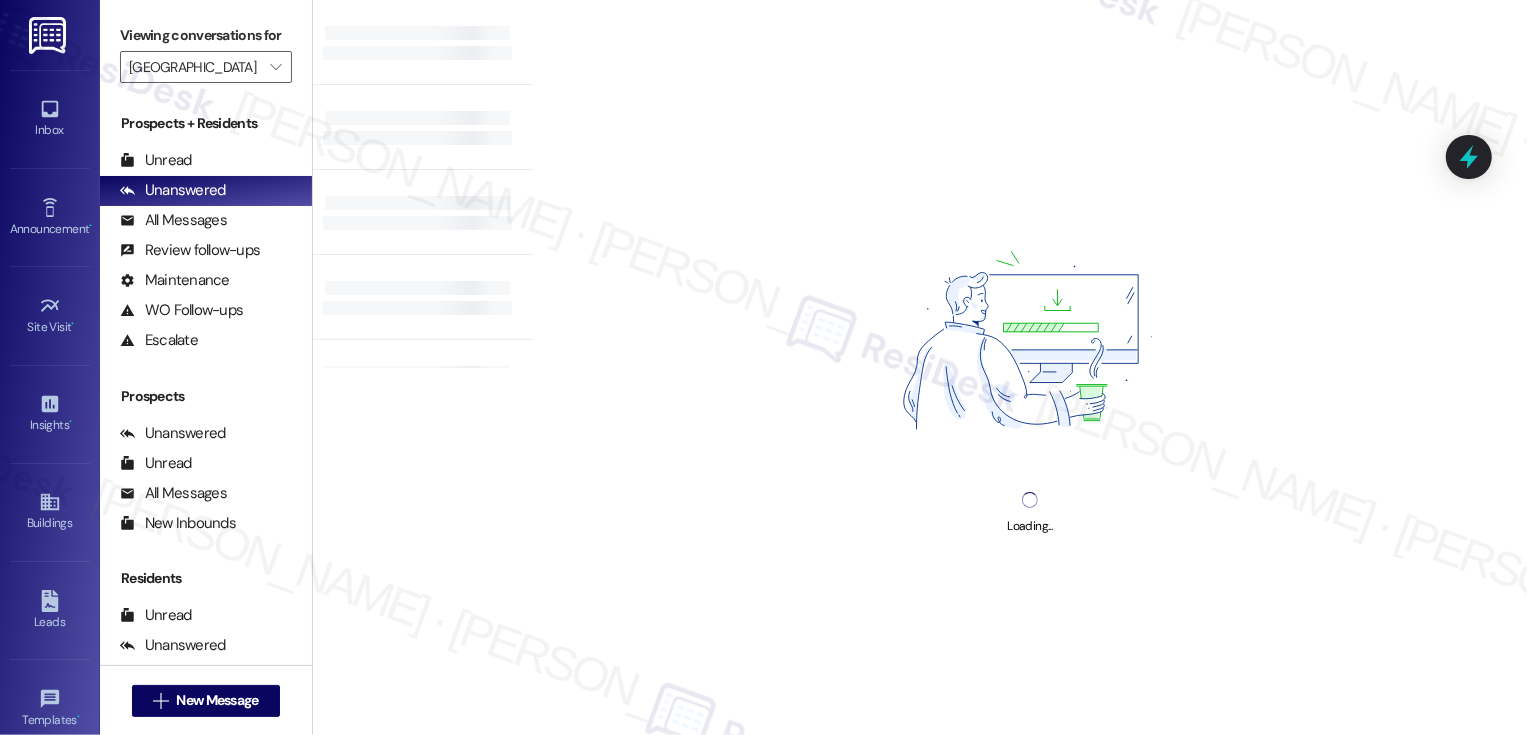 type on "[GEOGRAPHIC_DATA]" 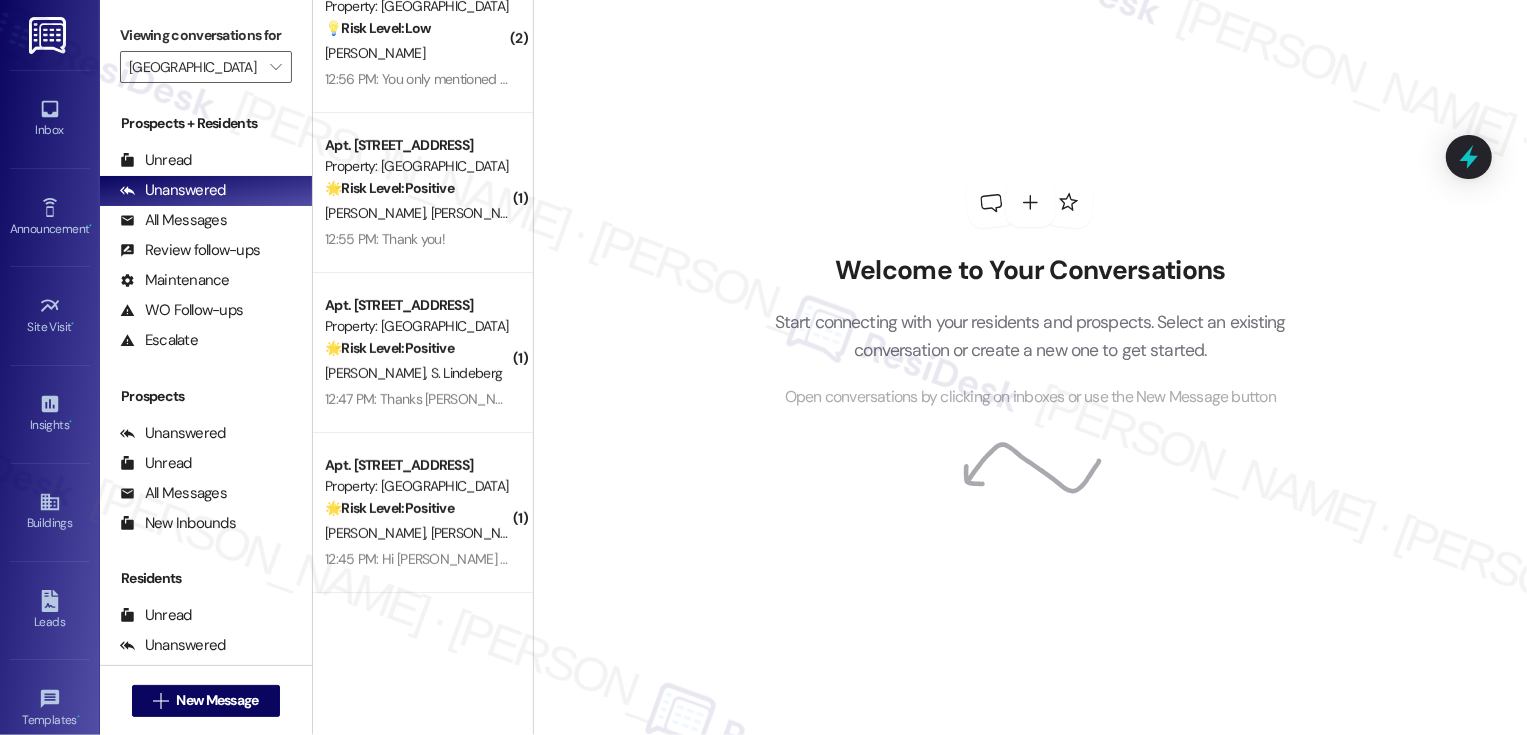 scroll, scrollTop: 0, scrollLeft: 0, axis: both 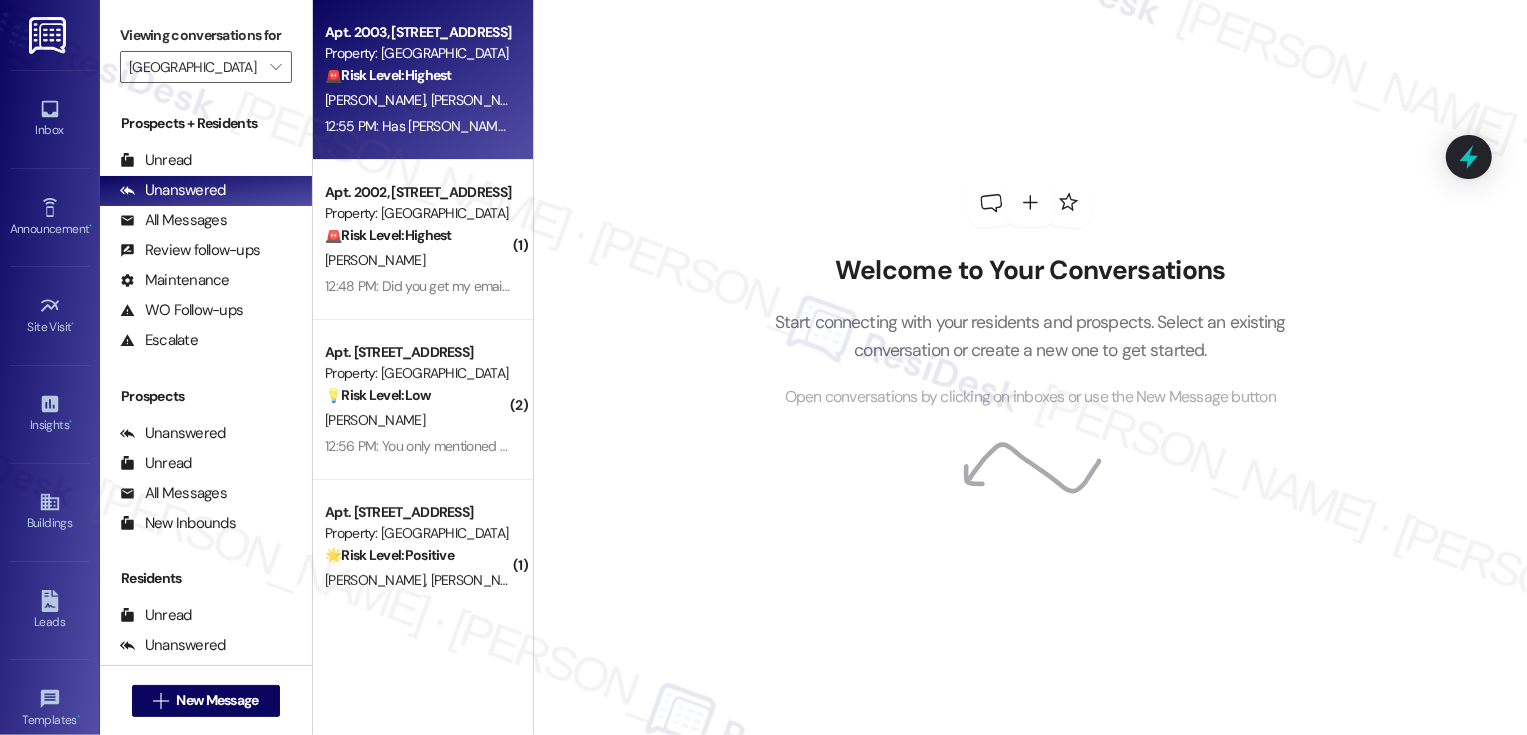 click on "12:55 PM: Has Broe considered some compensation for the abysmal elevator situation? My wife (Ramona) and her two sisters were trapped in one for thirty minutes, and the fire department had to come and rescue them. We have also had to walk up and down from floor 20 on multiple occasions. 12:55 PM: Has Broe considered some compensation for the abysmal elevator situation? My wife (Ramona) and her two sisters were trapped in one for thirty minutes, and the fire department had to come and rescue them. We have also had to walk up and down from floor 20 on multiple occasions." at bounding box center [1248, 126] 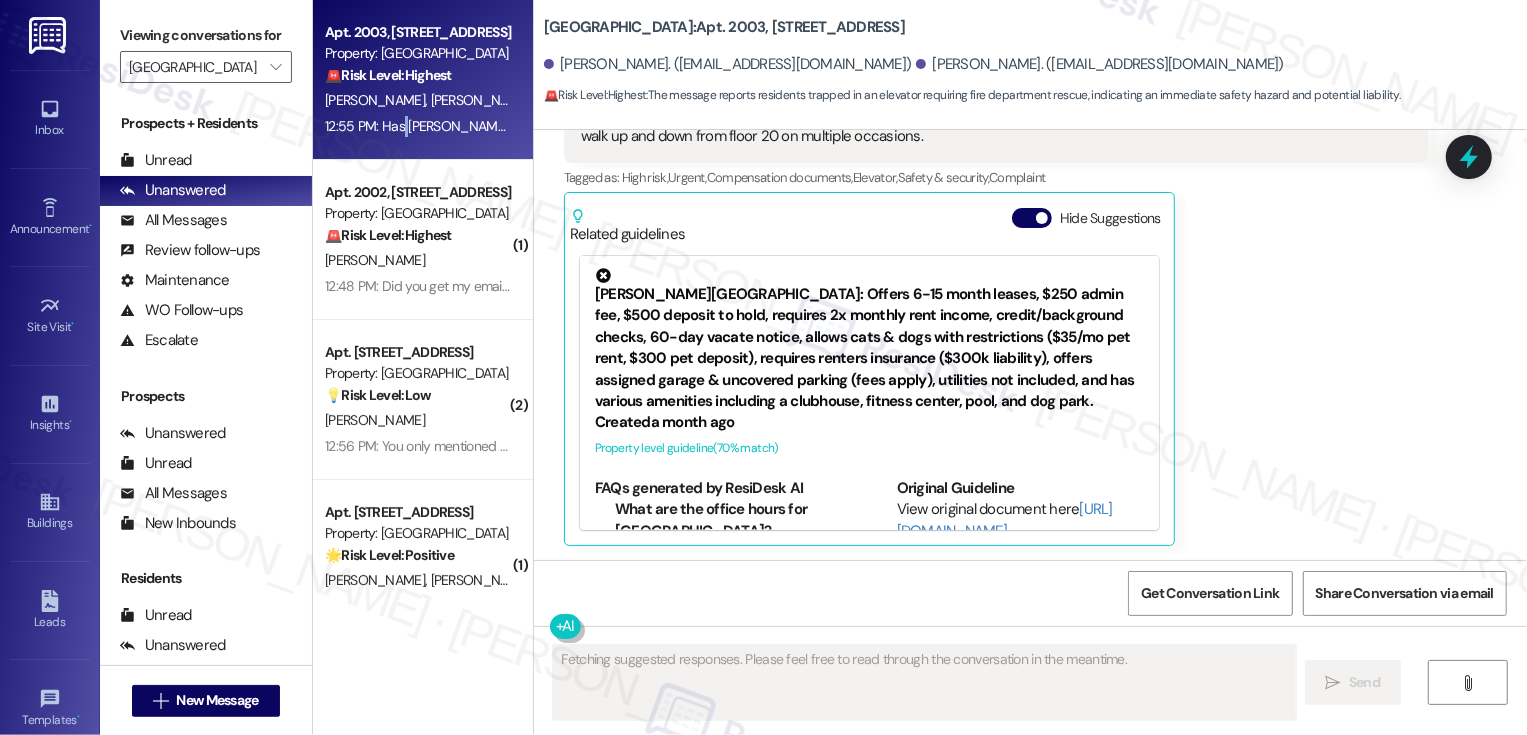 scroll, scrollTop: 2082, scrollLeft: 0, axis: vertical 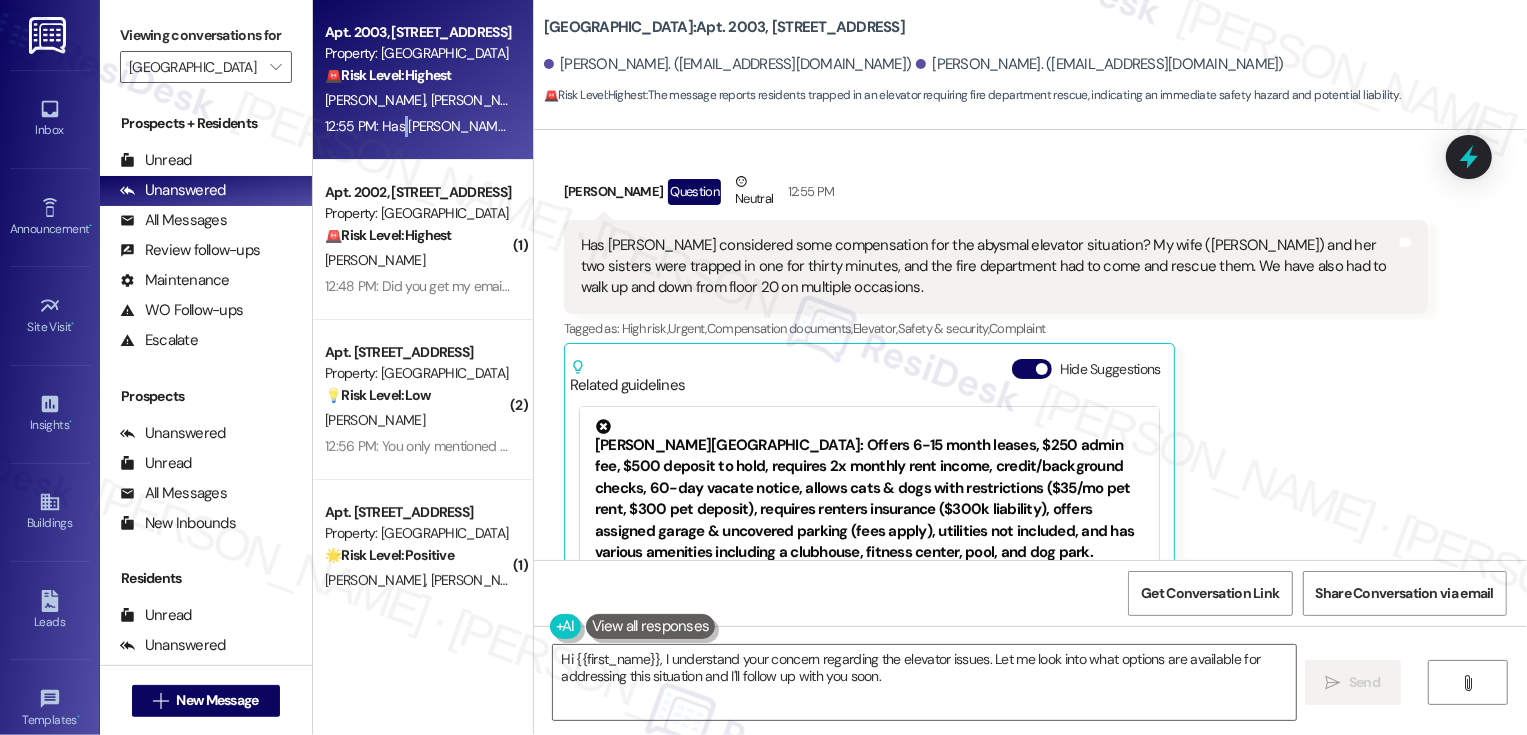 click on "David Rochlin Question   Neutral 12:55 PM" at bounding box center [996, 195] 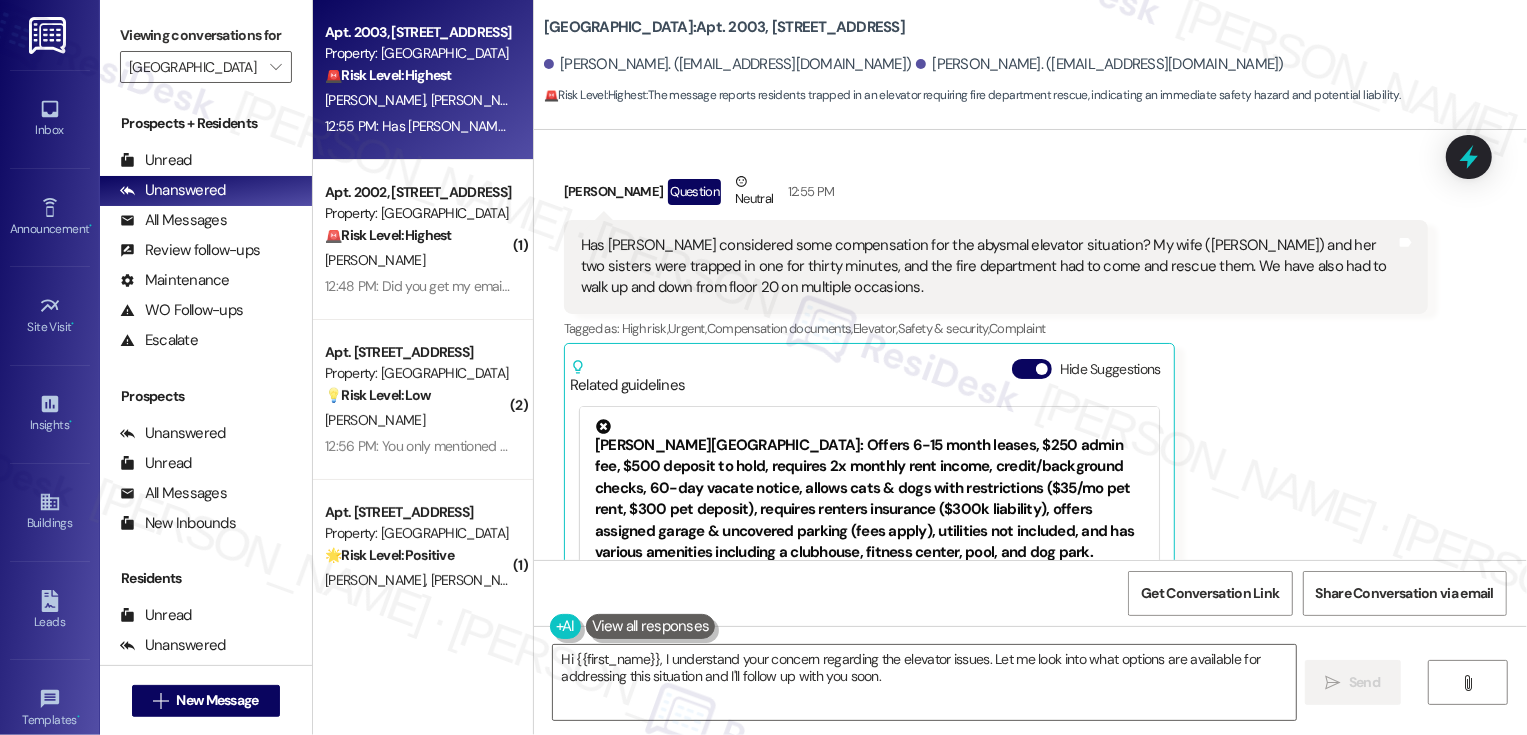 click on "David Rochlin Question   Neutral 12:55 PM" at bounding box center [996, 195] 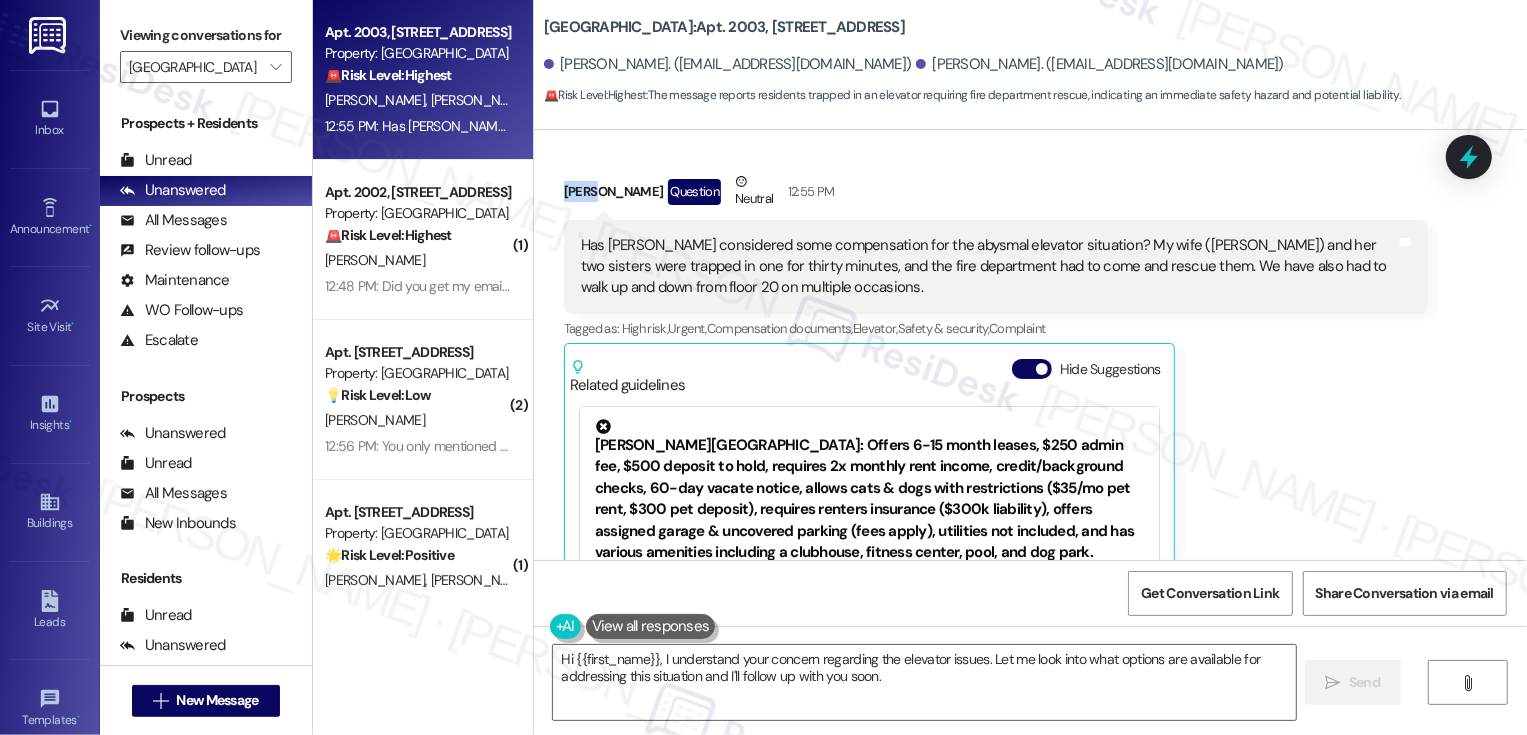copy on "David" 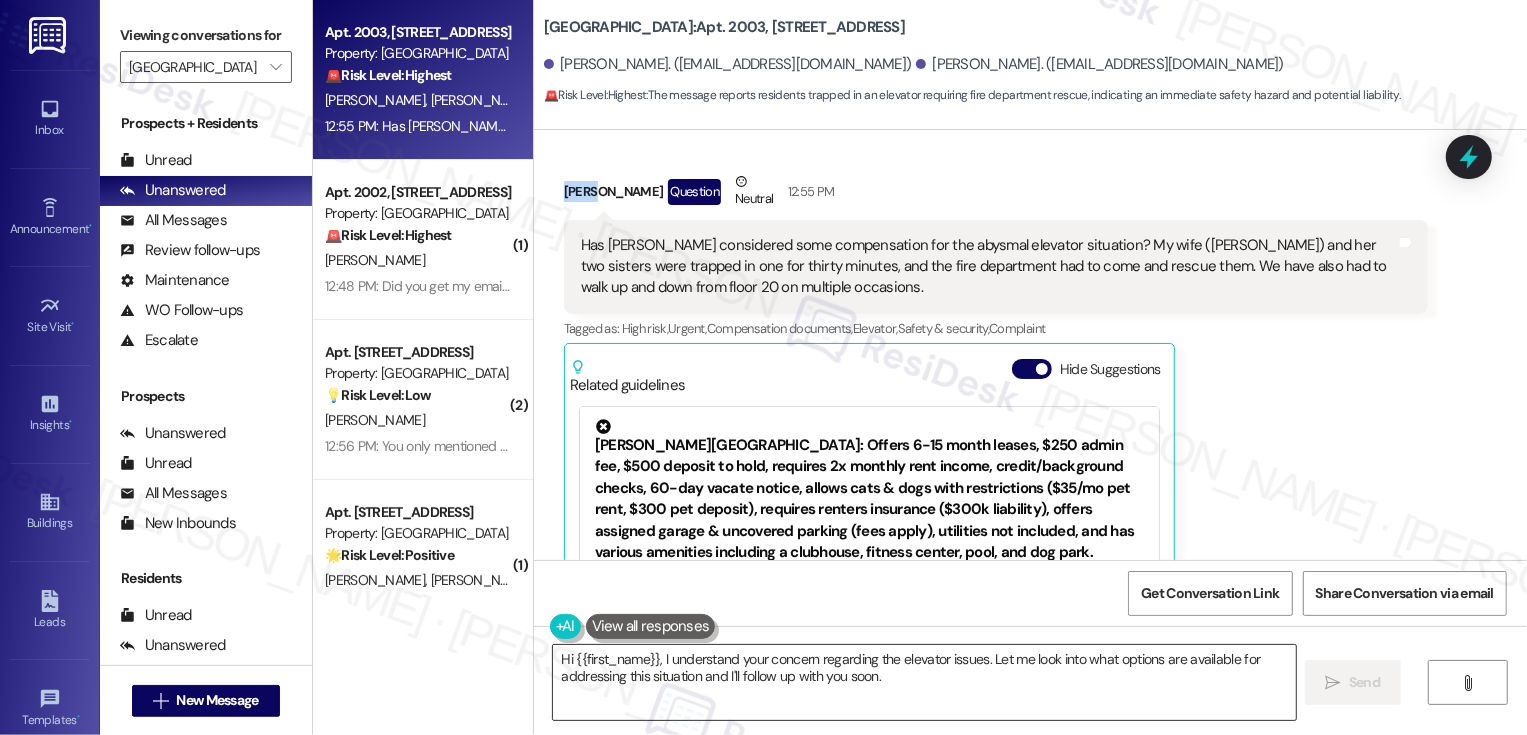 click on "Hi {{first_name}}, I understand your concern regarding the elevator issues. Let me look into what options are available for addressing this situation and I'll follow up with you soon." at bounding box center [924, 682] 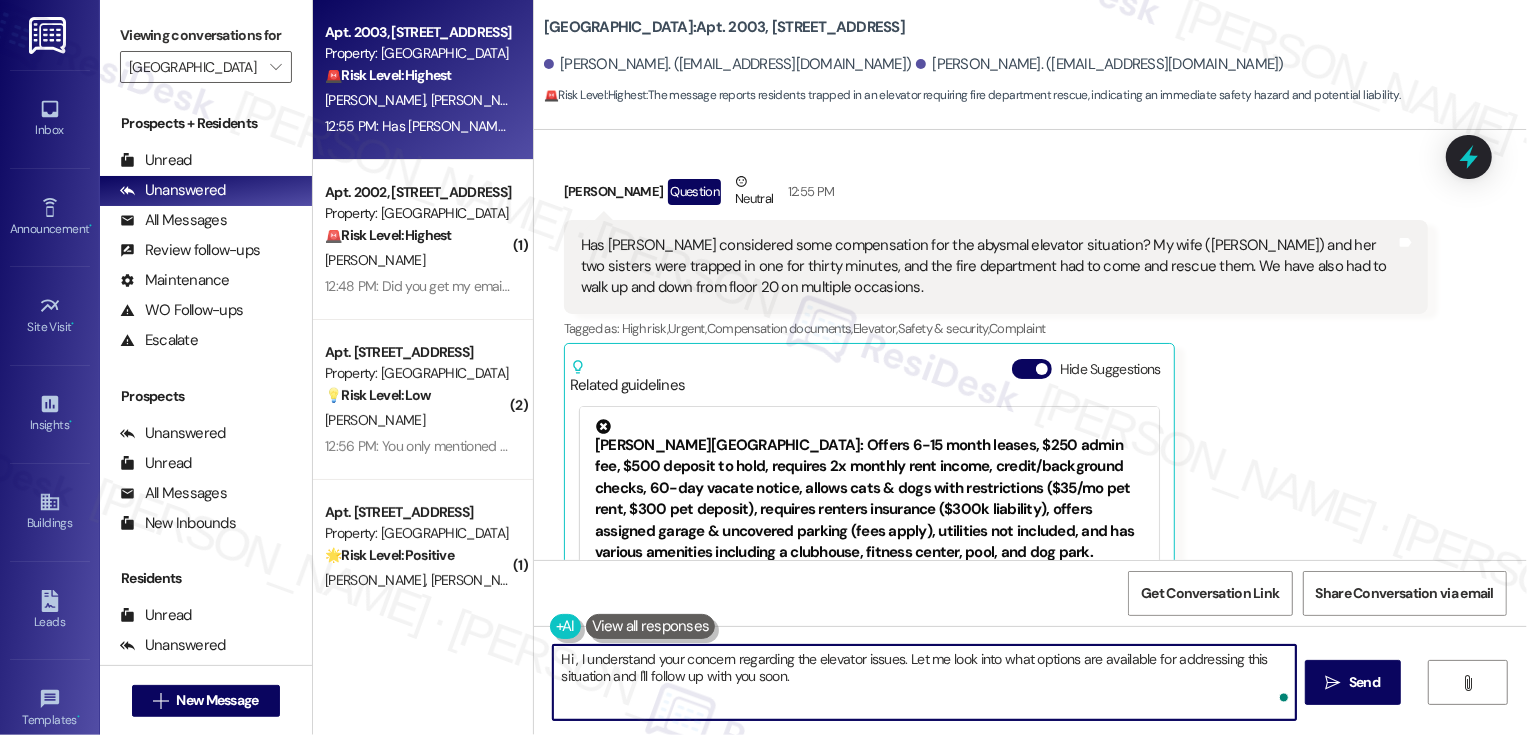 paste on "David" 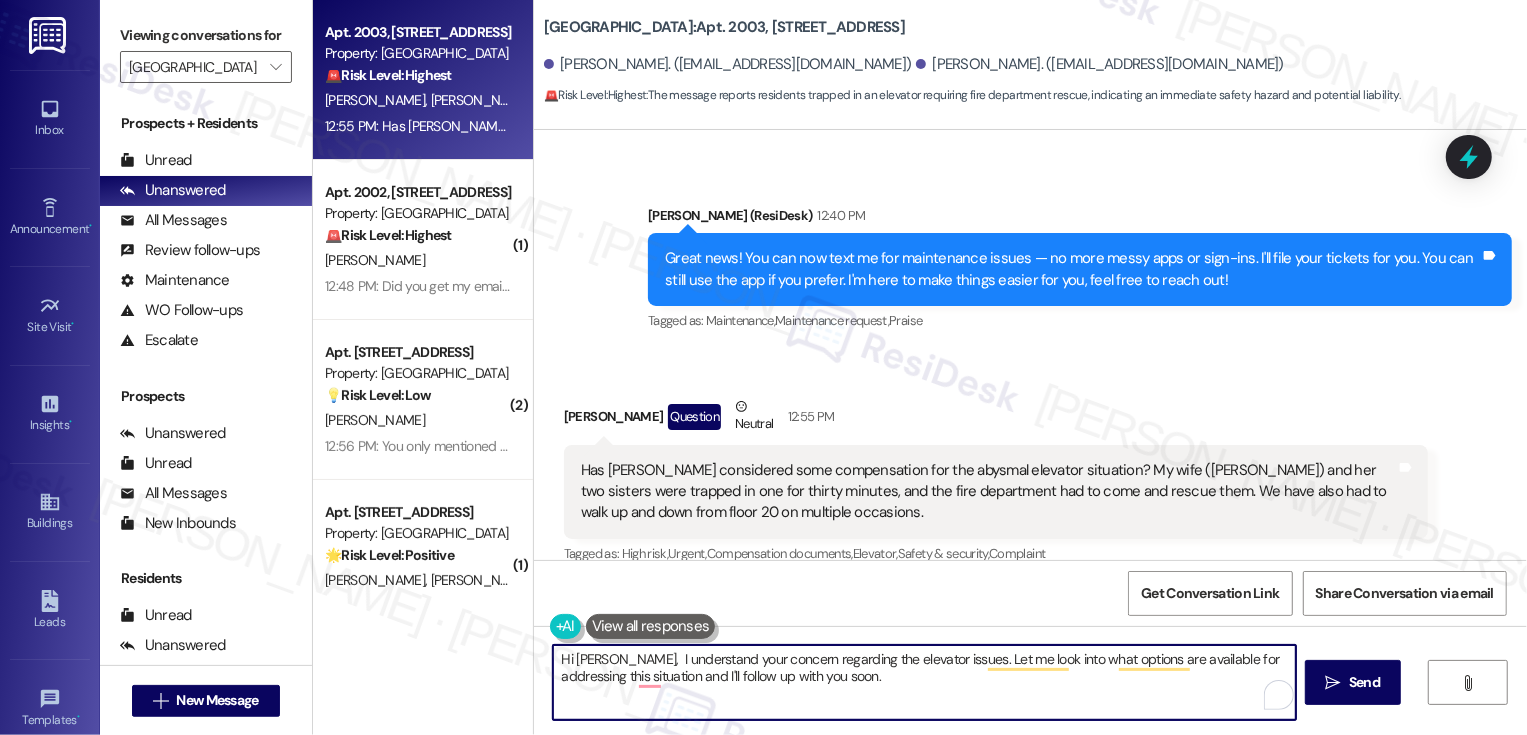 scroll, scrollTop: 1997, scrollLeft: 0, axis: vertical 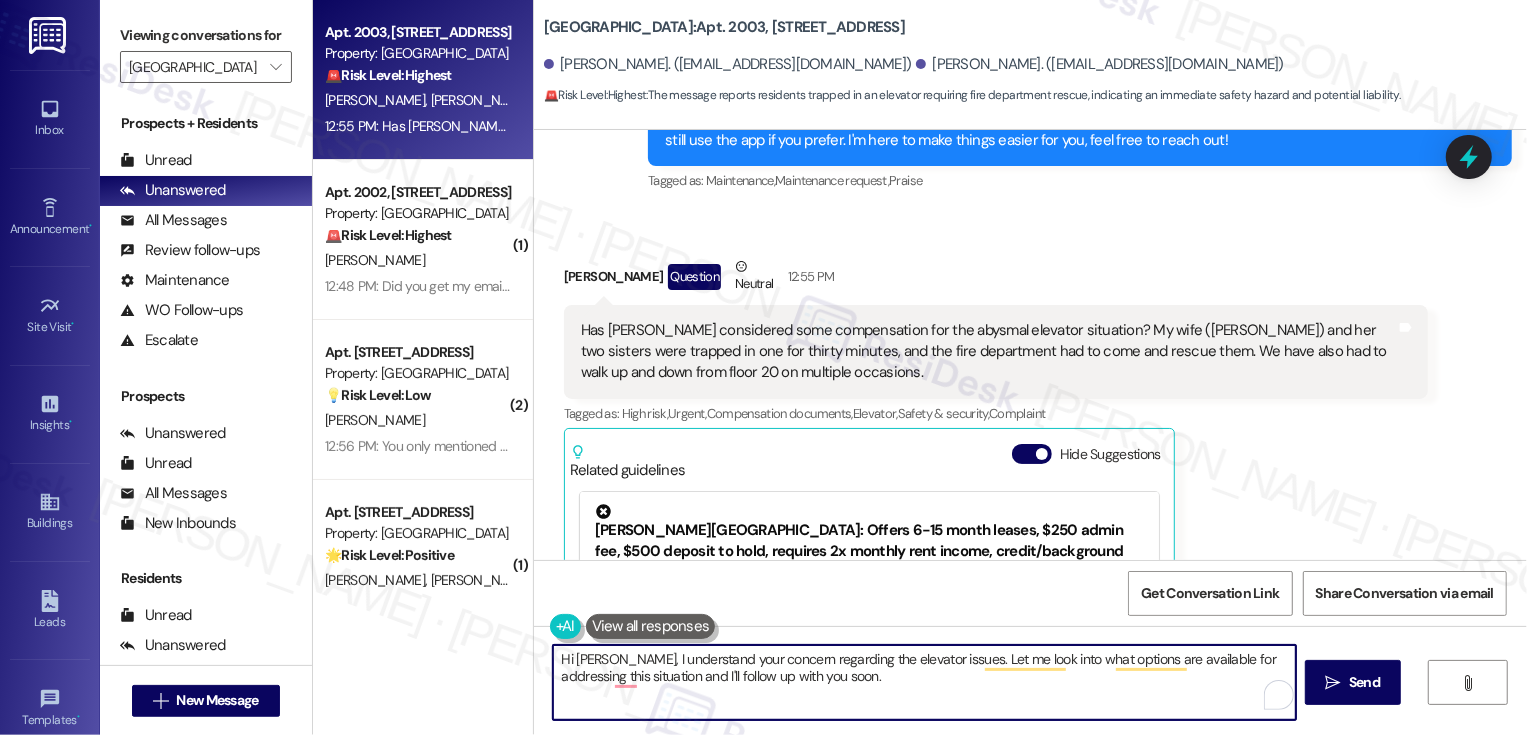 drag, startPoint x: 926, startPoint y: 660, endPoint x: 953, endPoint y: 747, distance: 91.09336 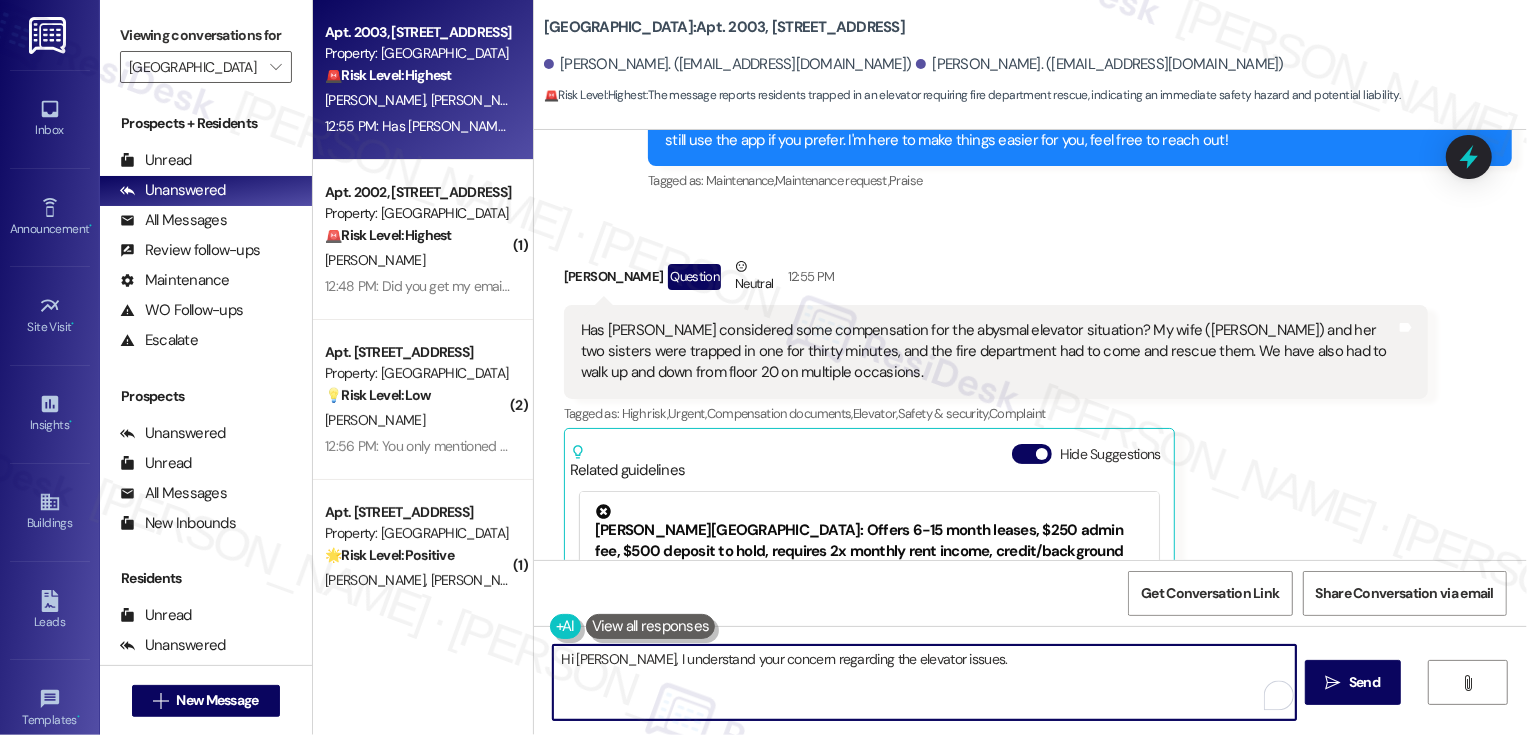 scroll, scrollTop: 1853, scrollLeft: 0, axis: vertical 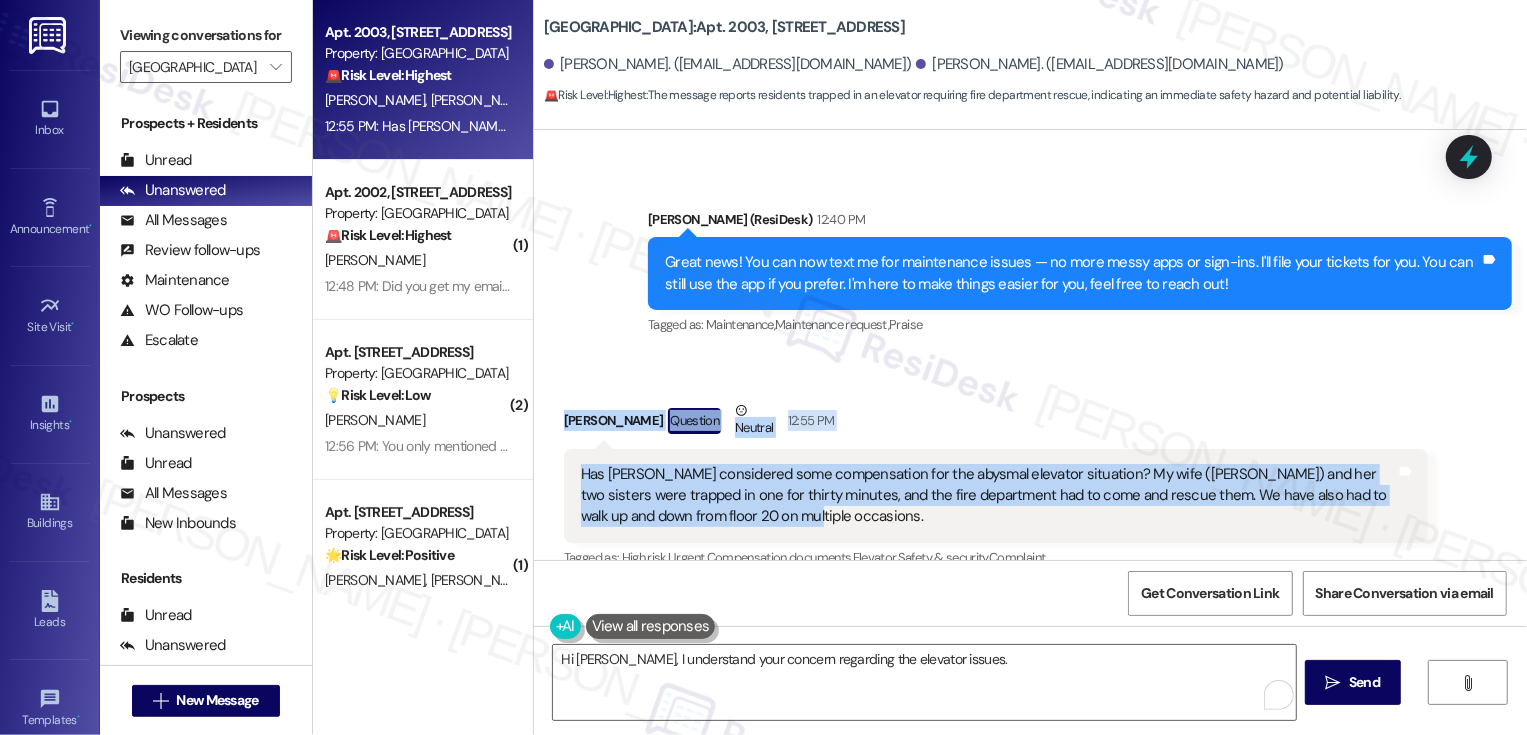 drag, startPoint x: 544, startPoint y: 413, endPoint x: 713, endPoint y: 522, distance: 201.10196 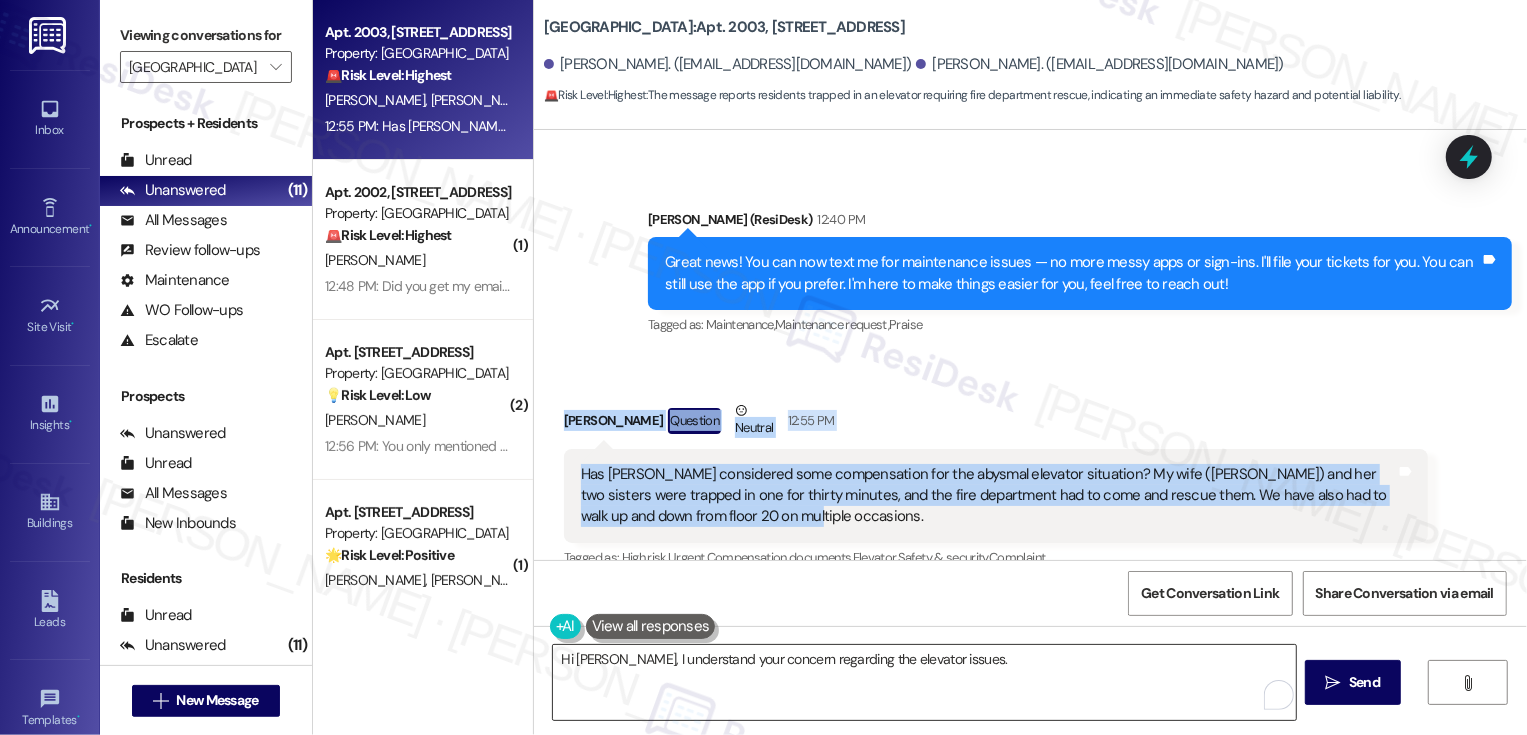 click on "Hi David, I understand your concern regarding the elevator issues." at bounding box center [924, 682] 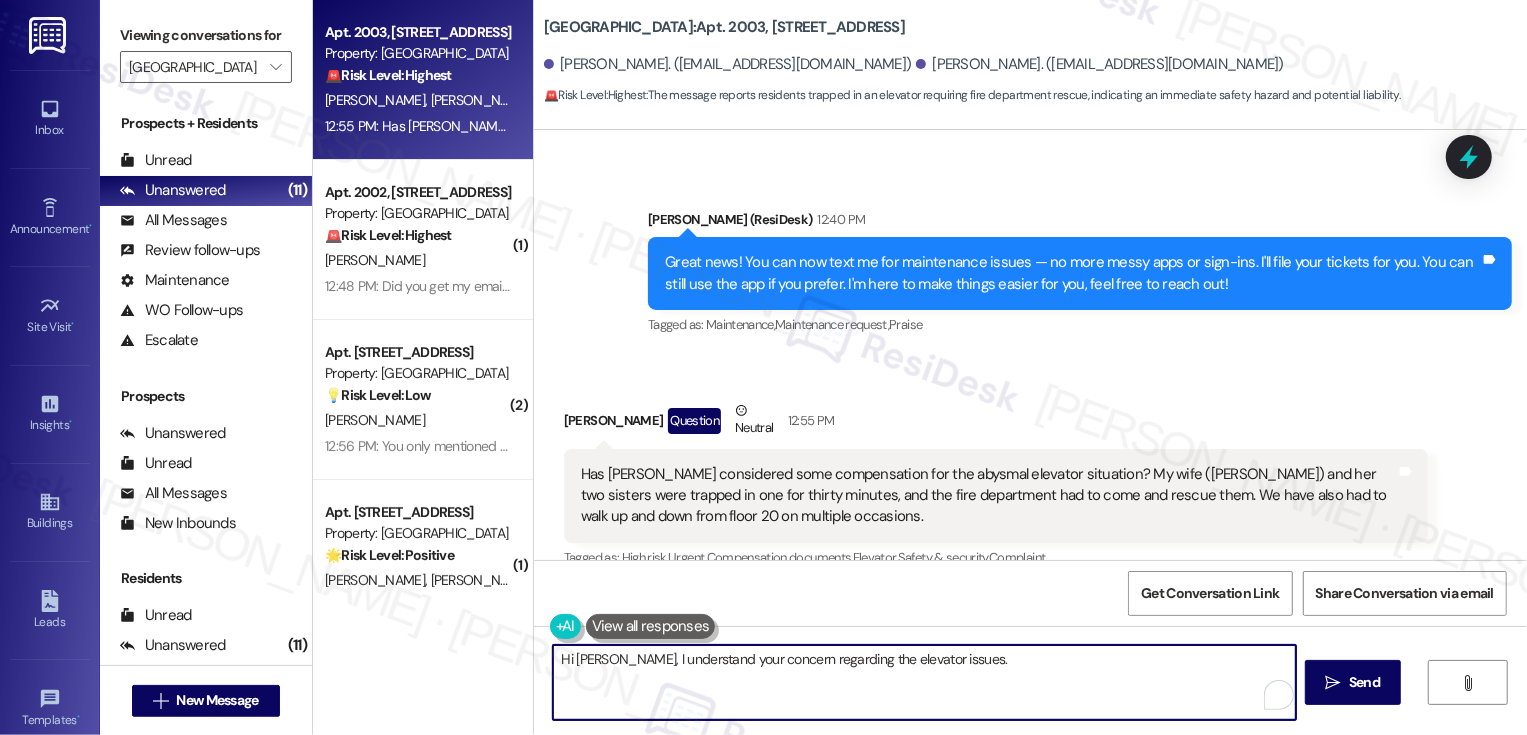 click on "Hi David, I understand your concern regarding the elevator issues." at bounding box center (924, 682) 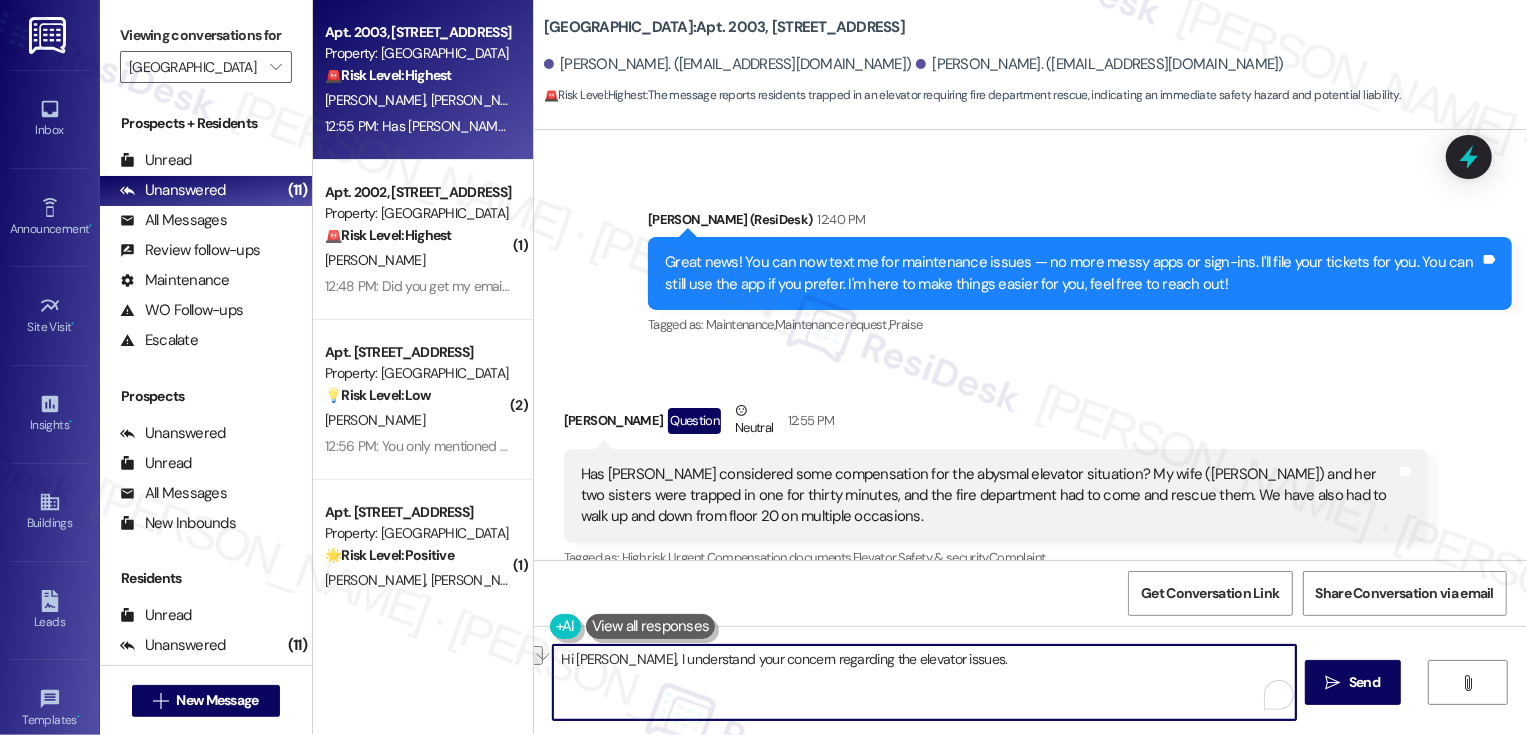 paste on "I’m really sorry to hear about your wife’s experience — that must have been stressful, especially with the fire department involved. I completely understand your concern about the ongoing elevator issues.
Just so I can share the details accurately with the team, could you let me know when this incident happened" 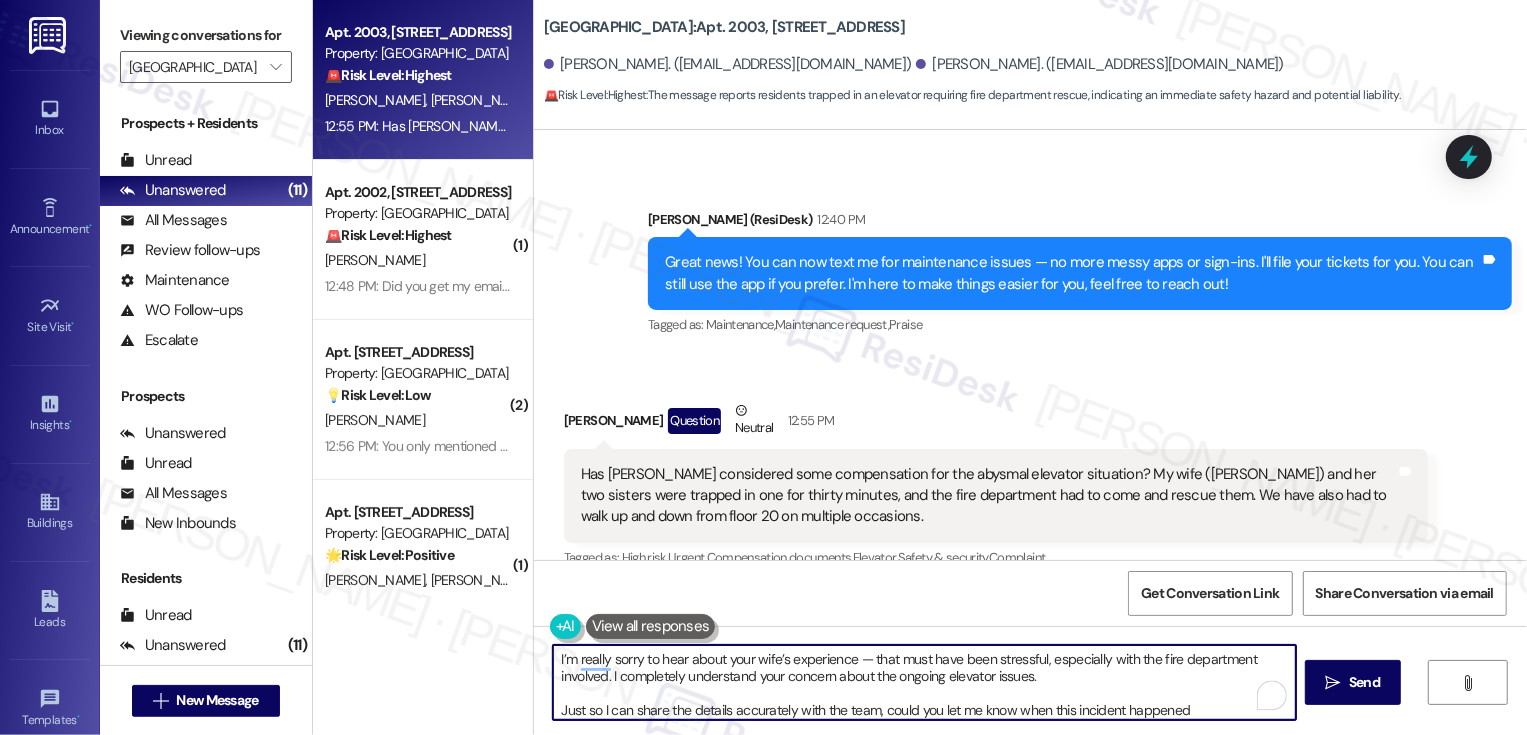 click on "I’m really sorry to hear about your wife’s experience — that must have been stressful, especially with the fire department involved. I completely understand your concern about the ongoing elevator issues.
Just so I can share the details accurately with the team, could you let me know when this incident happened" at bounding box center [924, 682] 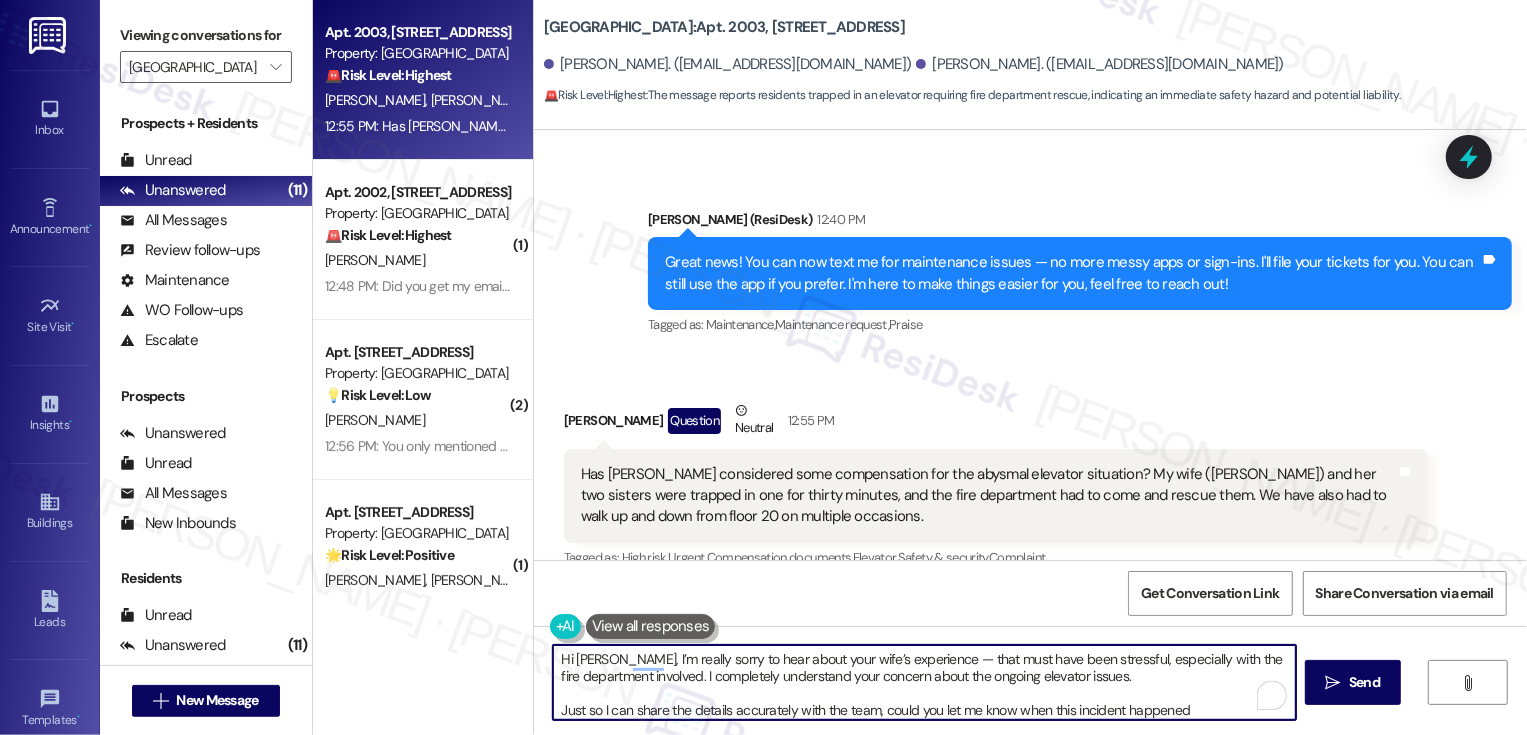 click on "Hi David, I’m really sorry to hear about your wife’s experience — that must have been stressful, especially with the fire department involved. I completely understand your concern about the ongoing elevator issues.
Just so I can share the details accurately with the team, could you let me know when this incident happened" at bounding box center (924, 682) 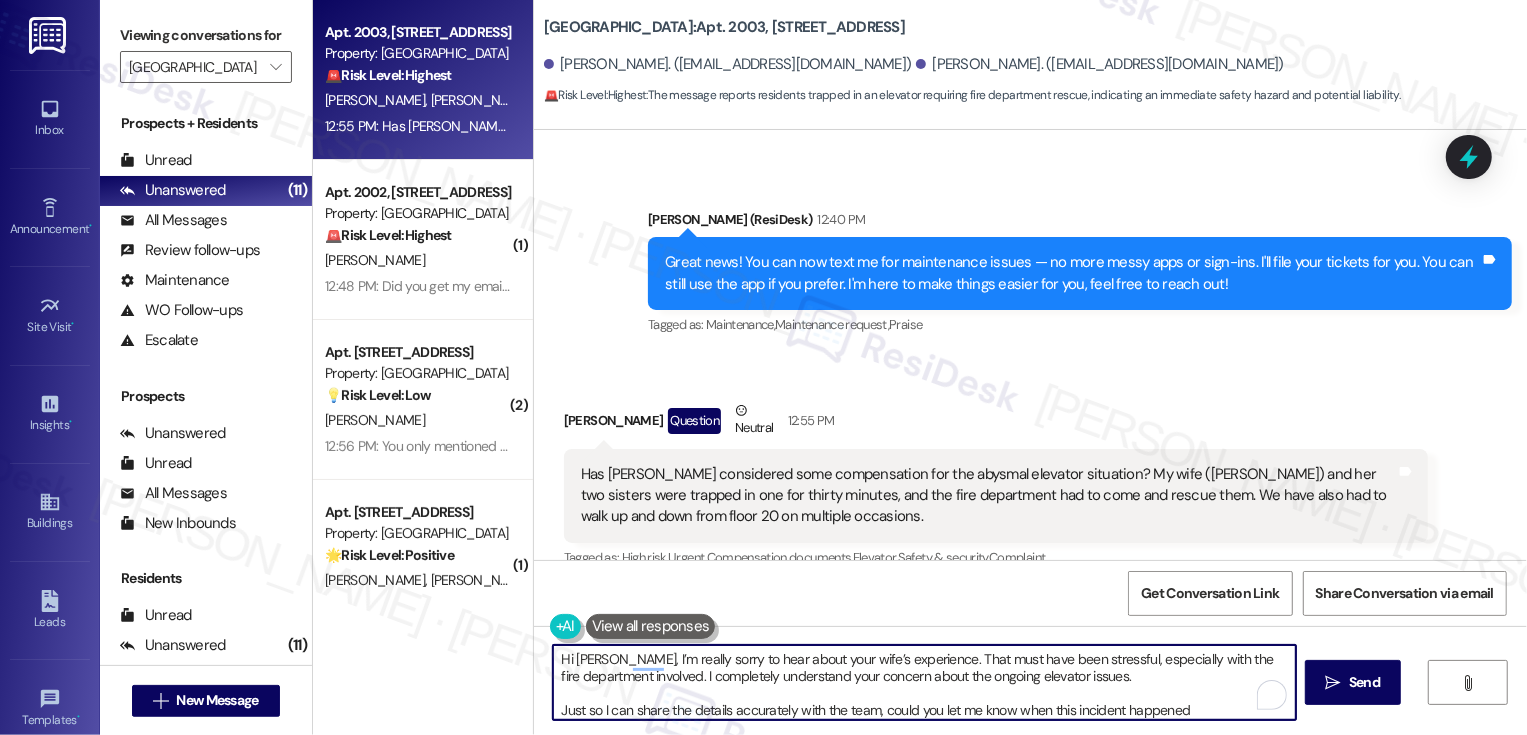 click on "Hi David, I’m really sorry to hear about your wife’s experience. That must have been stressful, especially with the fire department involved. I completely understand your concern about the ongoing elevator issues.
Just so I can share the details accurately with the team, could you let me know when this incident happened" at bounding box center (924, 682) 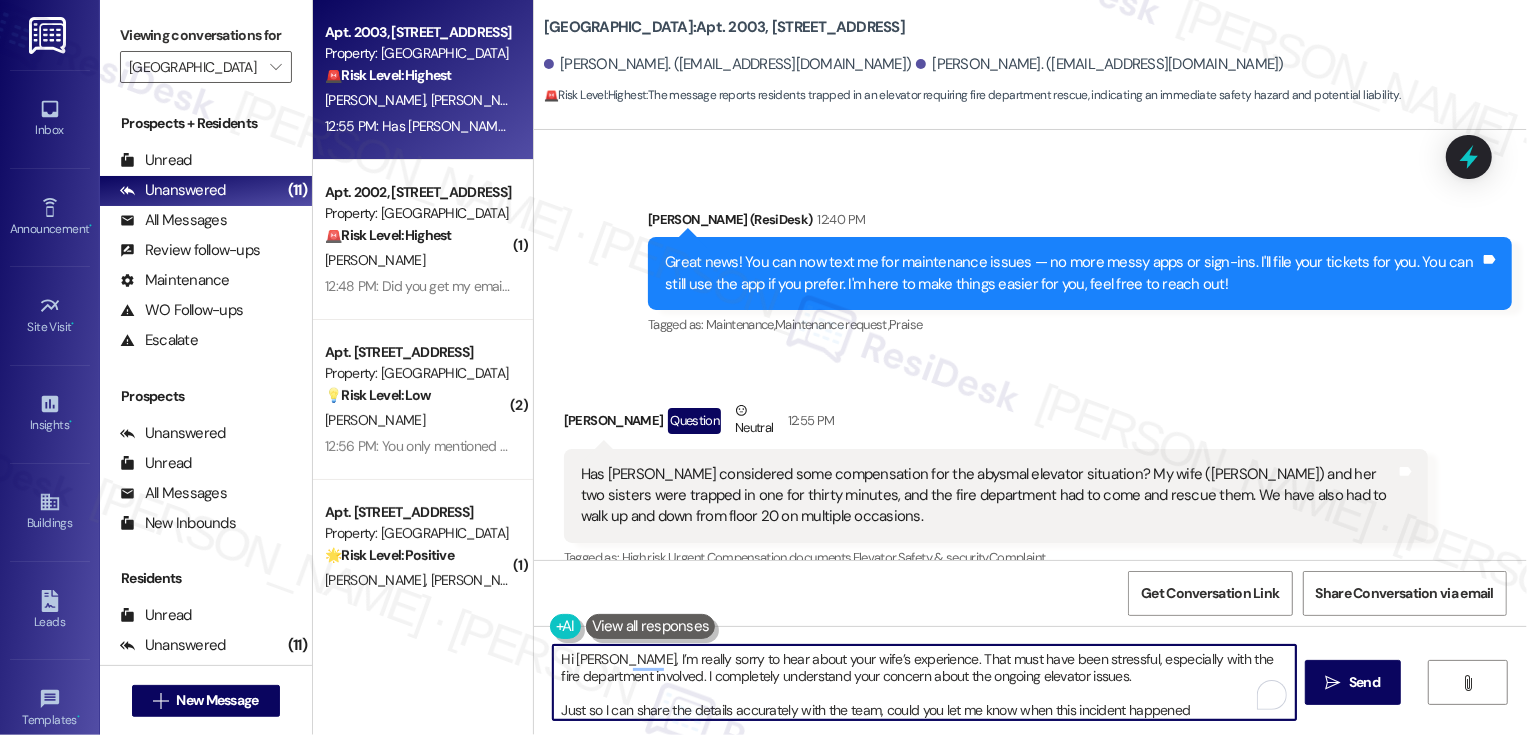 click on "Hi David, I’m really sorry to hear about your wife’s experience. That must have been stressful, especially with the fire department involved. I completely understand your concern about the ongoing elevator issues.
Just so I can share the details accurately with the team, could you let me know when this incident happened" at bounding box center (924, 682) 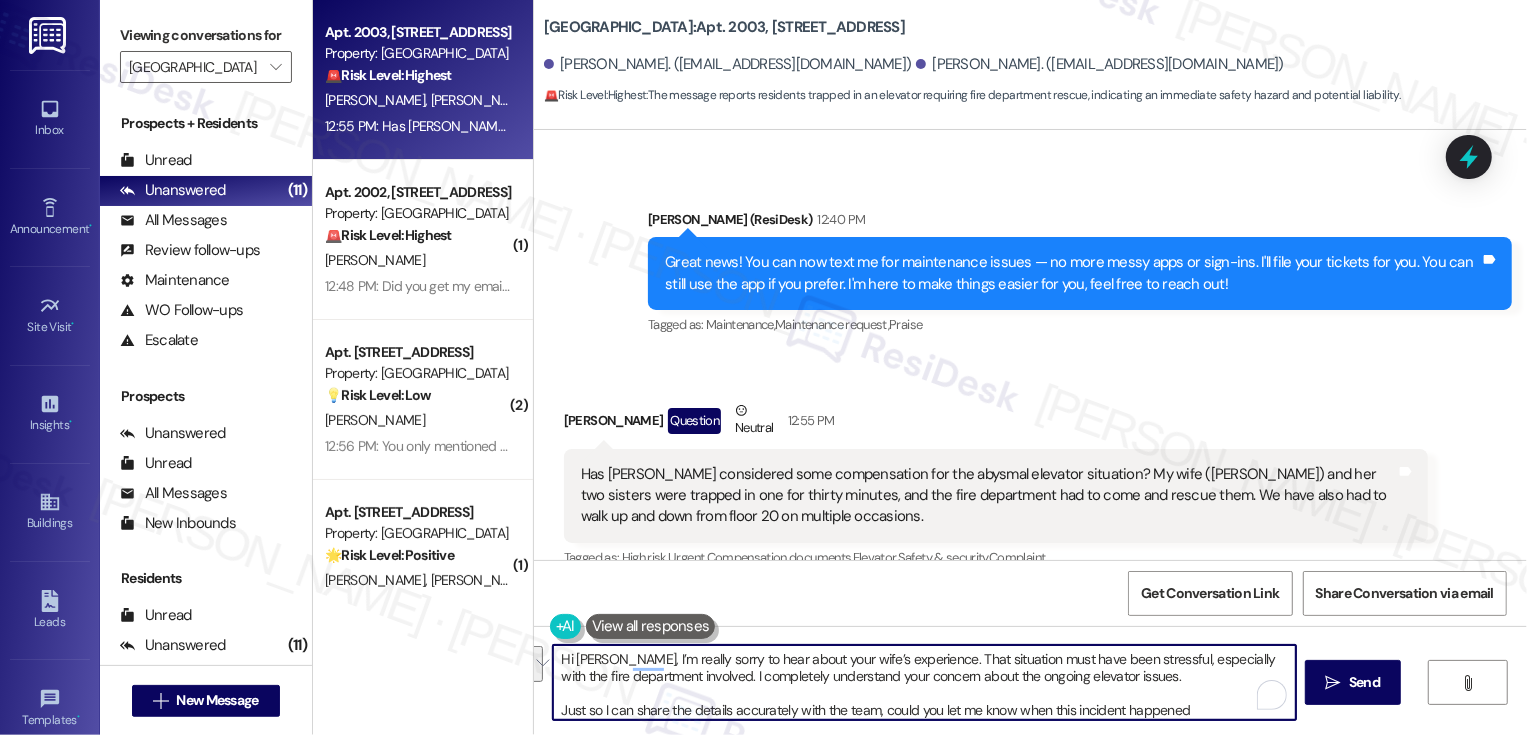 drag, startPoint x: 1130, startPoint y: 658, endPoint x: 670, endPoint y: 677, distance: 460.3922 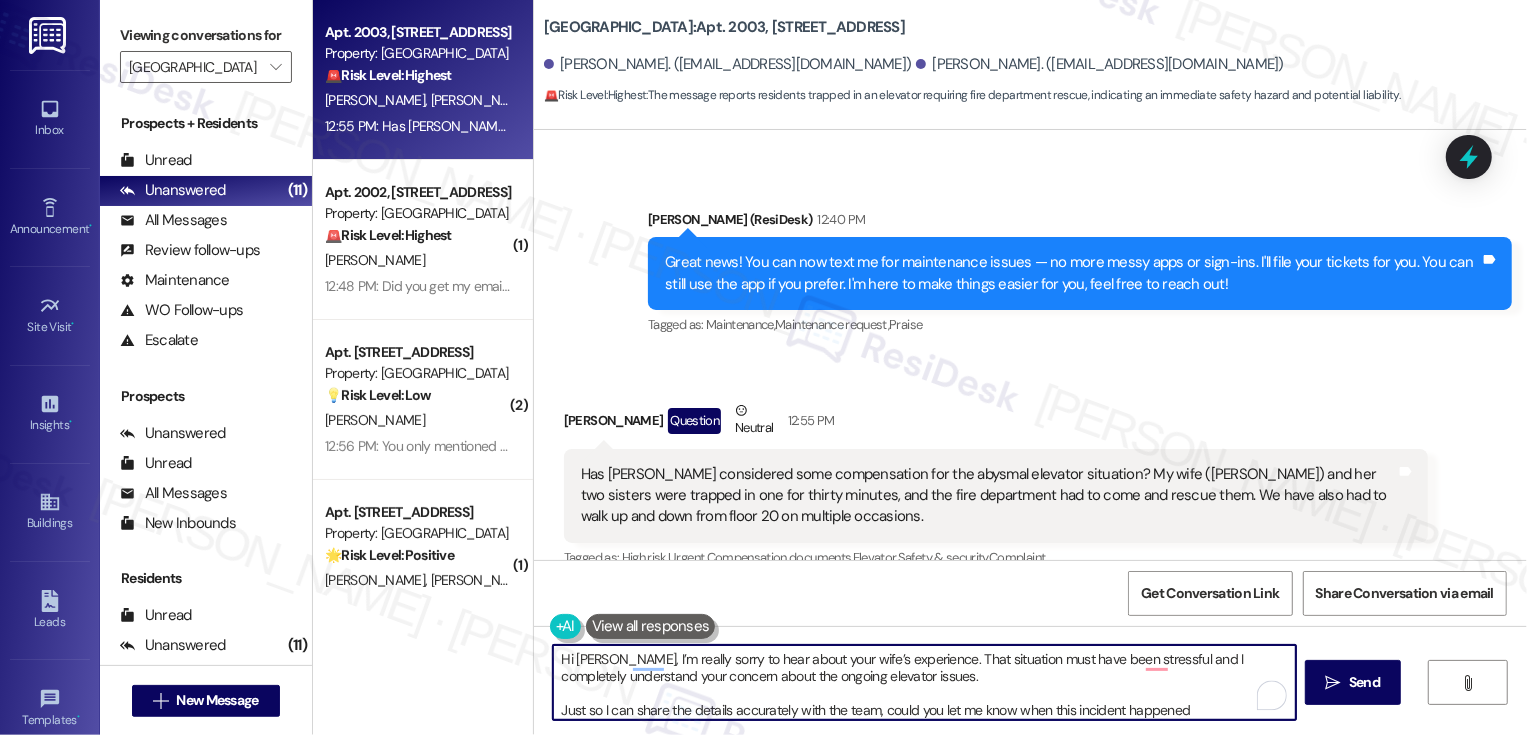 click on "Hi David, I’m really sorry to hear about your wife’s experience. That situation must have been stressful and I completely understand your concern about the ongoing elevator issues.
Just so I can share the details accurately with the team, could you let me know when this incident happened" at bounding box center (924, 682) 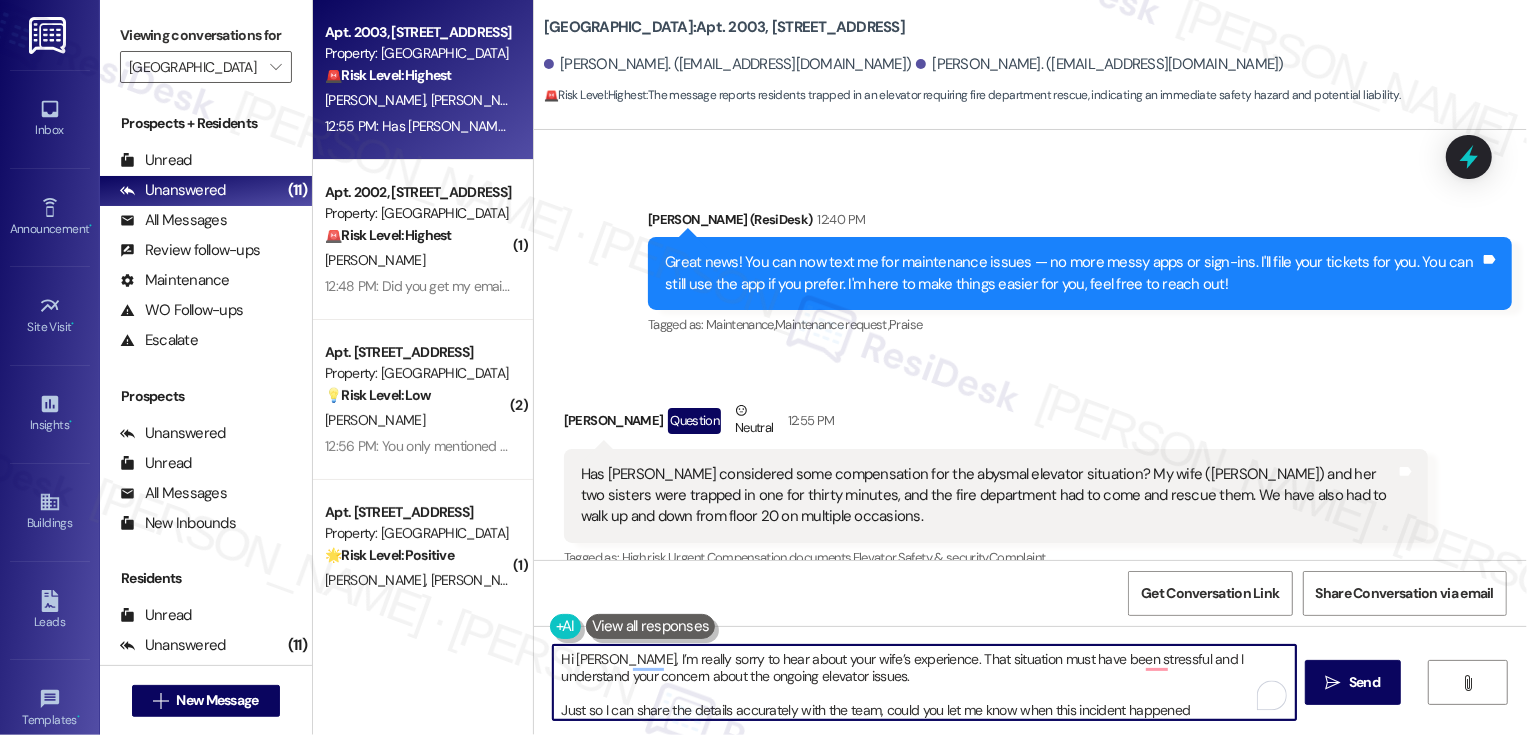 click on "Hi David, I’m really sorry to hear about your wife’s experience. That situation must have been stressful and I understand your concern about the ongoing elevator issues.
Just so I can share the details accurately with the team, could you let me know when this incident happened" at bounding box center (924, 682) 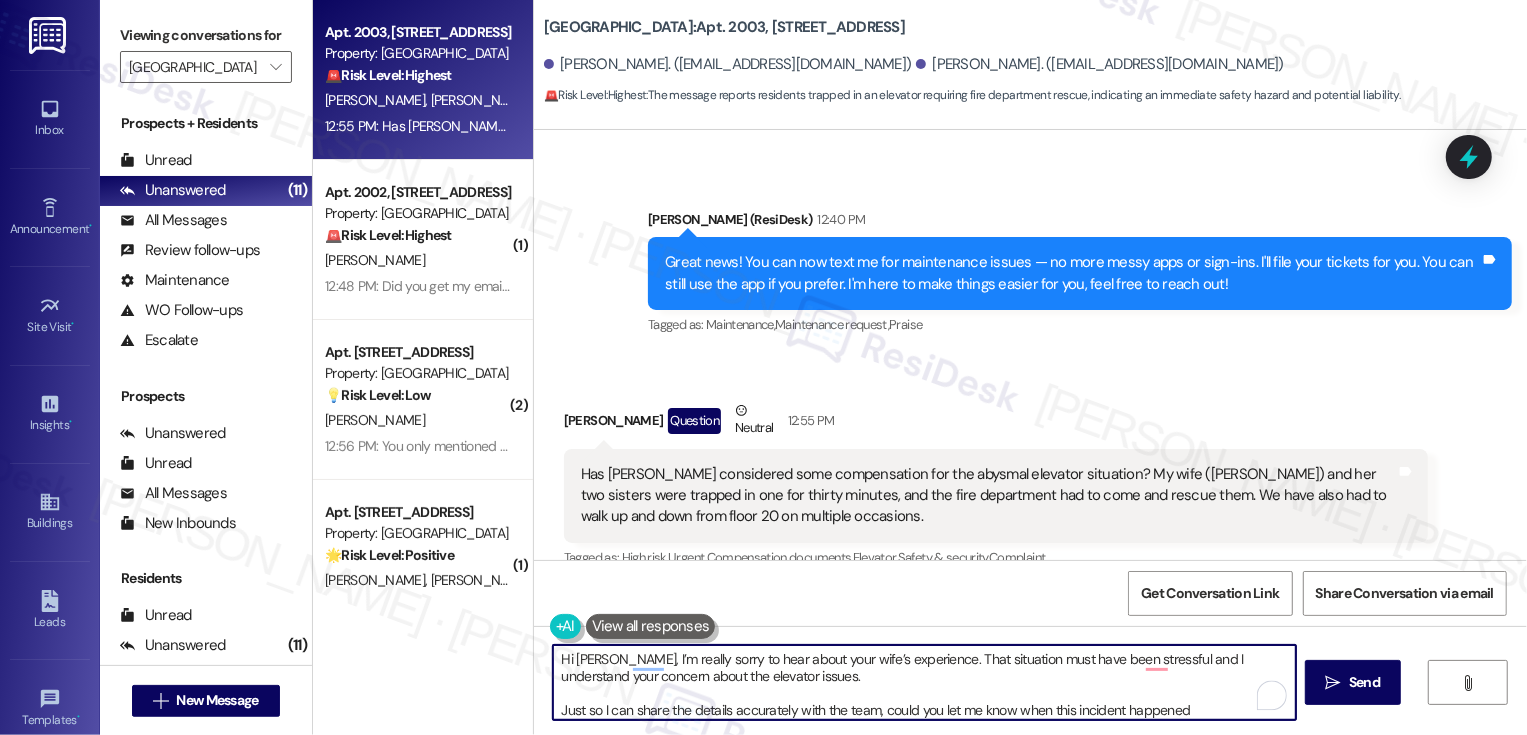 scroll, scrollTop: 5, scrollLeft: 0, axis: vertical 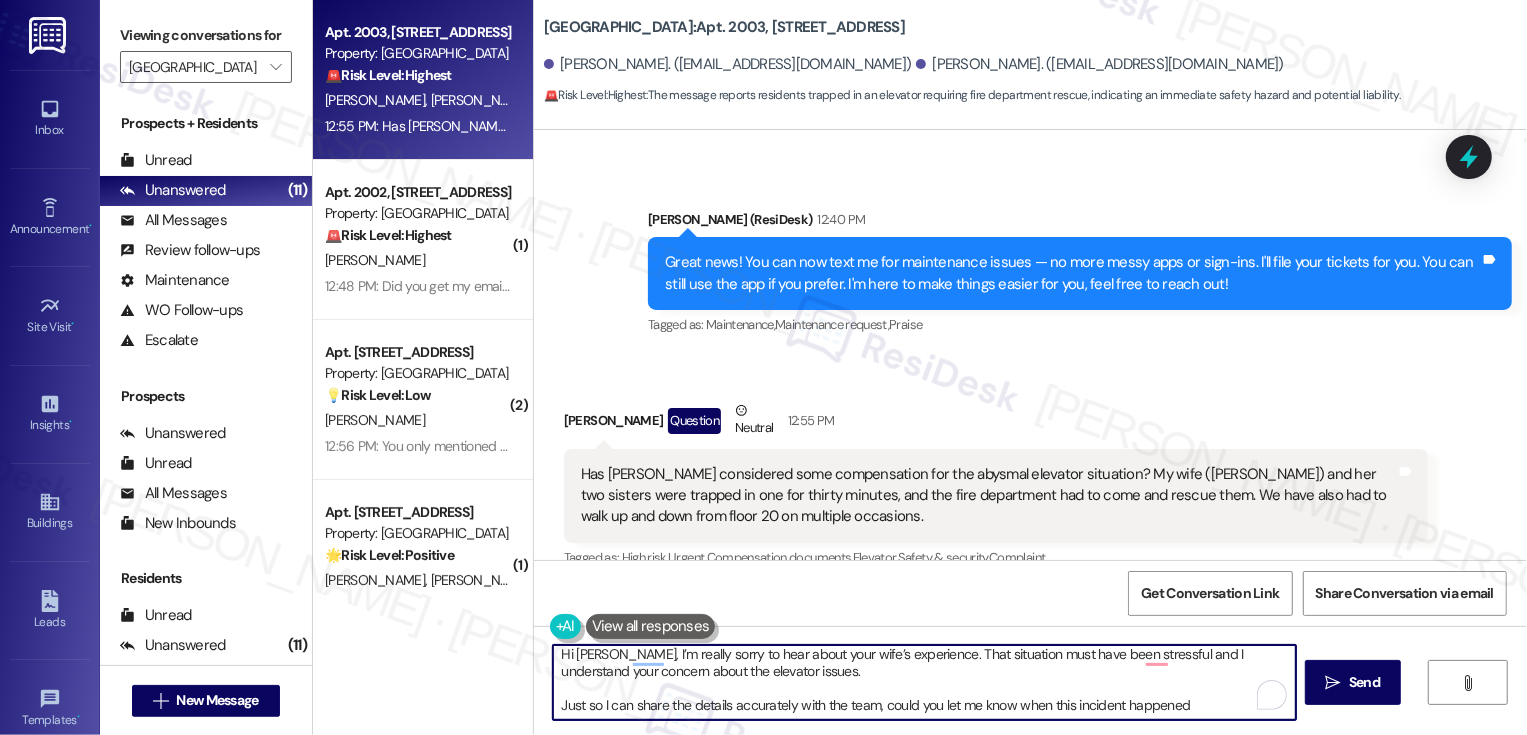 click on "Hi David, I’m really sorry to hear about your wife’s experience. That situation must have been stressful and I understand your concern about the elevator issues.
Just so I can share the details accurately with the team, could you let me know when this incident happened" at bounding box center (924, 682) 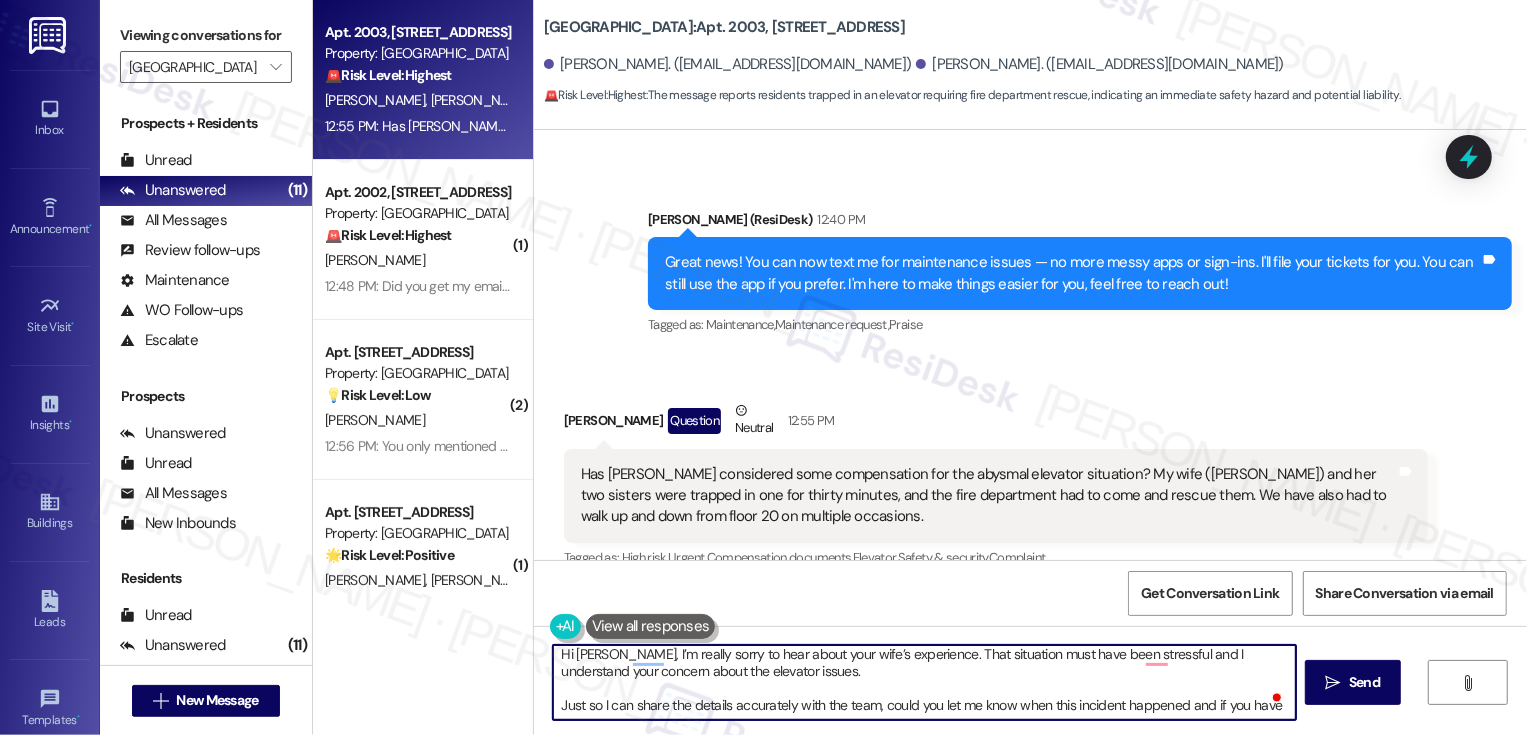scroll, scrollTop: 17, scrollLeft: 0, axis: vertical 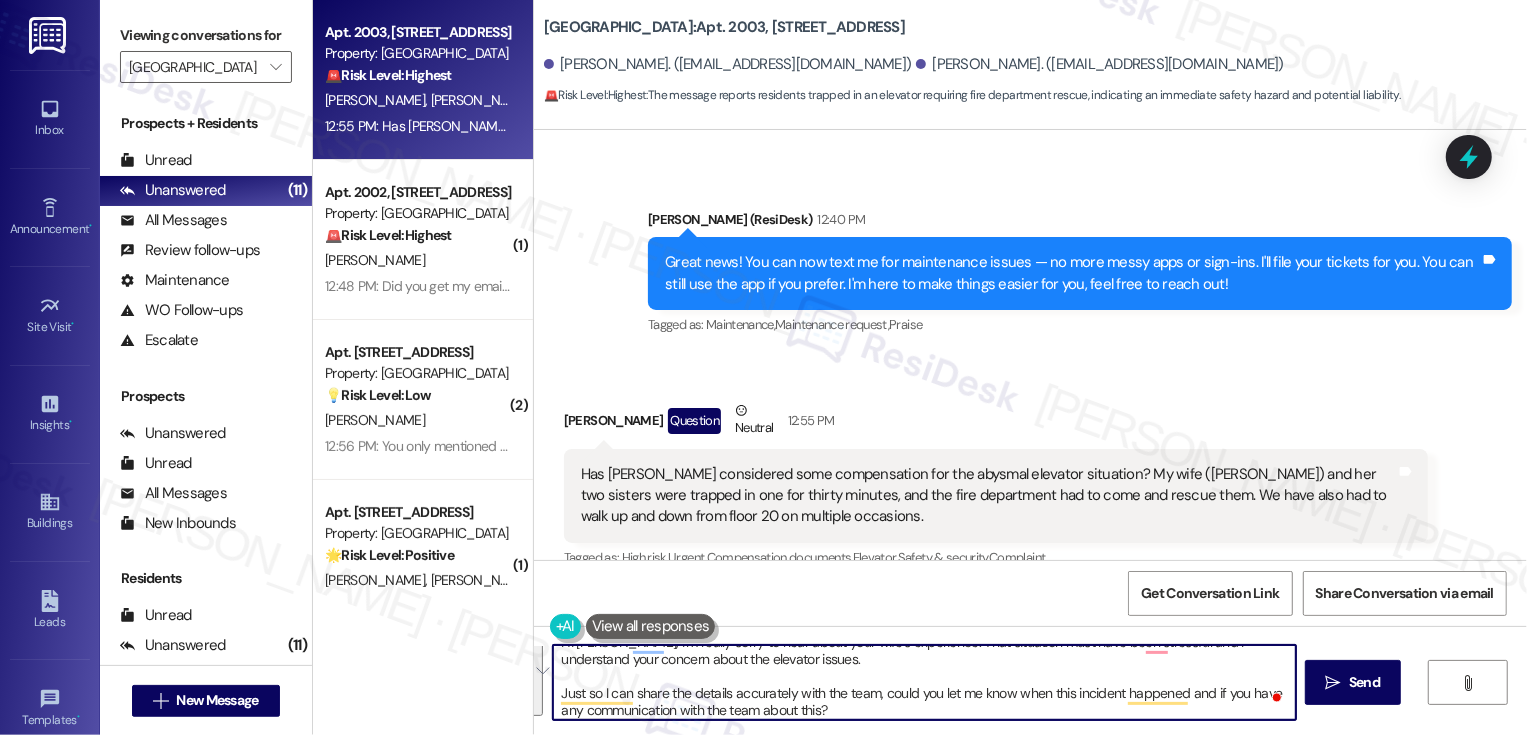 click on "Hi David, I’m really sorry to hear about your wife’s experience. That situation must have been stressful and I understand your concern about the elevator issues.
Just so I can share the details accurately with the team, could you let me know when this incident happened and if you have any communication with the team about this?" at bounding box center [924, 682] 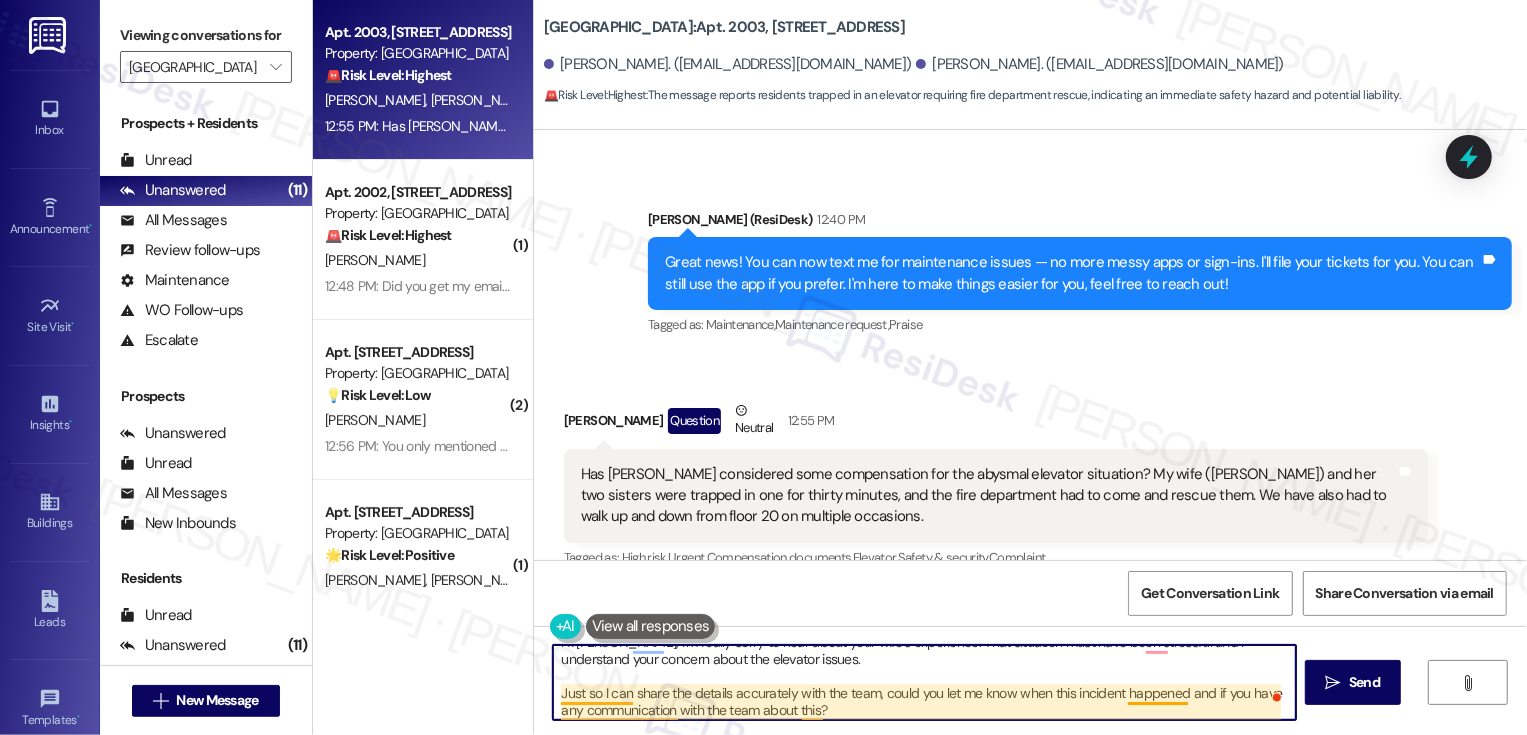 scroll, scrollTop: 21, scrollLeft: 0, axis: vertical 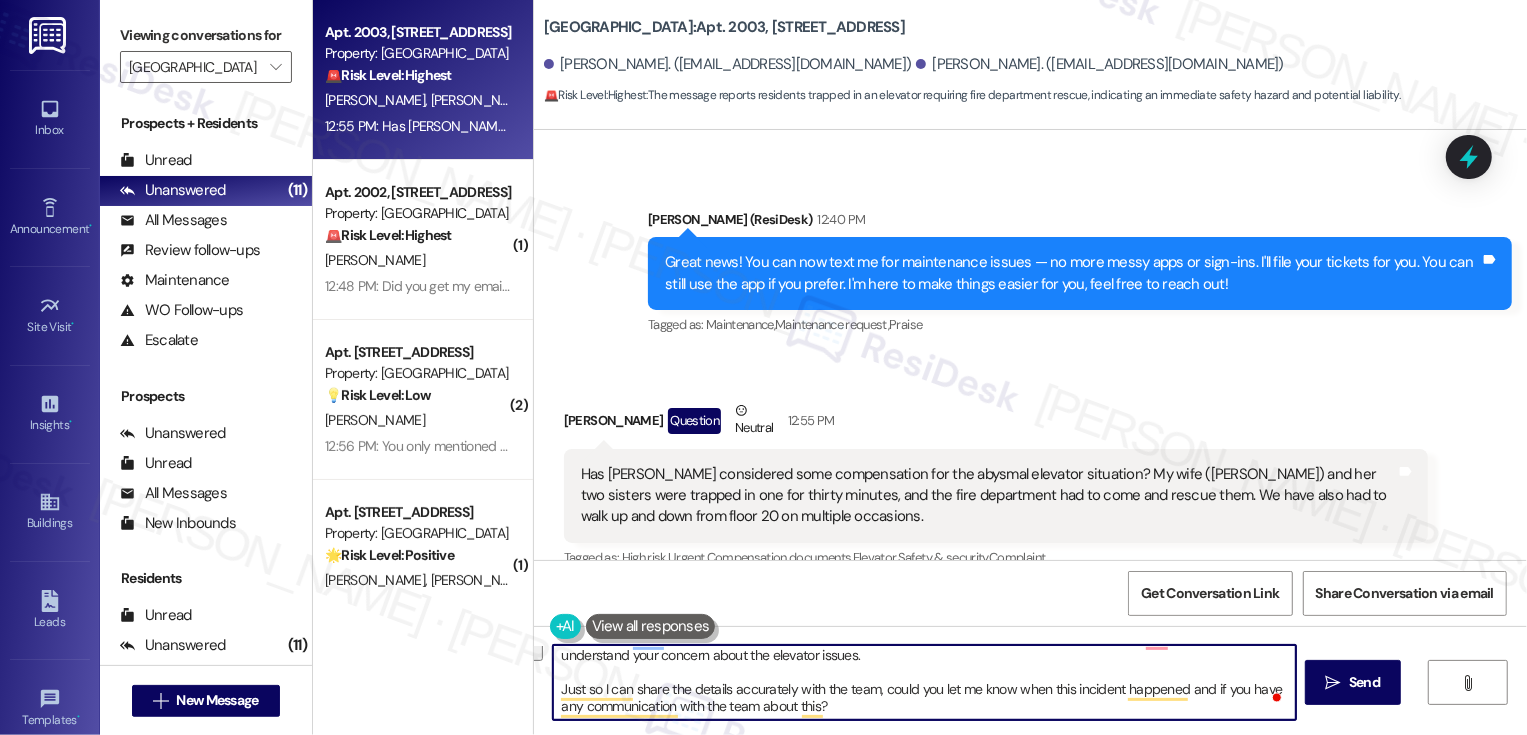 drag, startPoint x: 546, startPoint y: 698, endPoint x: 926, endPoint y: 722, distance: 380.75714 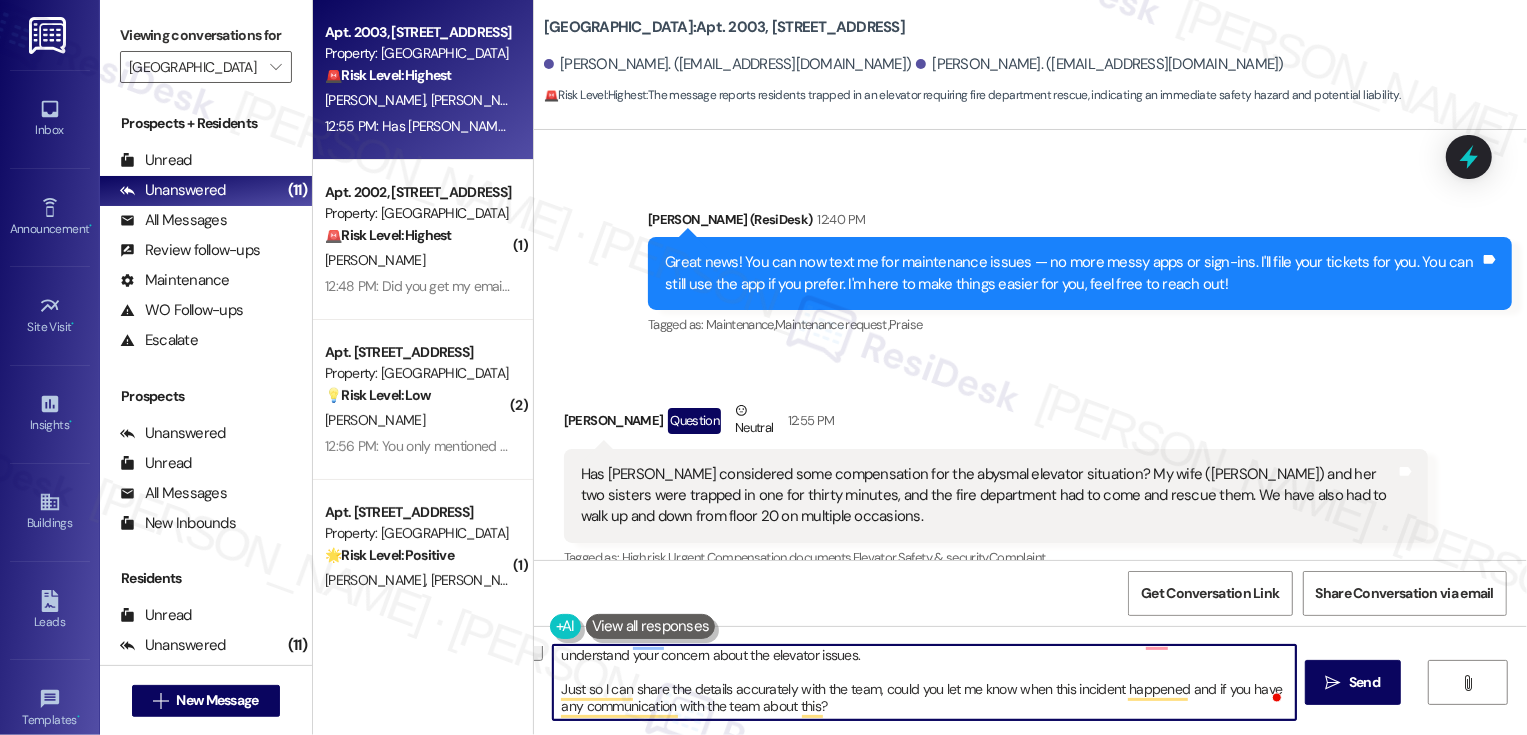 click on "Hi David, I’m really sorry to hear about your wife’s experience. That situation must have been stressful and I understand your concern about the elevator issues.
Just so I can share the details accurately with the team, could you let me know when this incident happened and if you have any communication with the team about this?  Send " at bounding box center [1030, 701] 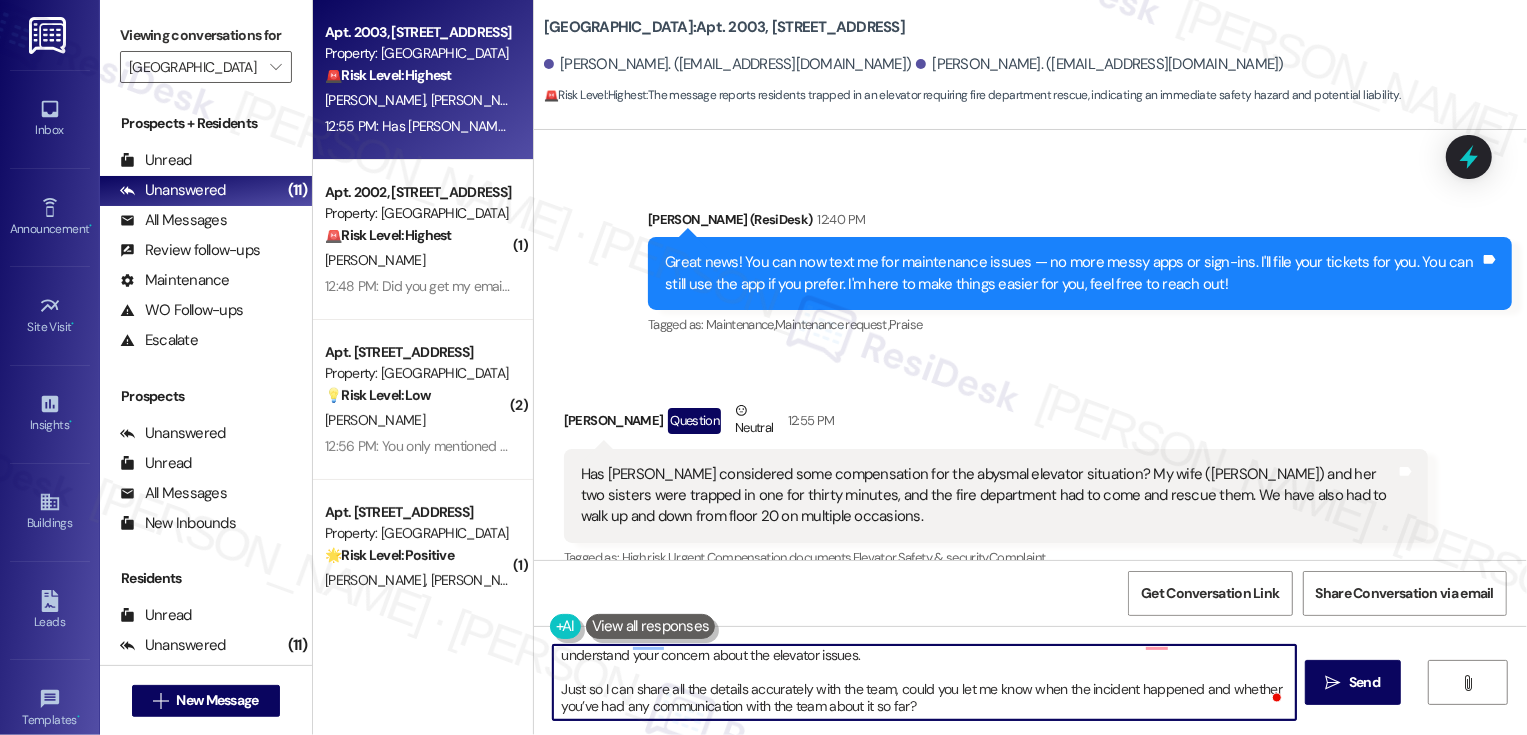scroll, scrollTop: 0, scrollLeft: 0, axis: both 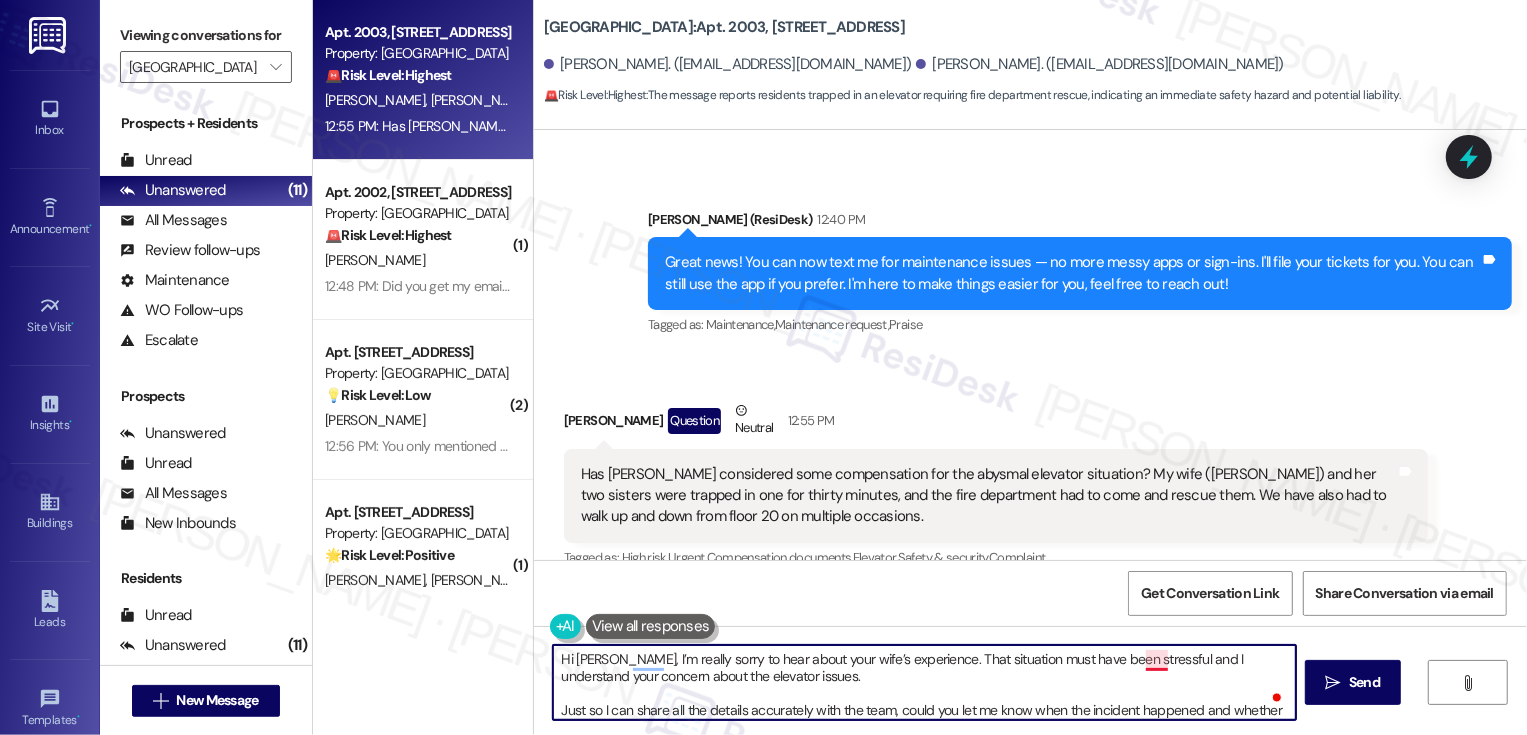 click on "Hi David, I’m really sorry to hear about your wife’s experience. That situation must have been stressful and I understand your concern about the elevator issues.
Just so I can share all the details accurately with the team, could you let me know when the incident happened and whether you’ve had any communication with the team about it so far?" at bounding box center (924, 682) 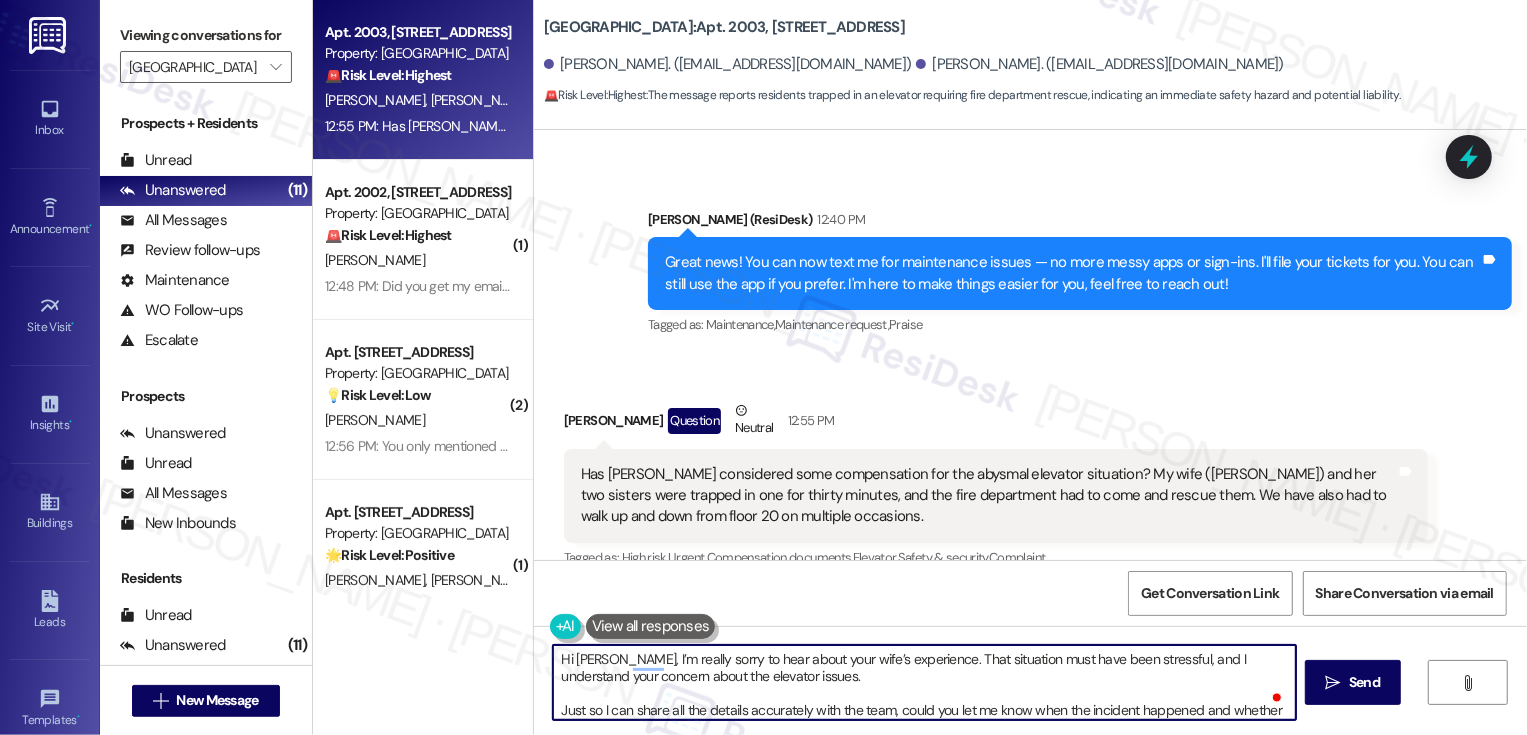 scroll, scrollTop: 19, scrollLeft: 0, axis: vertical 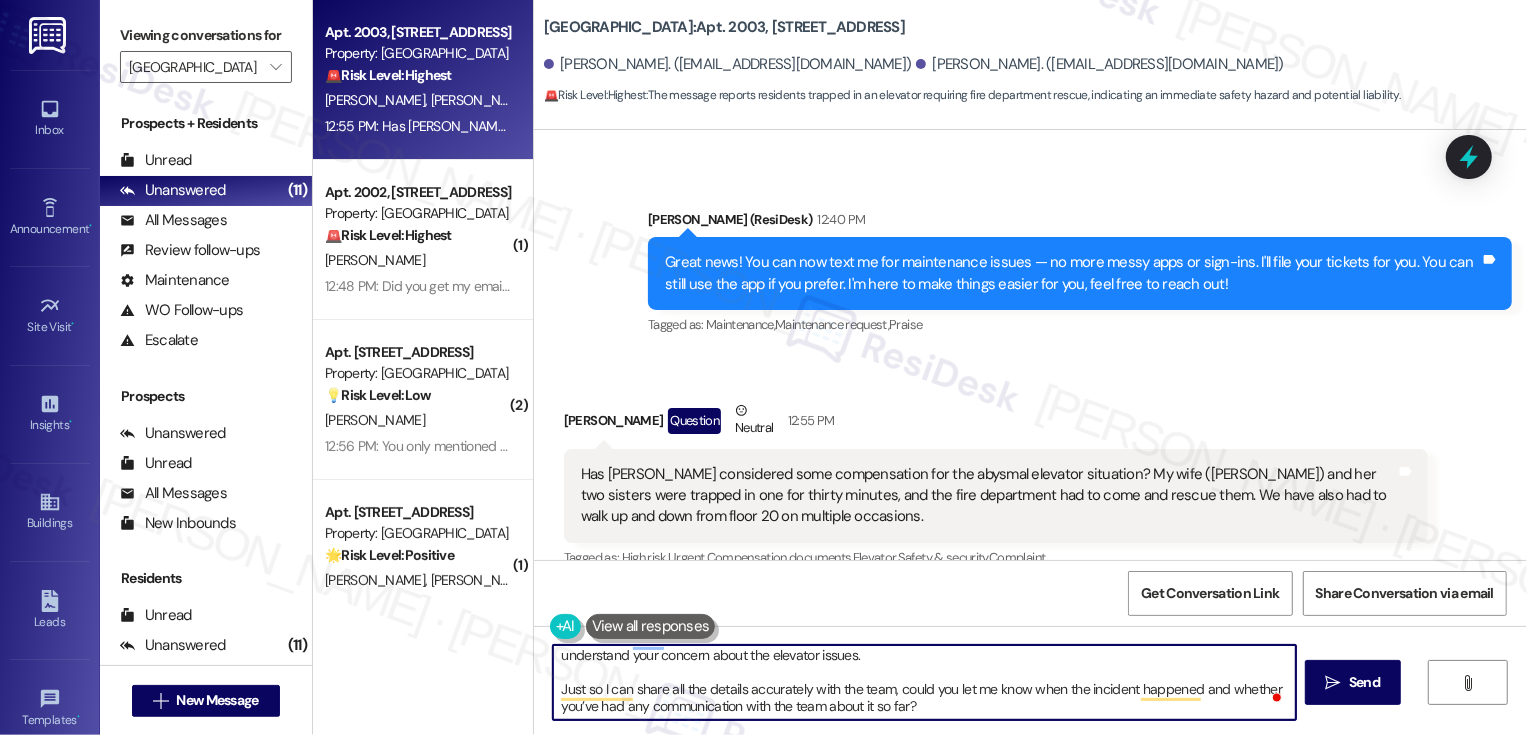 click on "Hi David, I’m really sorry to hear about your wife’s experience. That situation must have been stressful, and I understand your concern about the elevator issues.
Just so I can share all the details accurately with the team, could you let me know when the incident happened and whether you’ve had any communication with the team about it so far?" at bounding box center [924, 682] 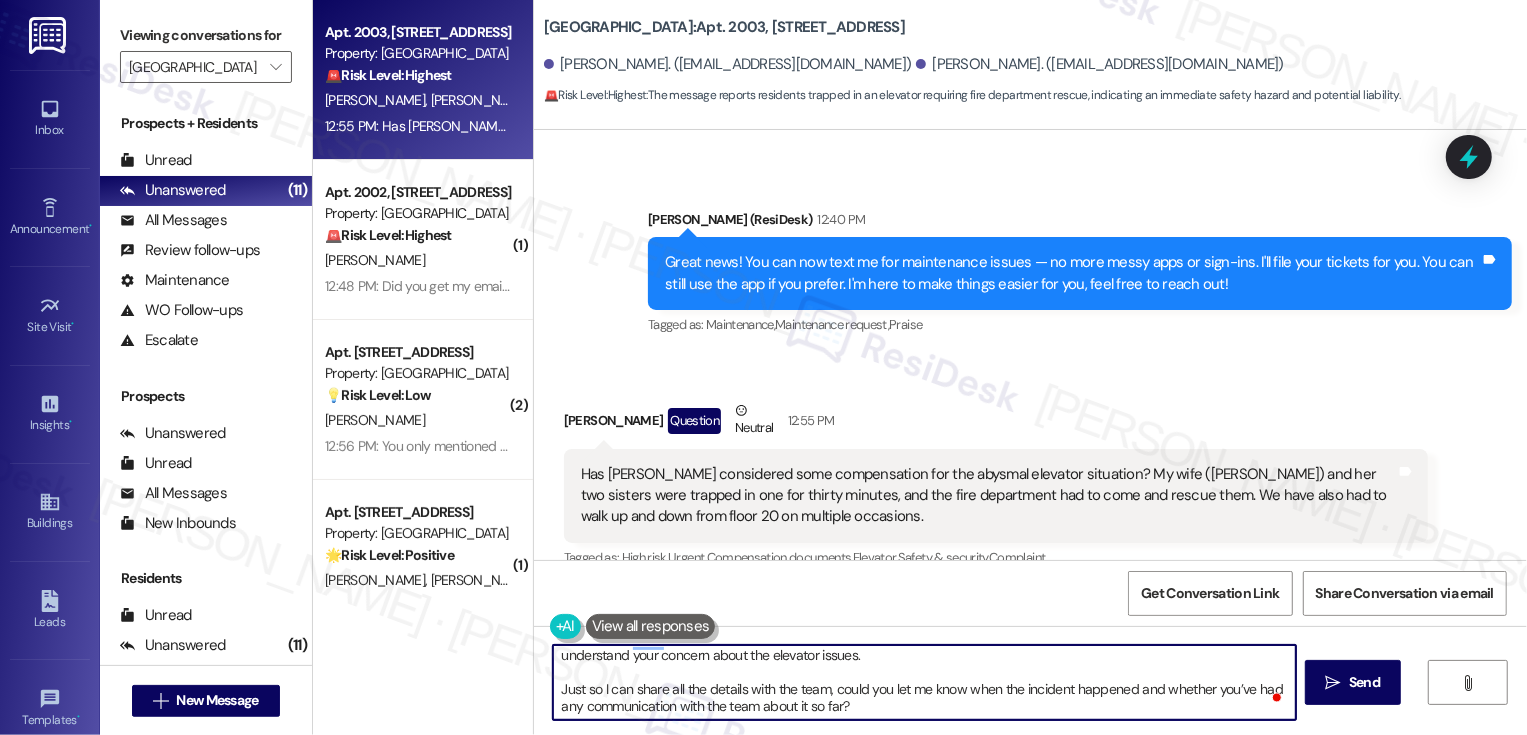 click on "Hi David, I’m really sorry to hear about your wife’s experience. That situation must have been stressful, and I understand your concern about the elevator issues.
Just so I can share all the details with the team, could you let me know when the incident happened and whether you’ve had any communication with the team about it so far?" at bounding box center [924, 682] 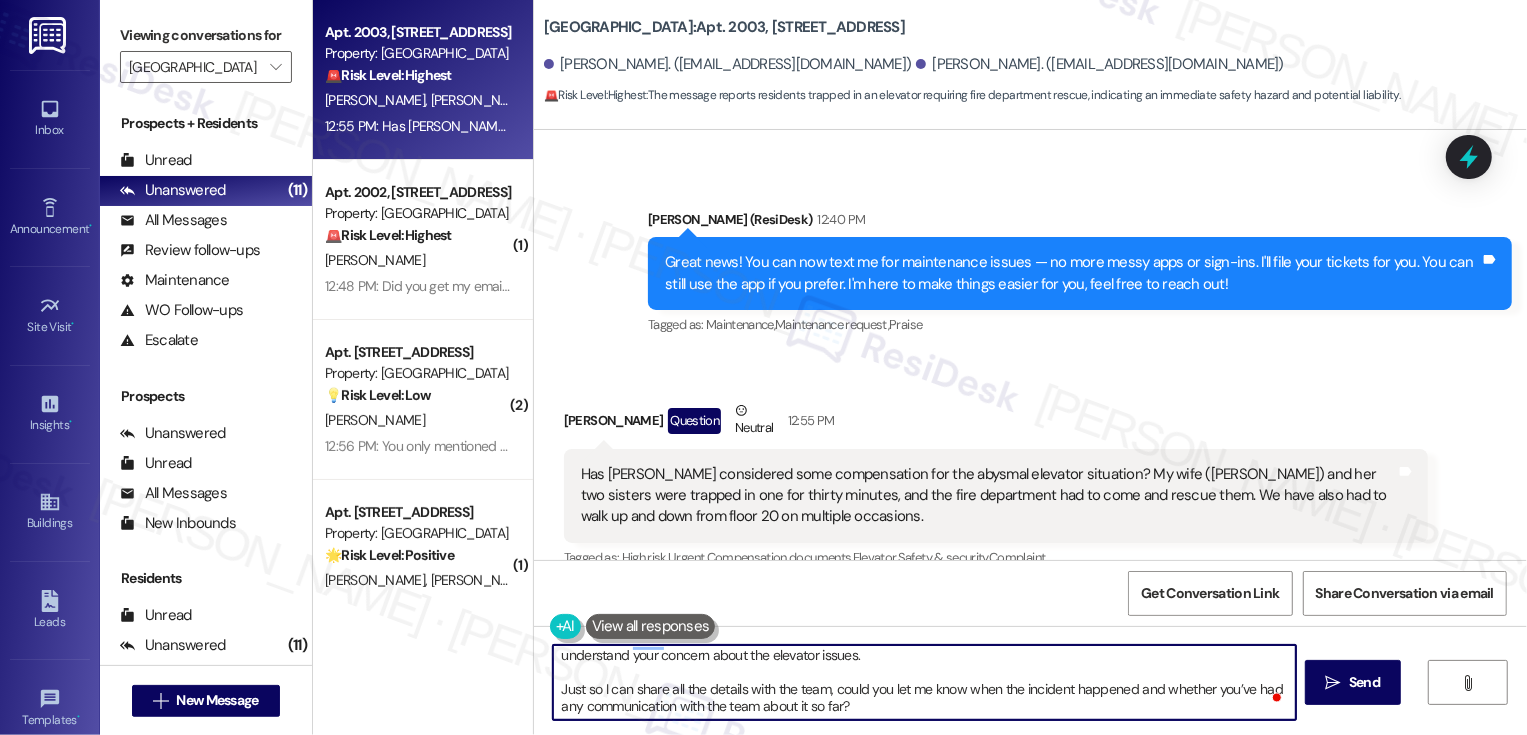 scroll, scrollTop: 0, scrollLeft: 0, axis: both 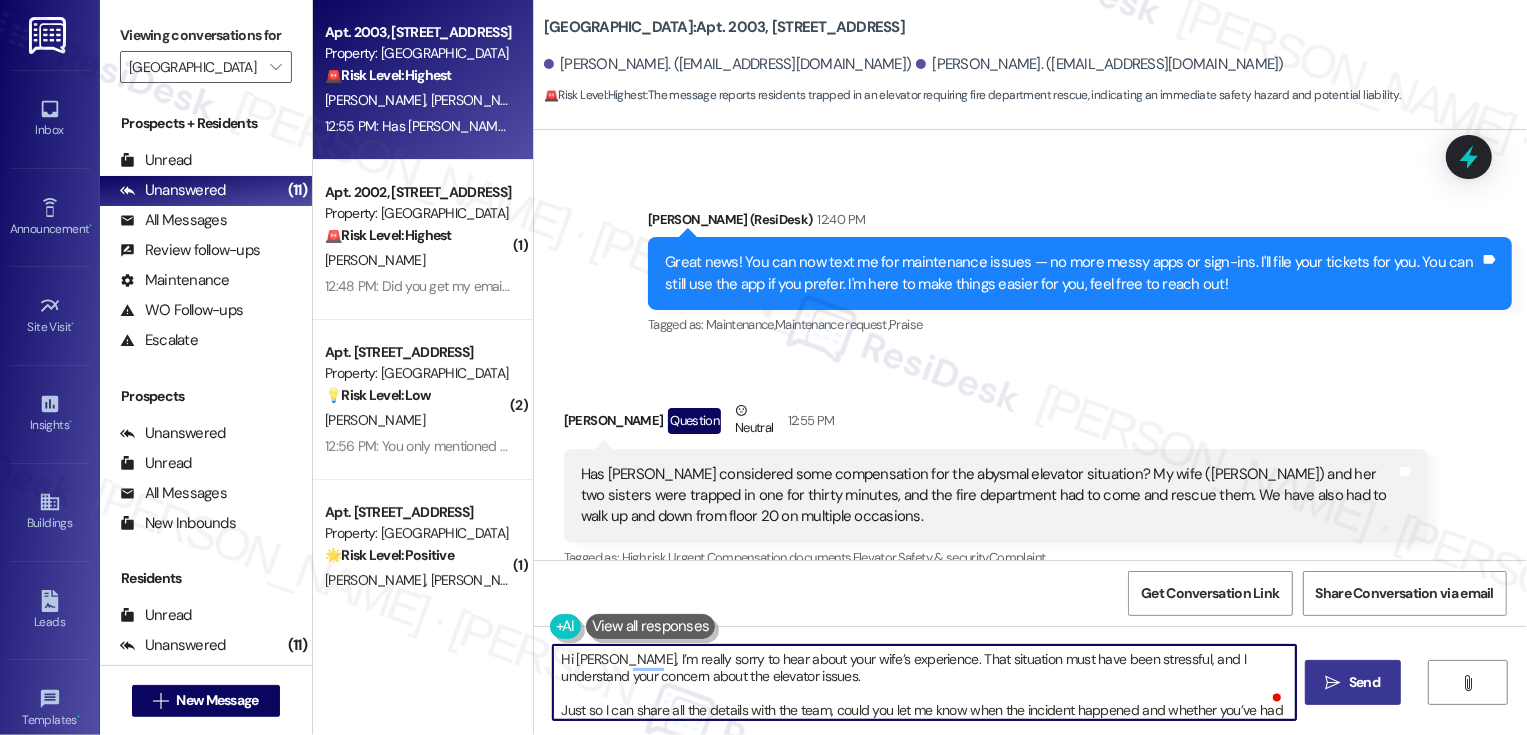 type on "Hi David, I’m really sorry to hear about your wife’s experience. That situation must have been stressful, and I understand your concern about the elevator issues.
Just so I can share all the details with the team, could you let me know when the incident happened and whether you’ve had any communication with the team about it so far?" 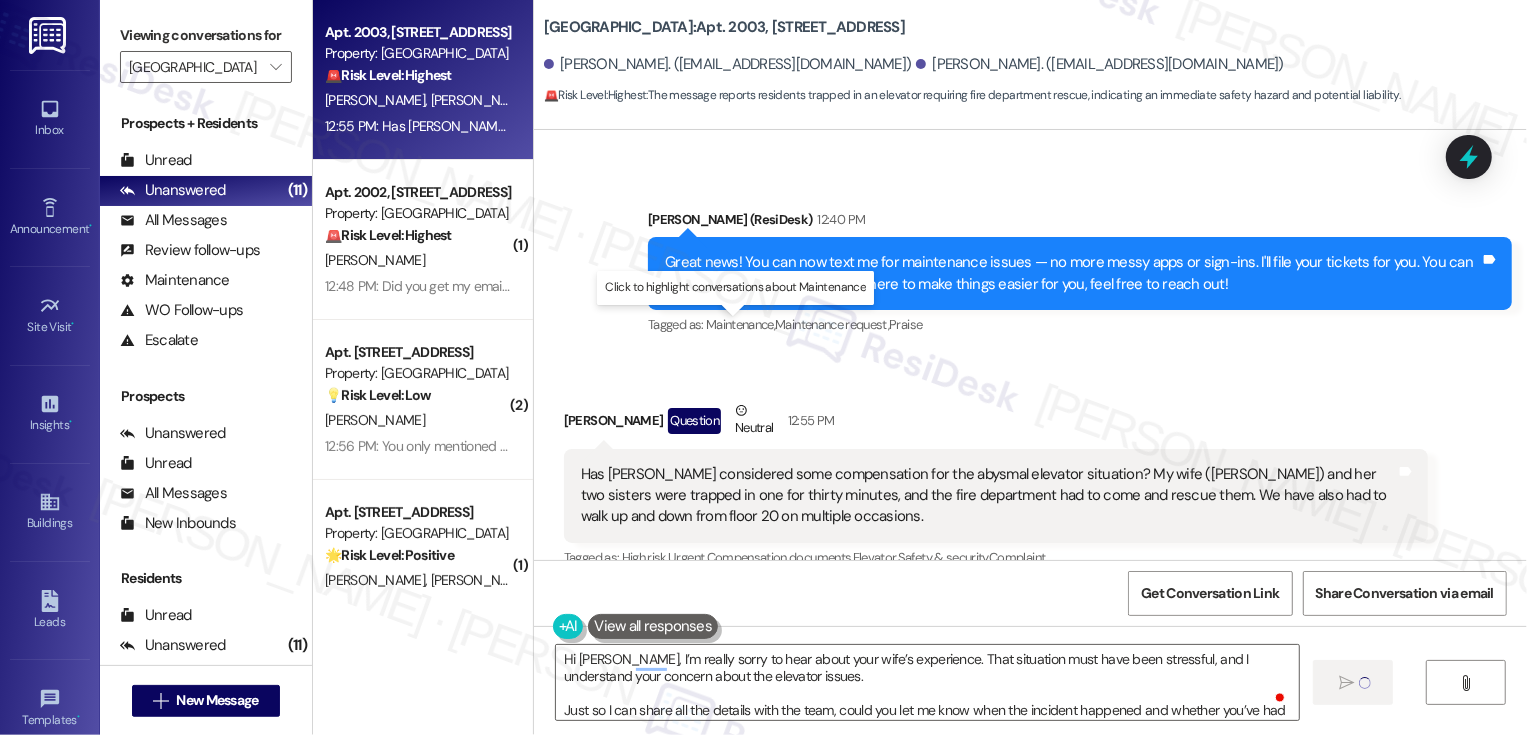 type 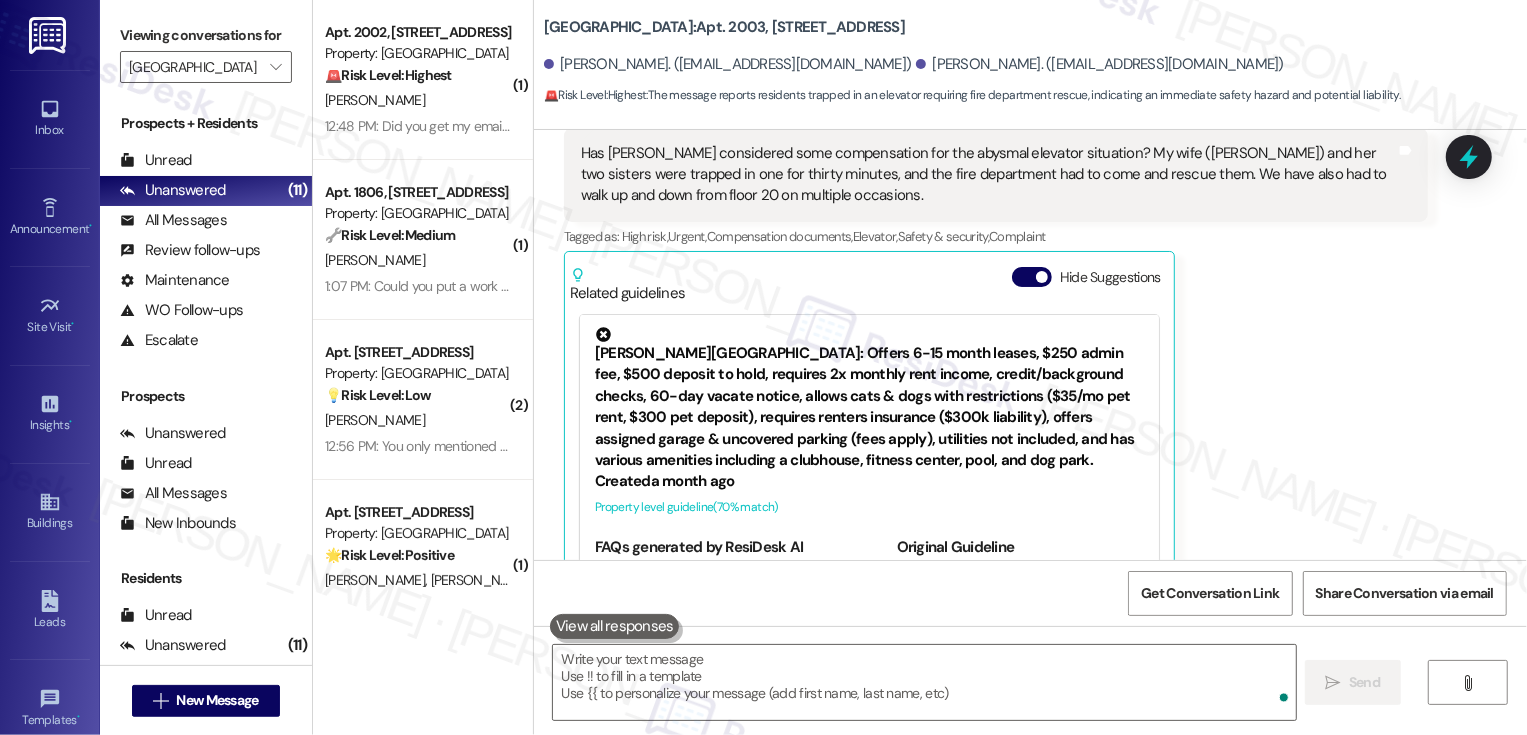 scroll, scrollTop: 2233, scrollLeft: 0, axis: vertical 